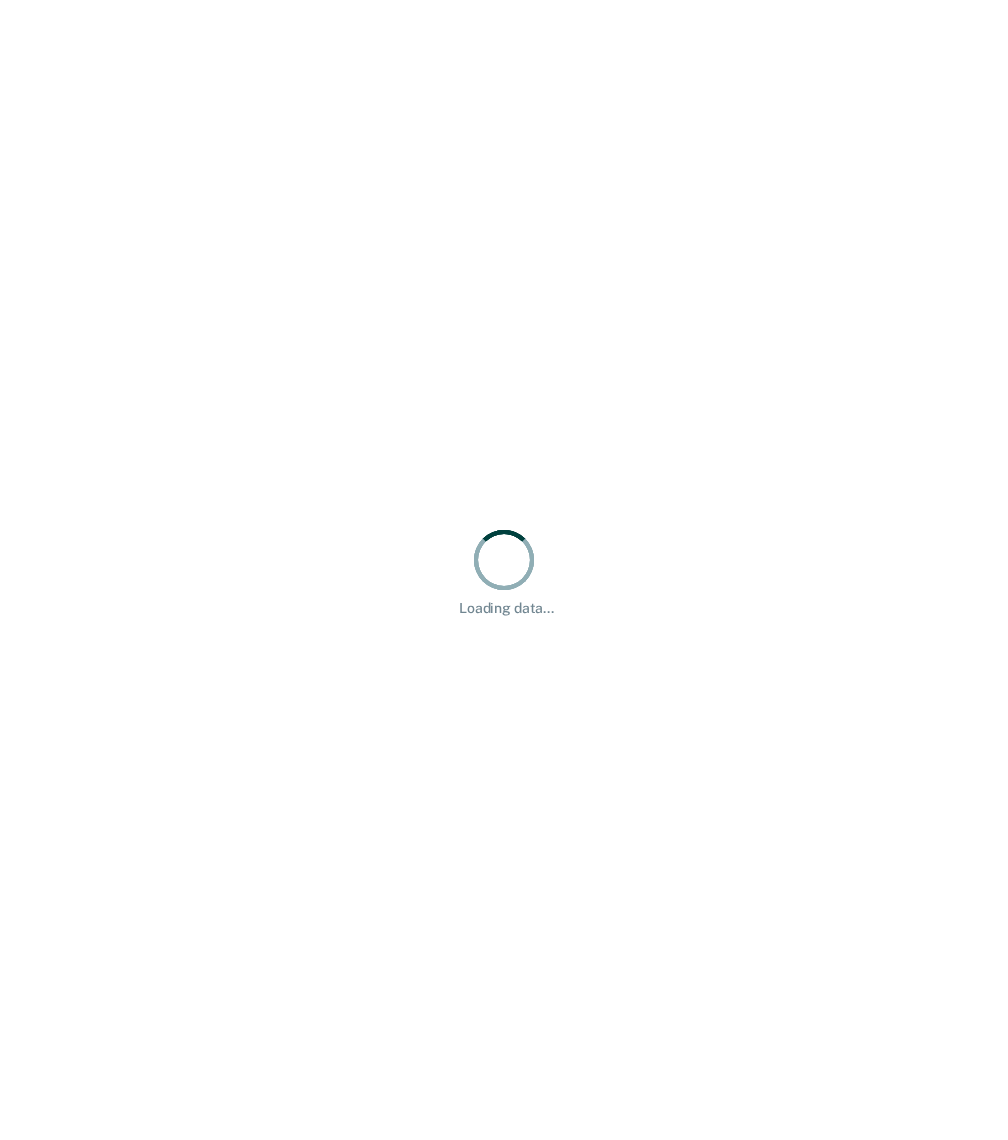 scroll, scrollTop: 0, scrollLeft: 0, axis: both 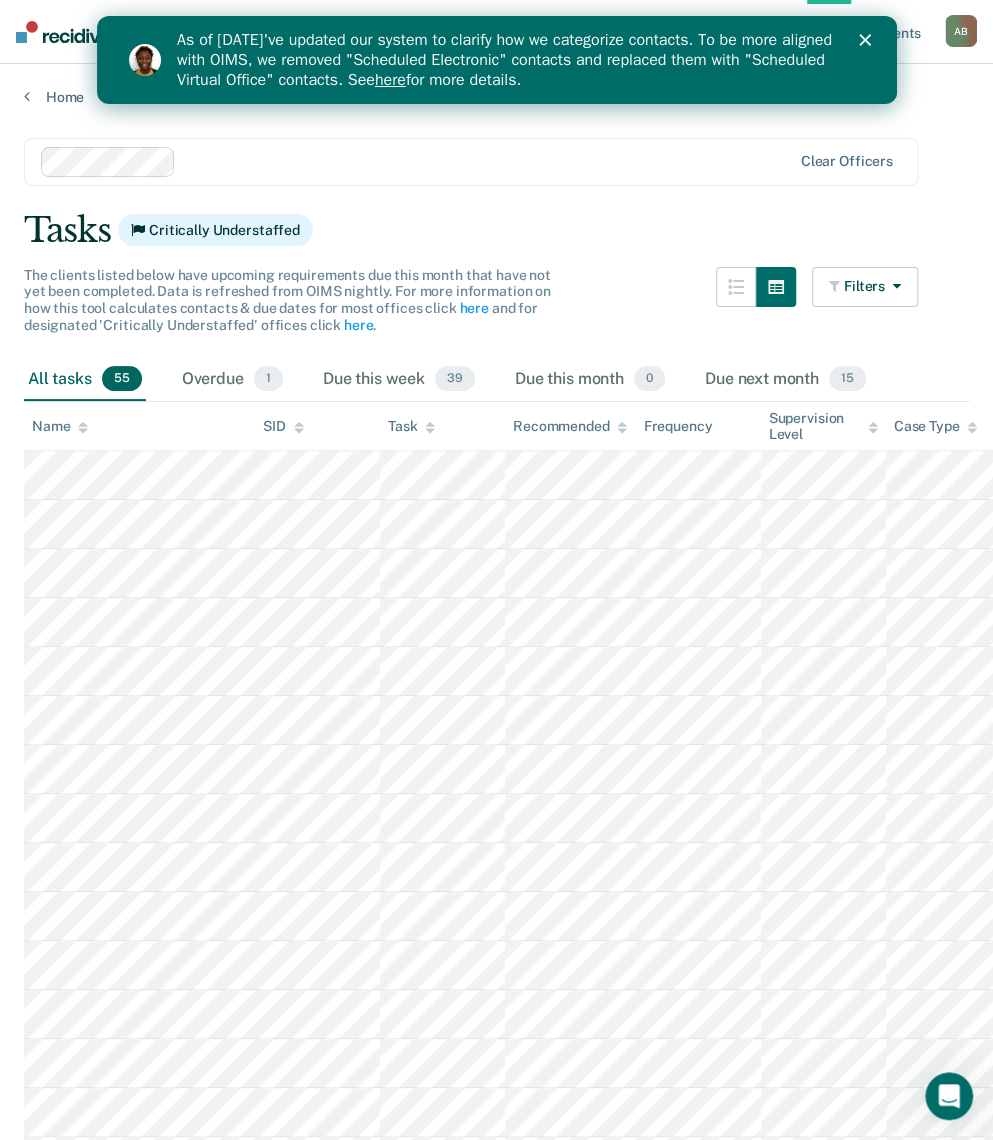 click 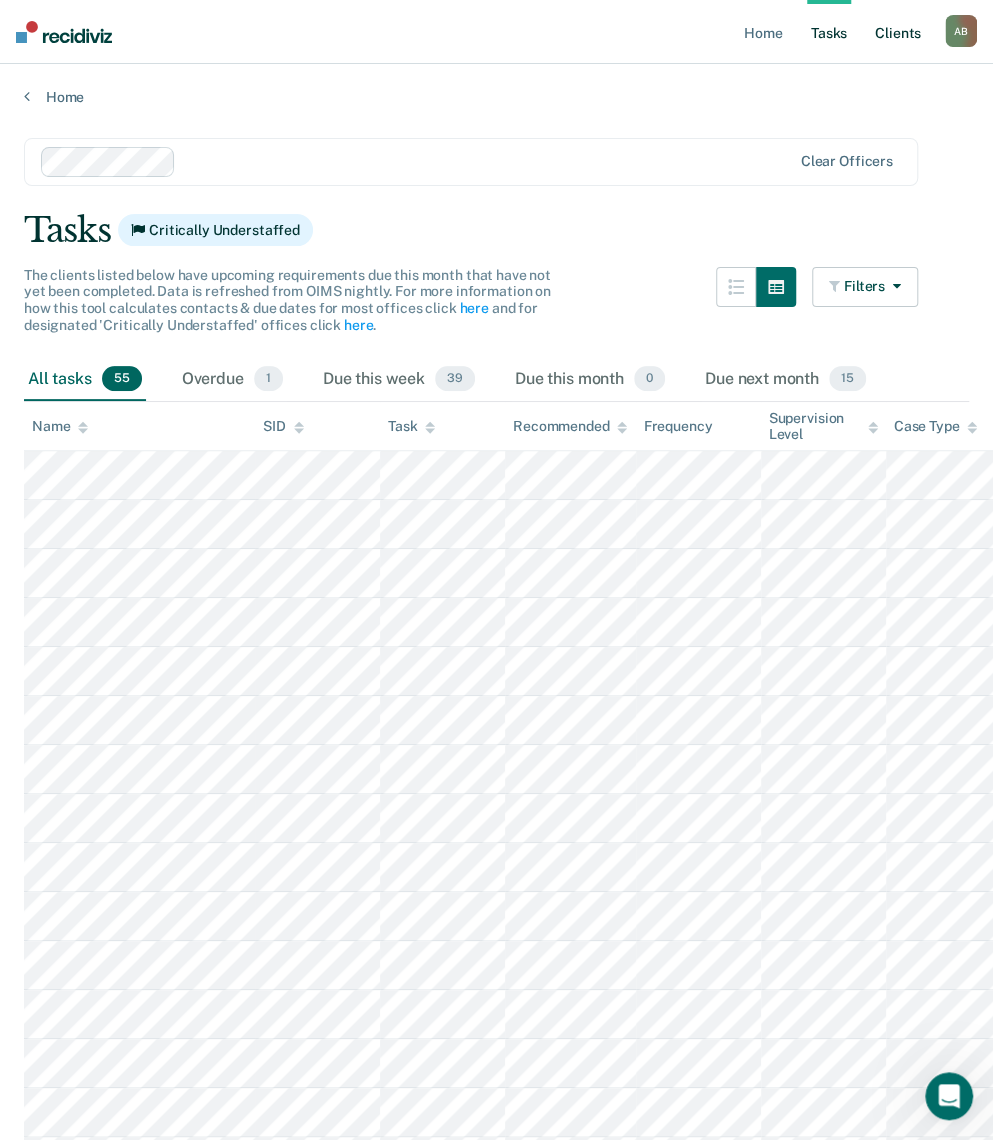 click on "Client s" at bounding box center (898, 32) 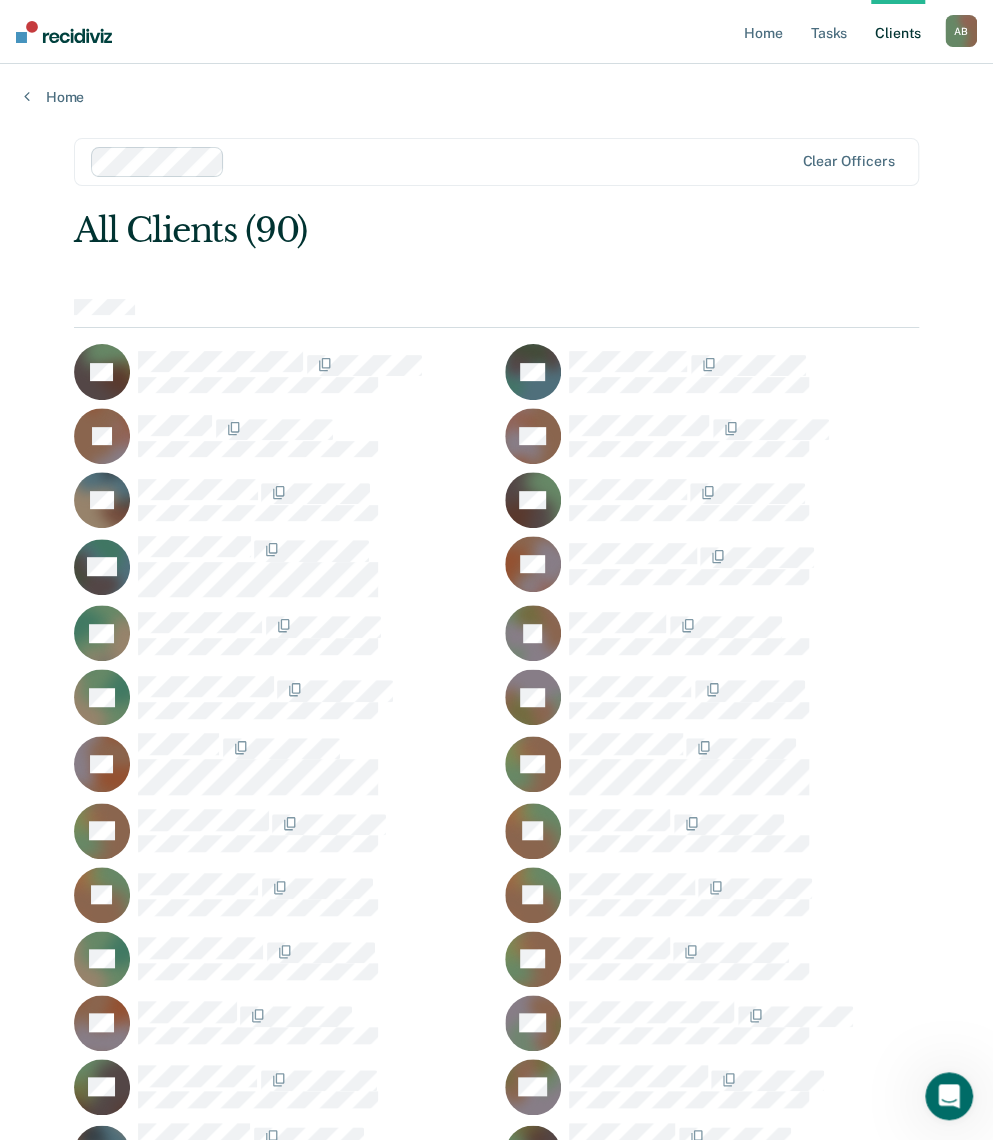 drag, startPoint x: 278, startPoint y: 241, endPoint x: 266, endPoint y: 239, distance: 12.165525 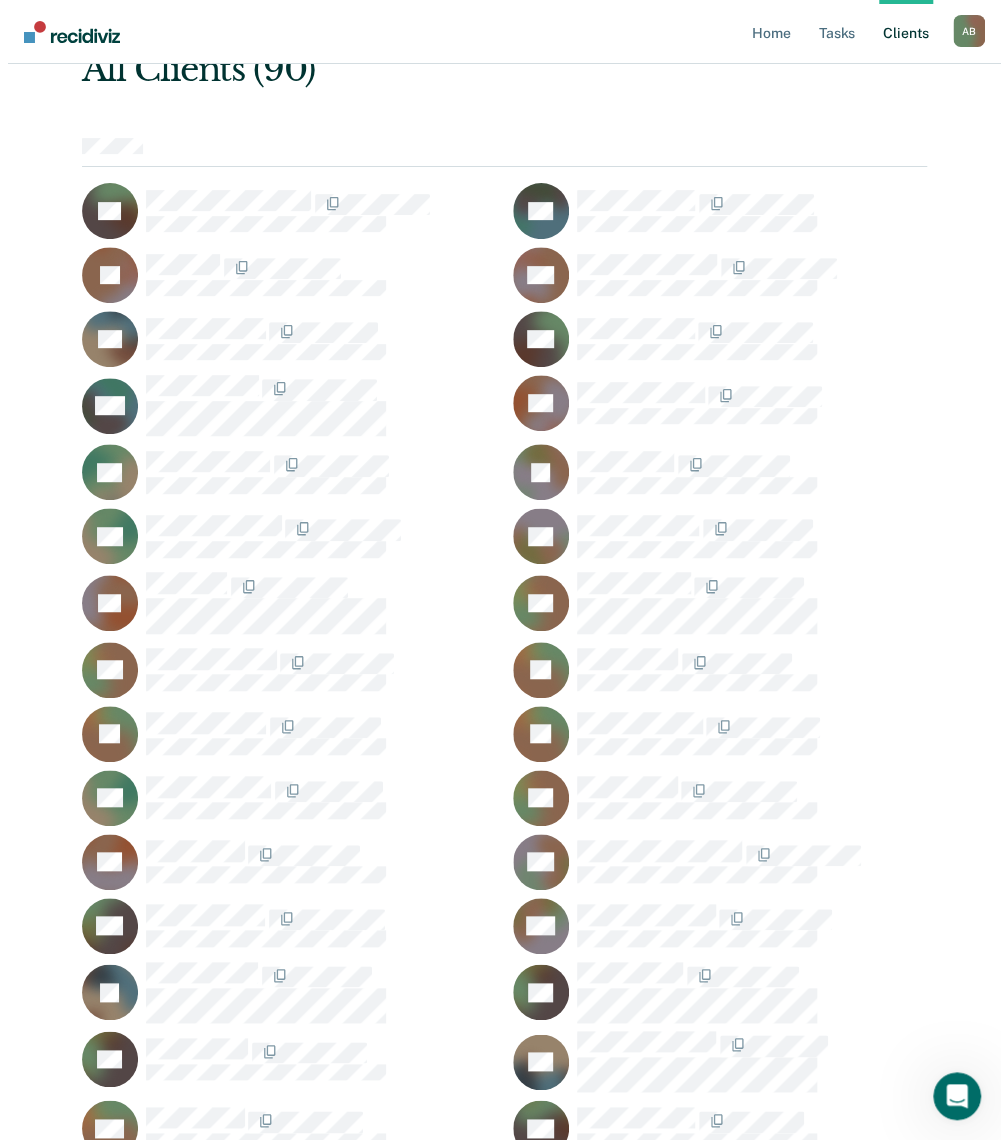 scroll, scrollTop: 0, scrollLeft: 0, axis: both 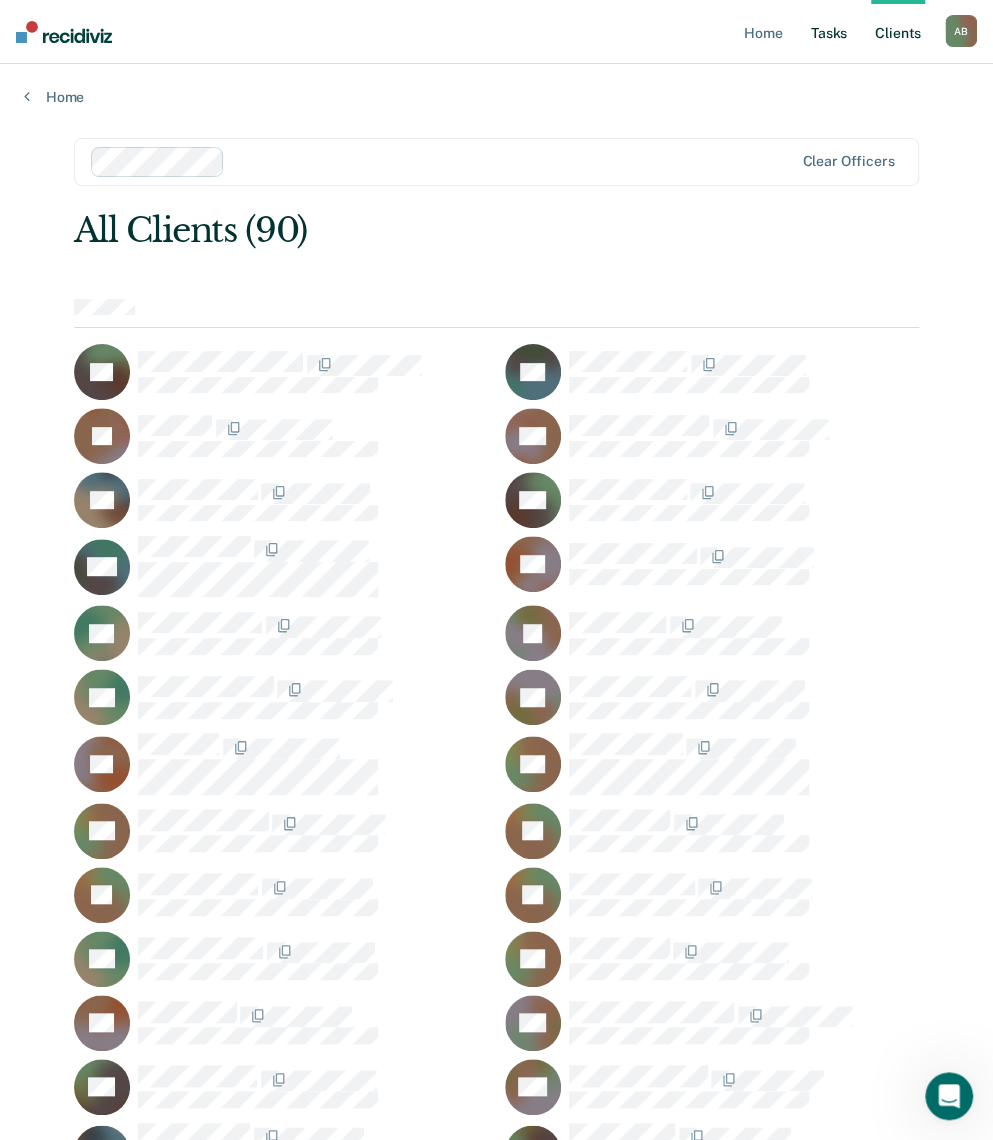 click on "Tasks" at bounding box center [829, 32] 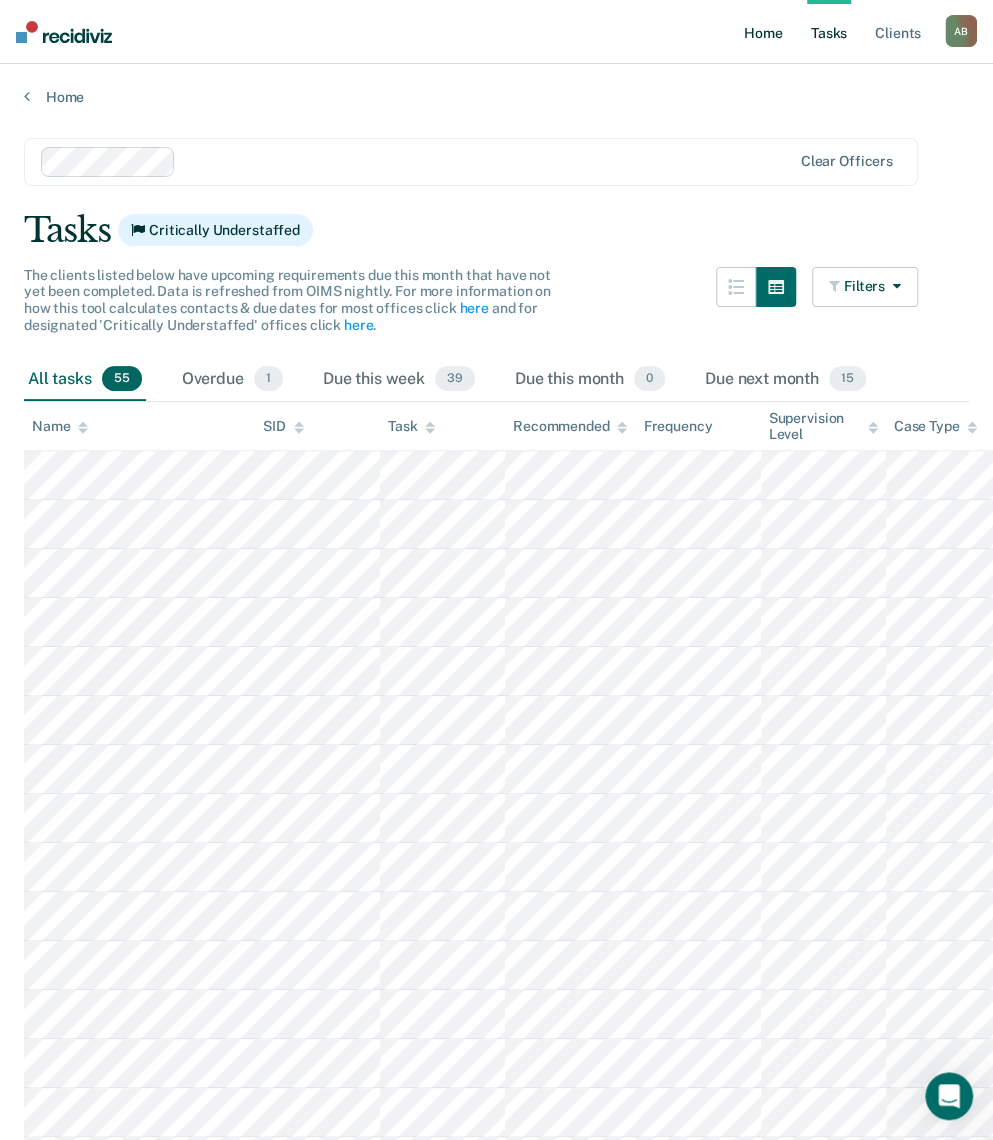 click on "Home" at bounding box center [763, 32] 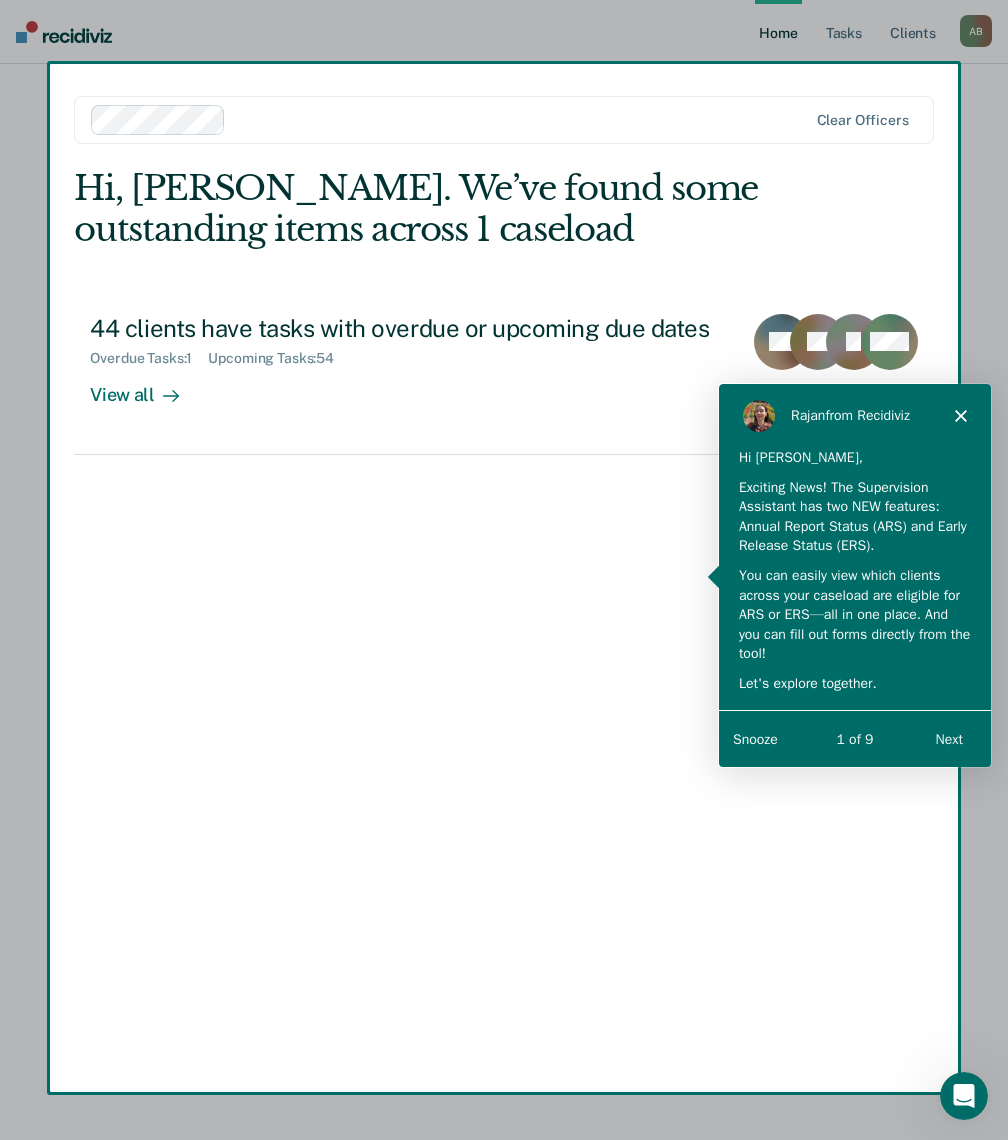 scroll, scrollTop: 0, scrollLeft: 0, axis: both 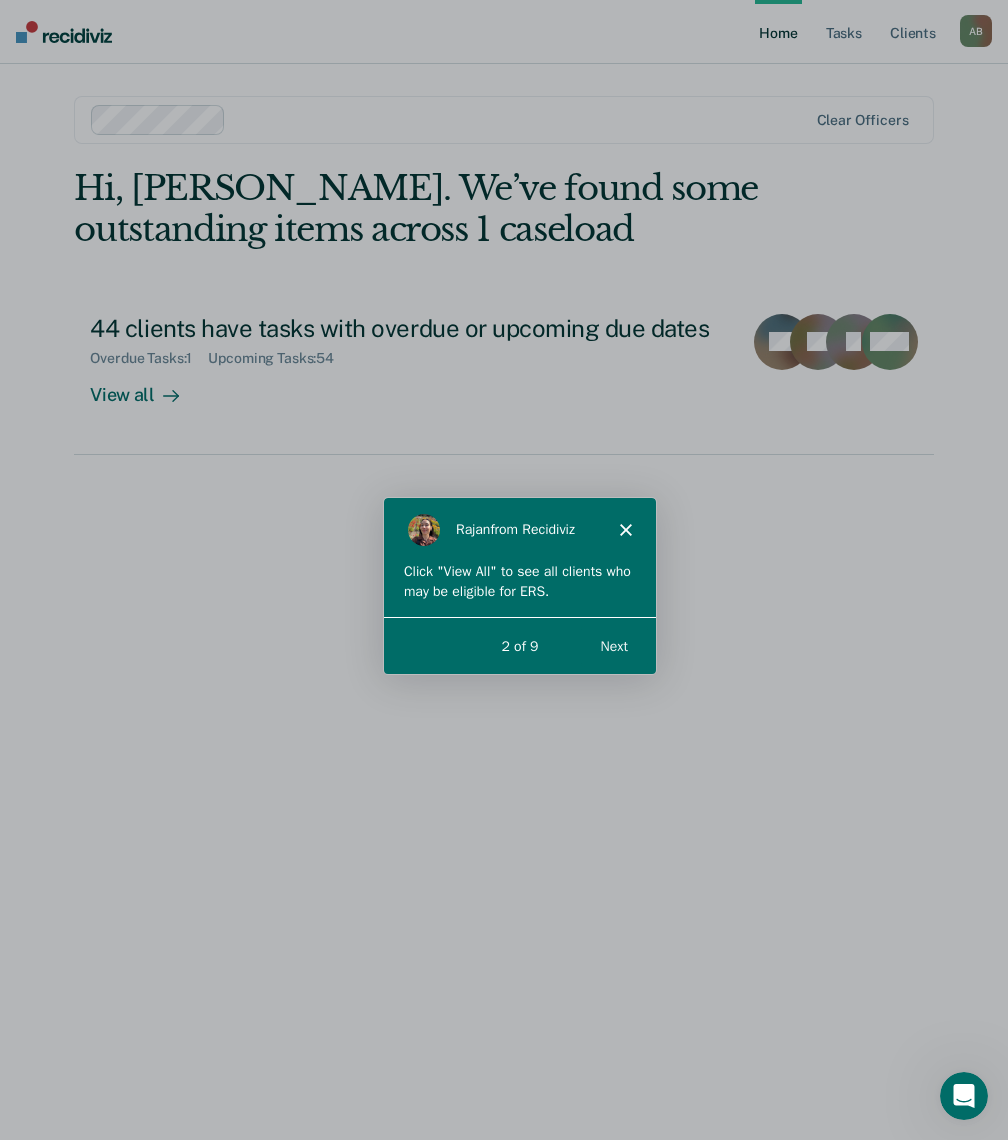 click on "Next" at bounding box center (613, 644) 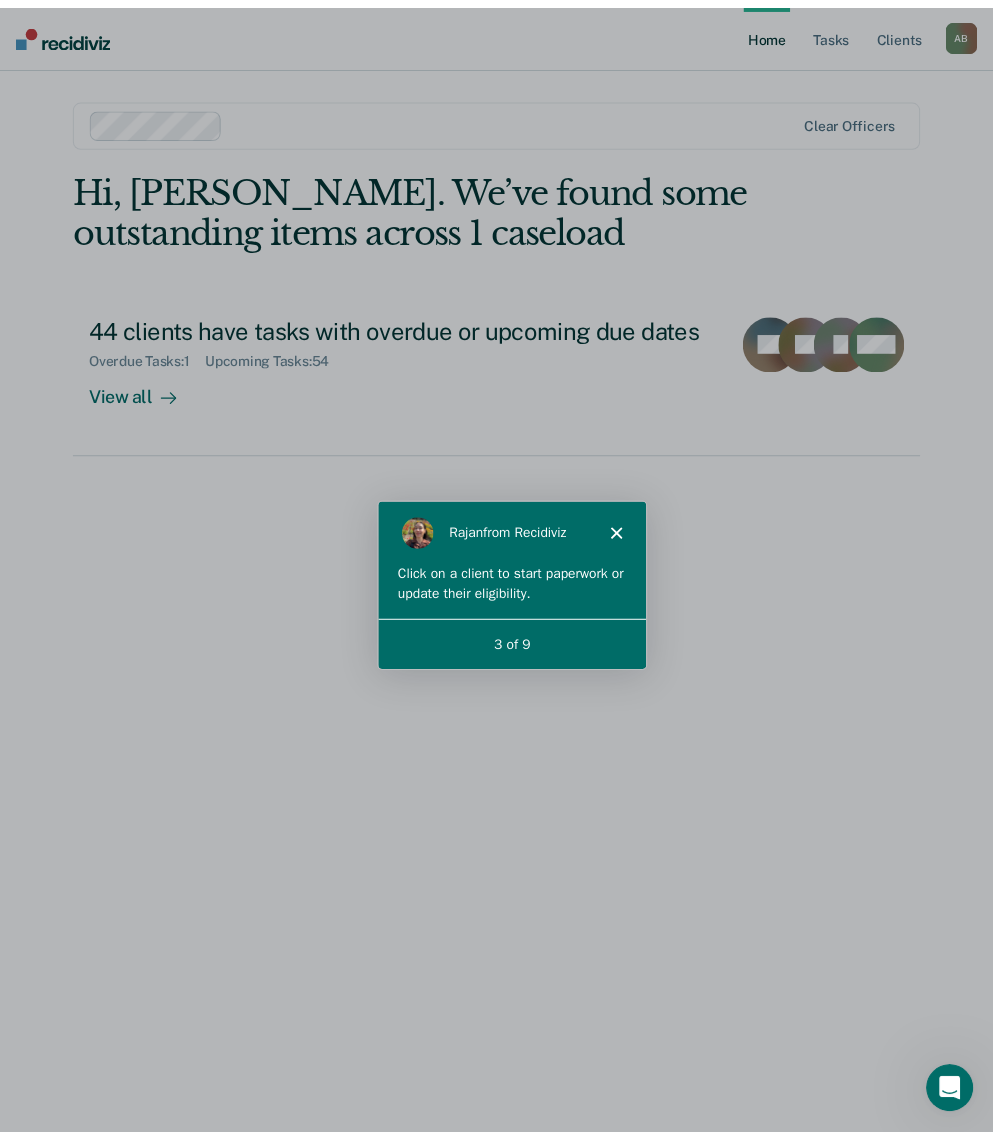 scroll, scrollTop: 0, scrollLeft: 0, axis: both 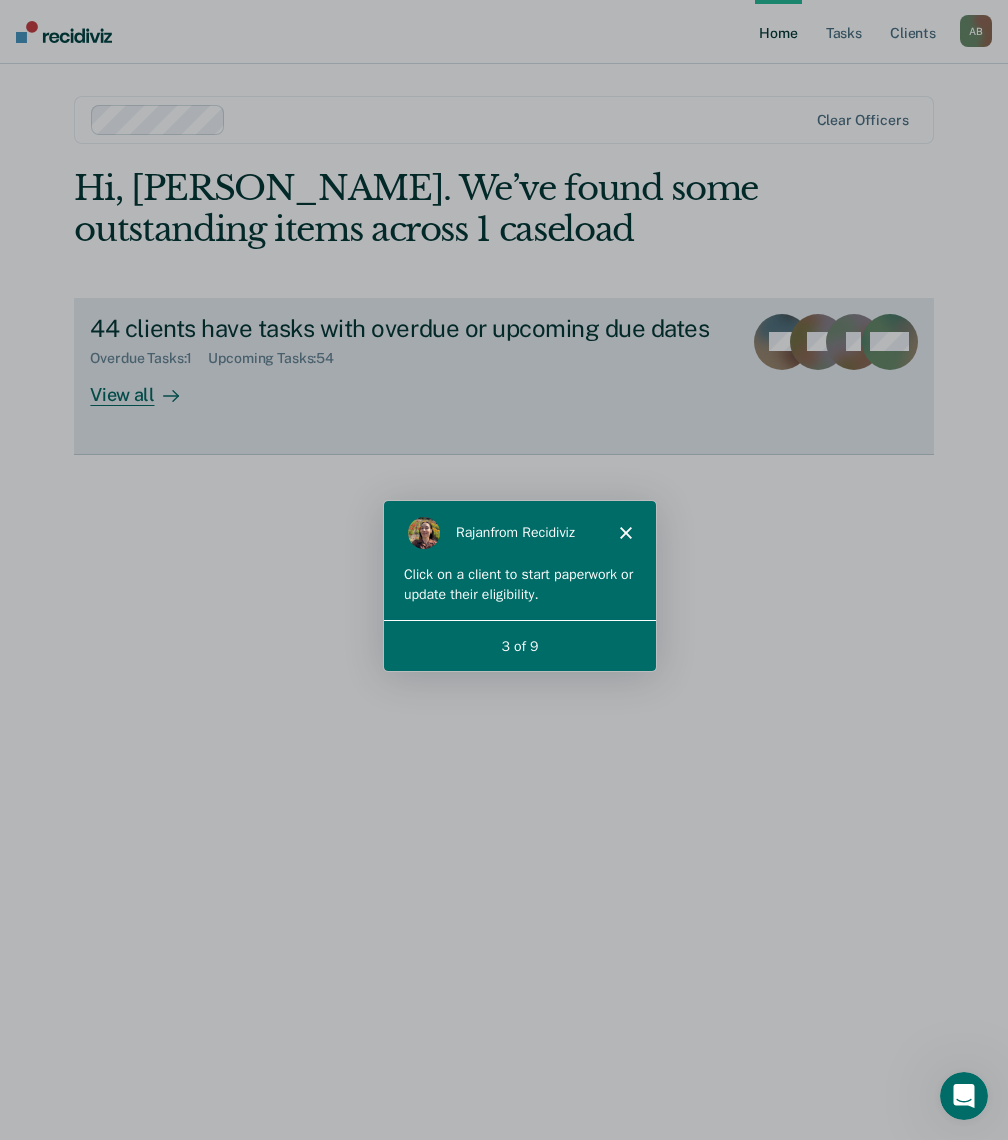 click on "View all" at bounding box center (146, 386) 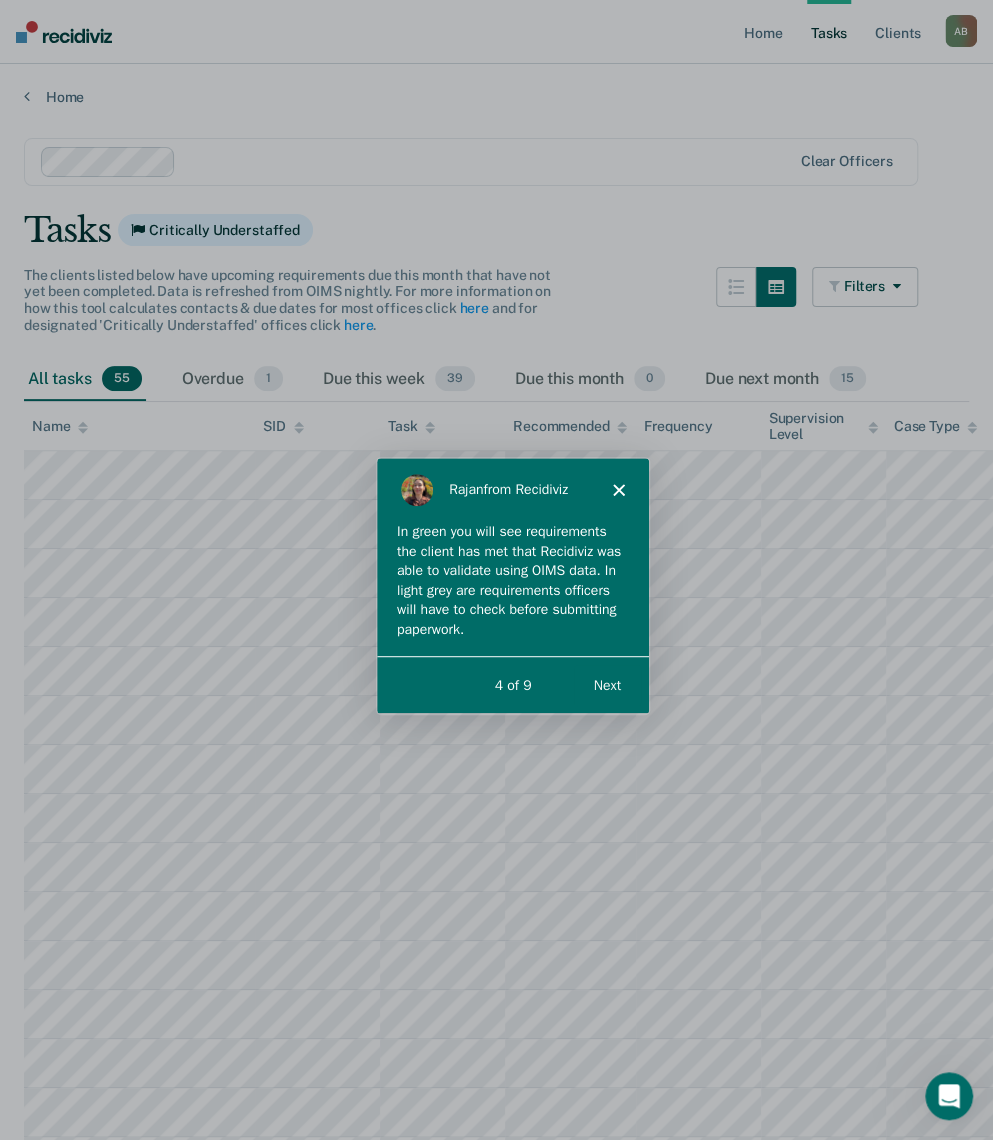 scroll, scrollTop: 0, scrollLeft: 0, axis: both 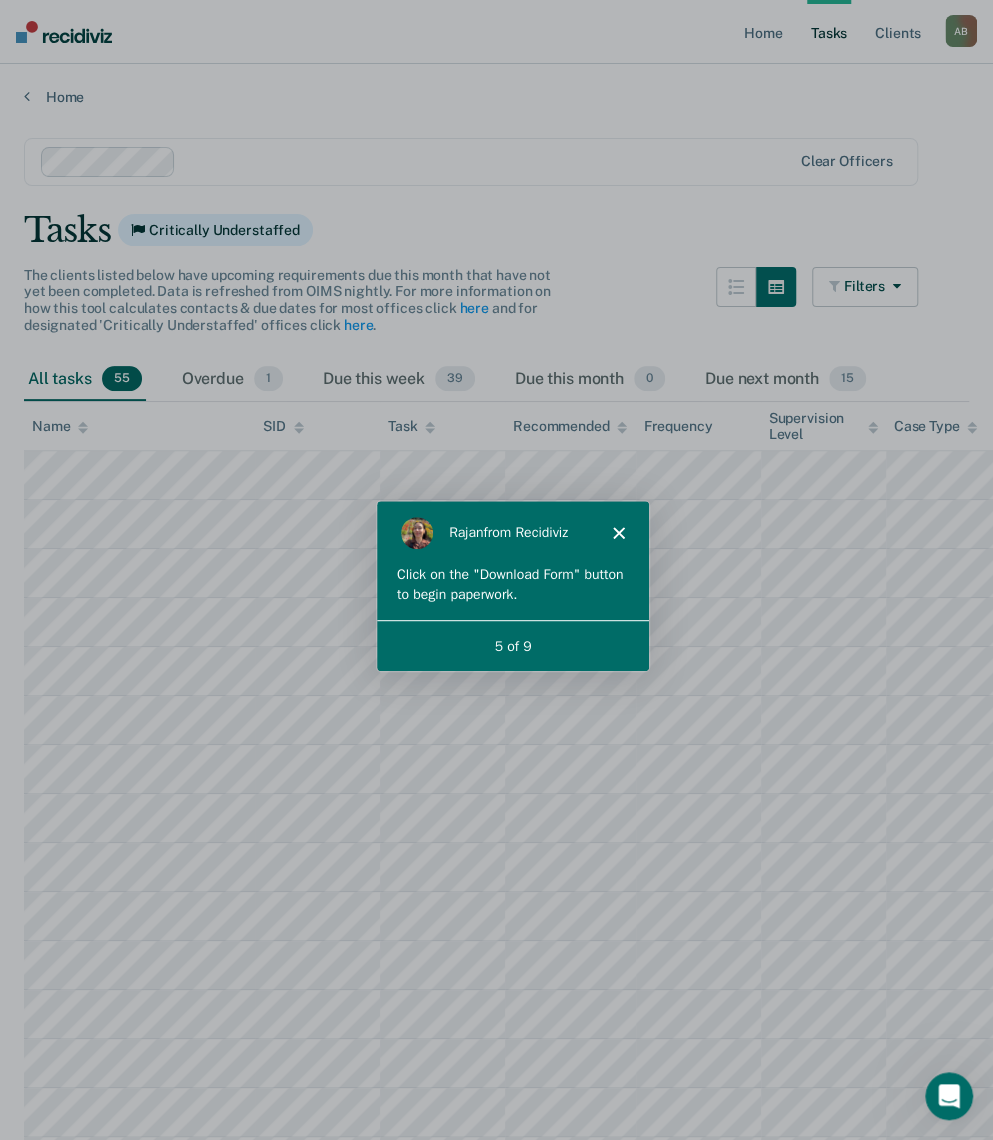 click 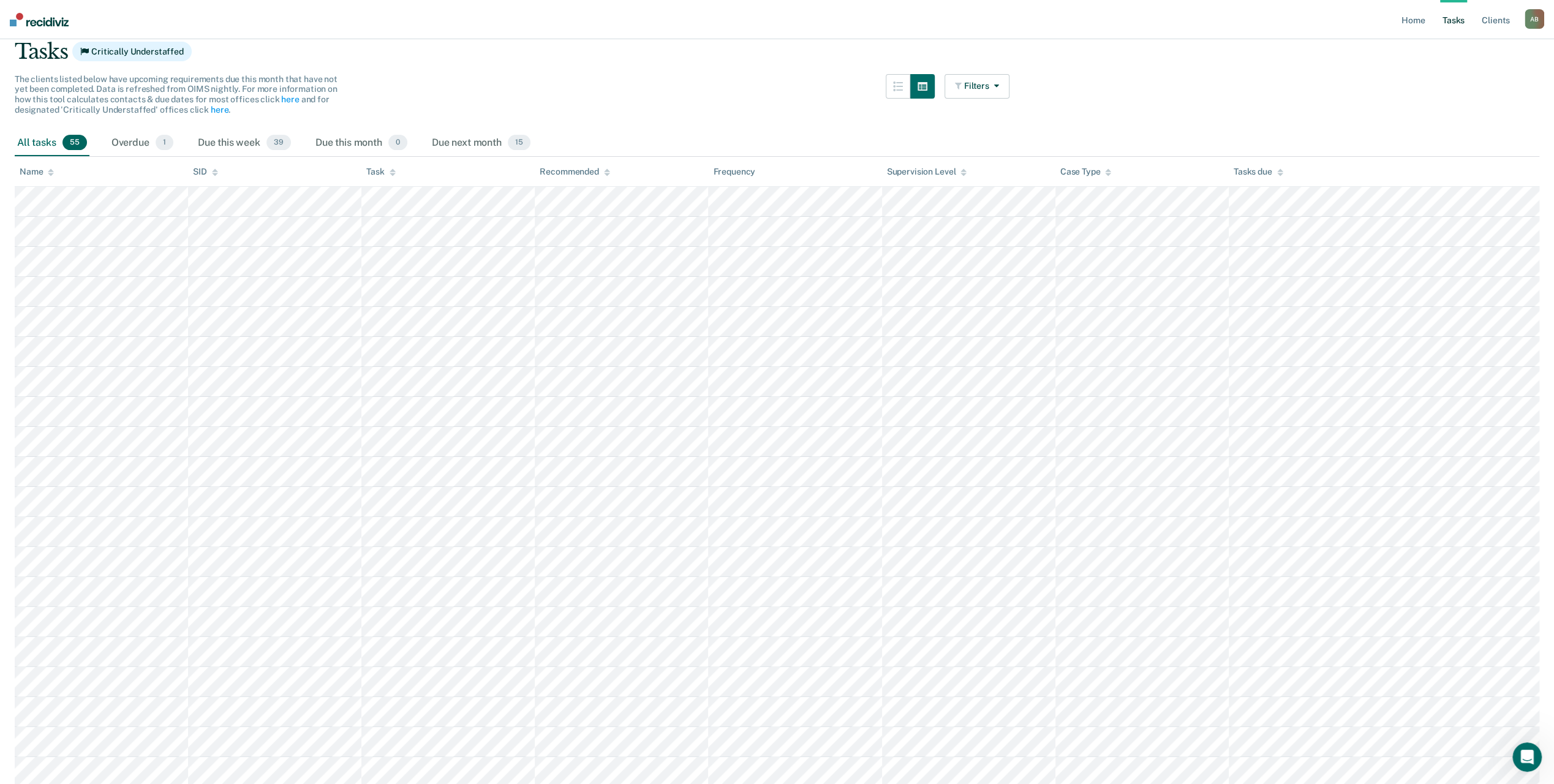 scroll, scrollTop: 0, scrollLeft: 0, axis: both 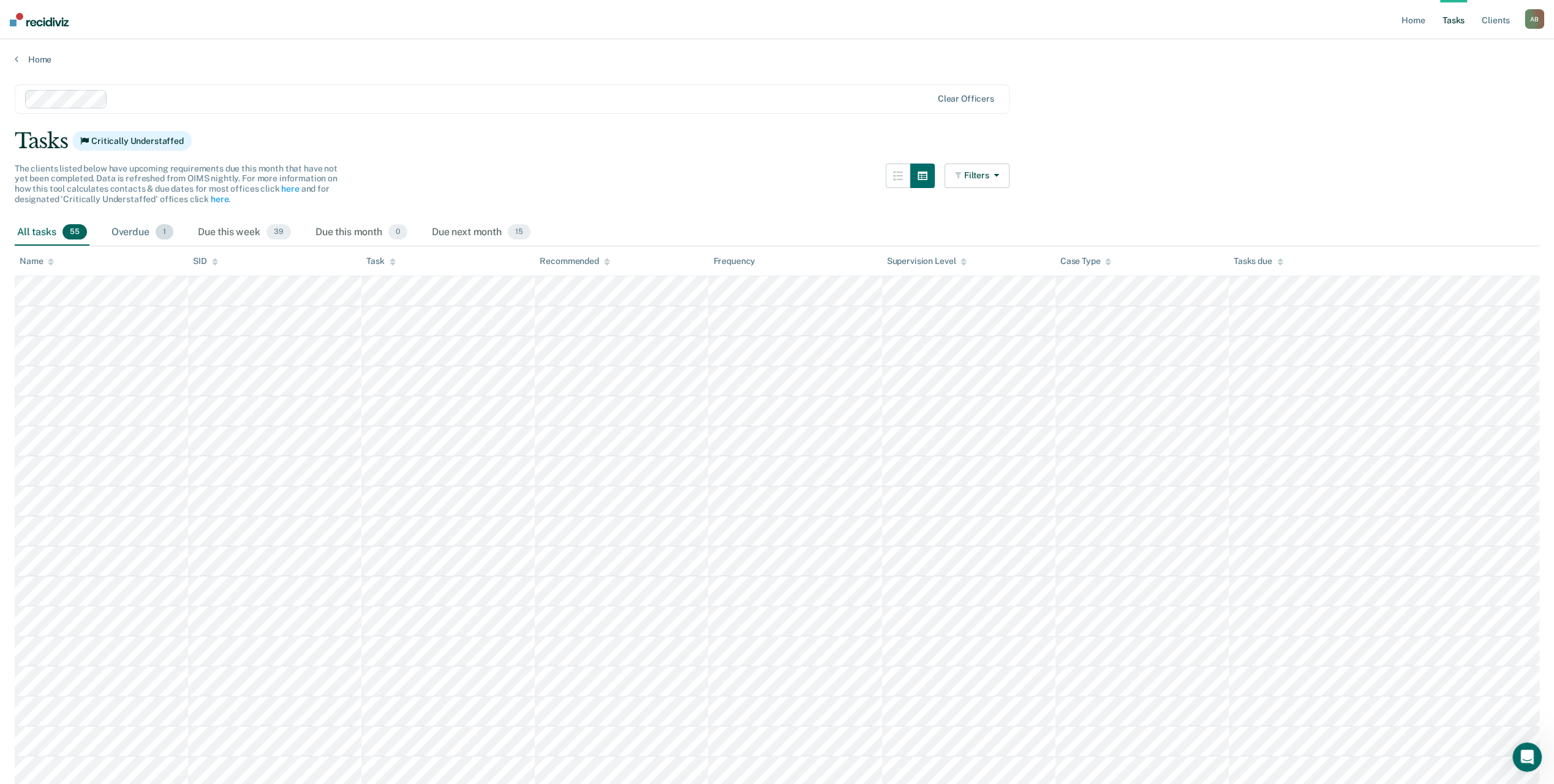 click on "Overdue 1" at bounding box center (142, 233) 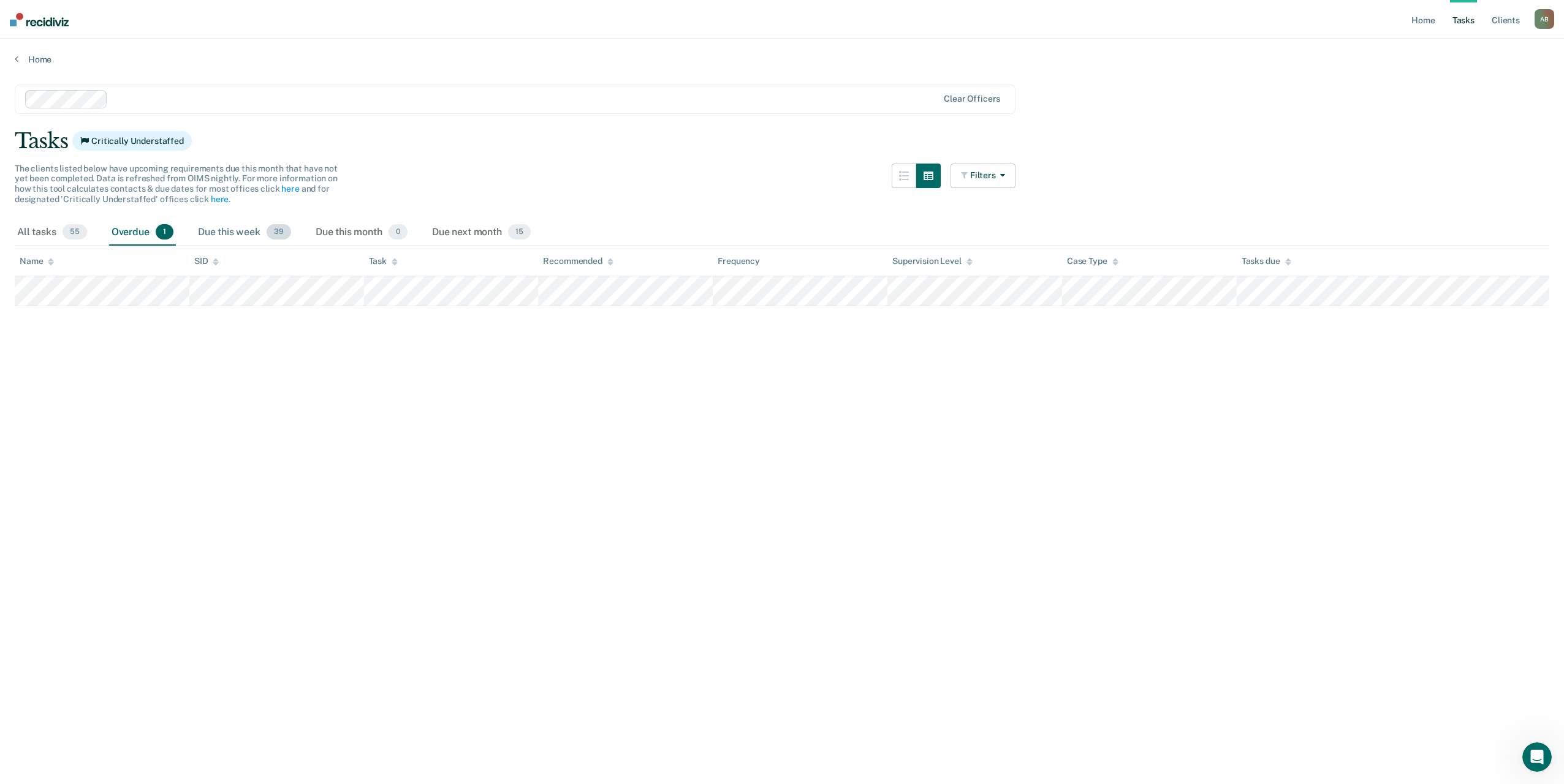 click on "Due this week 39" at bounding box center [245, 233] 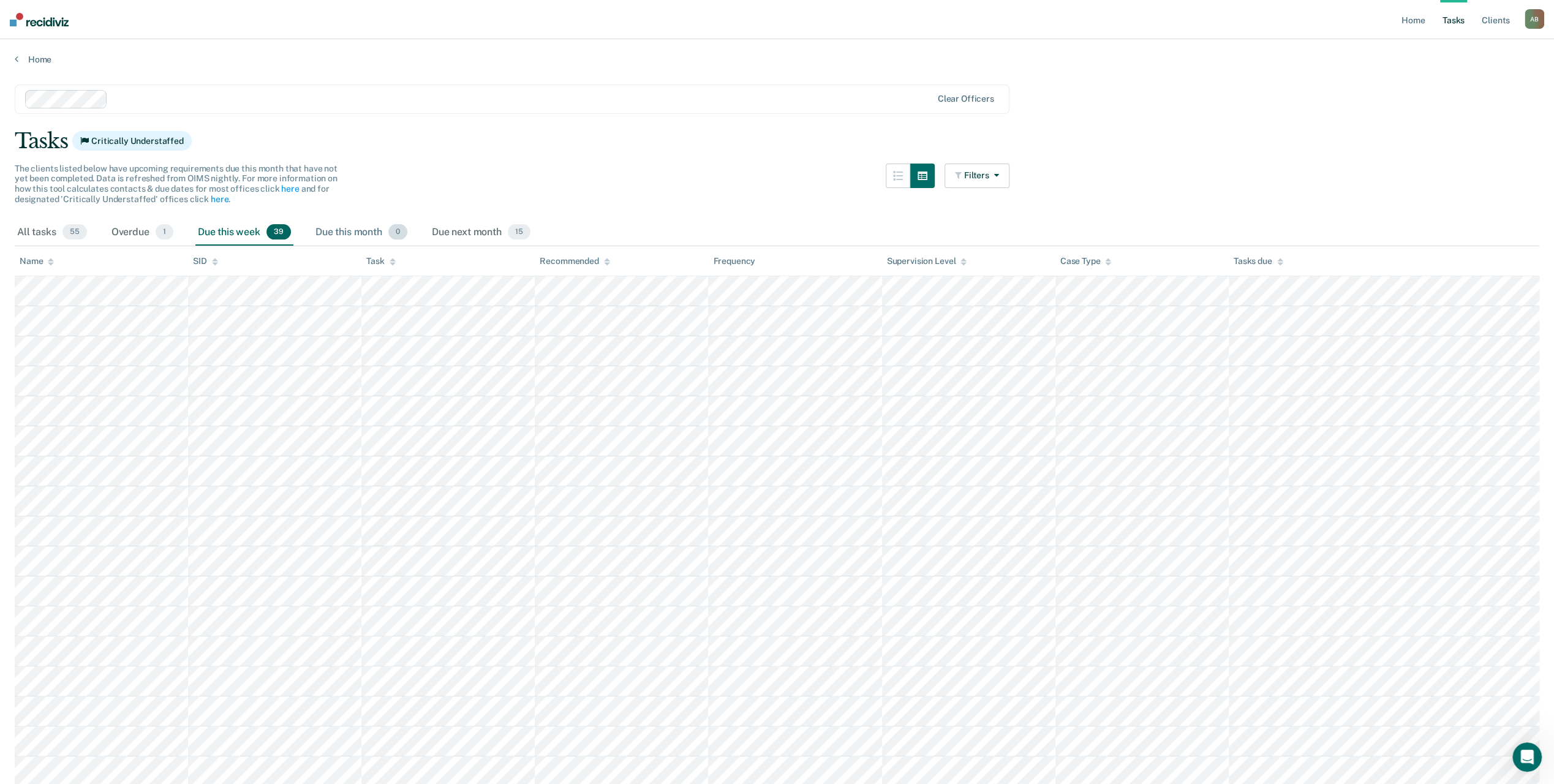 click on "Due this month 0" at bounding box center (361, 233) 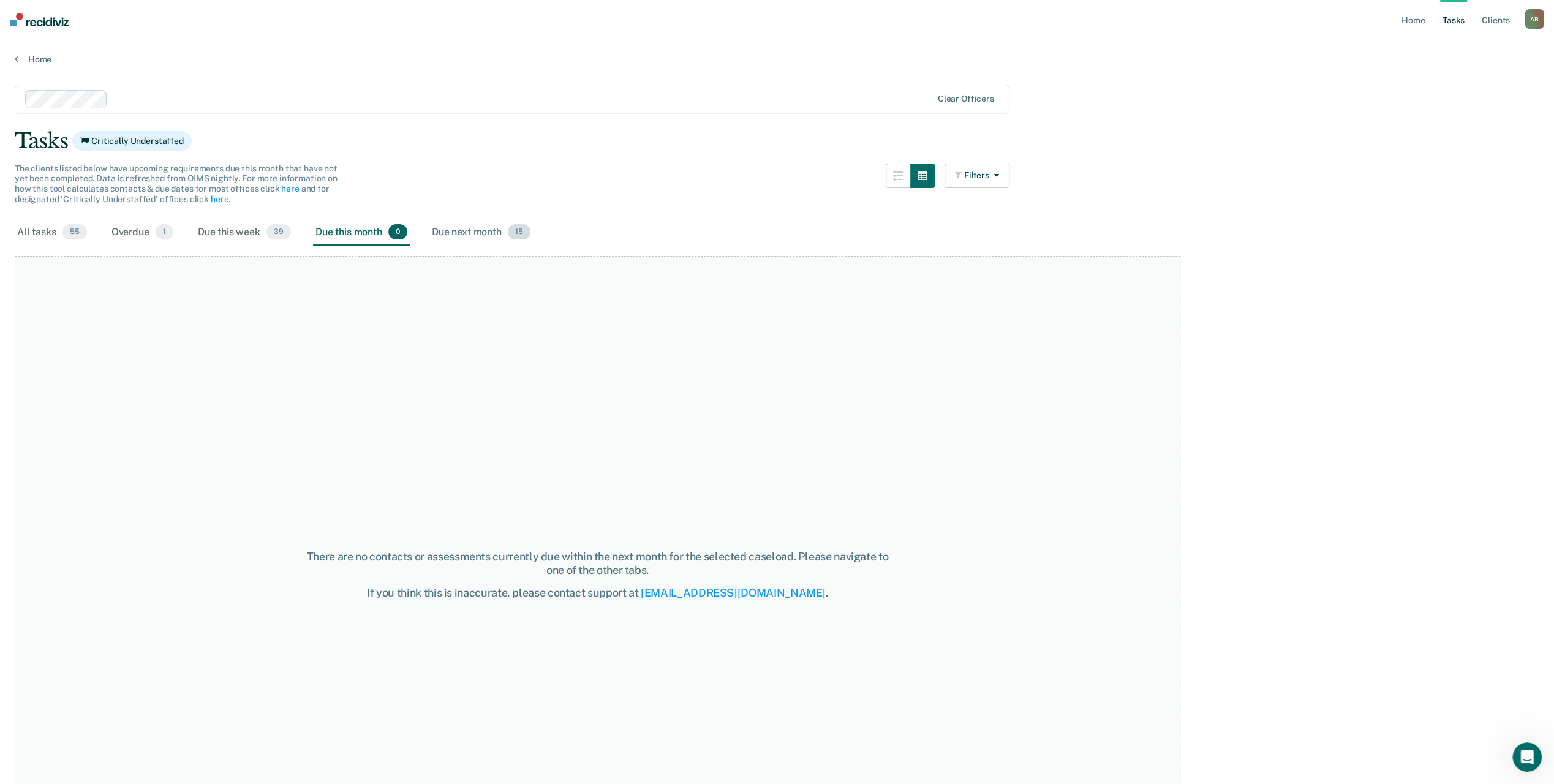 click on "Due next month 15" at bounding box center (481, 233) 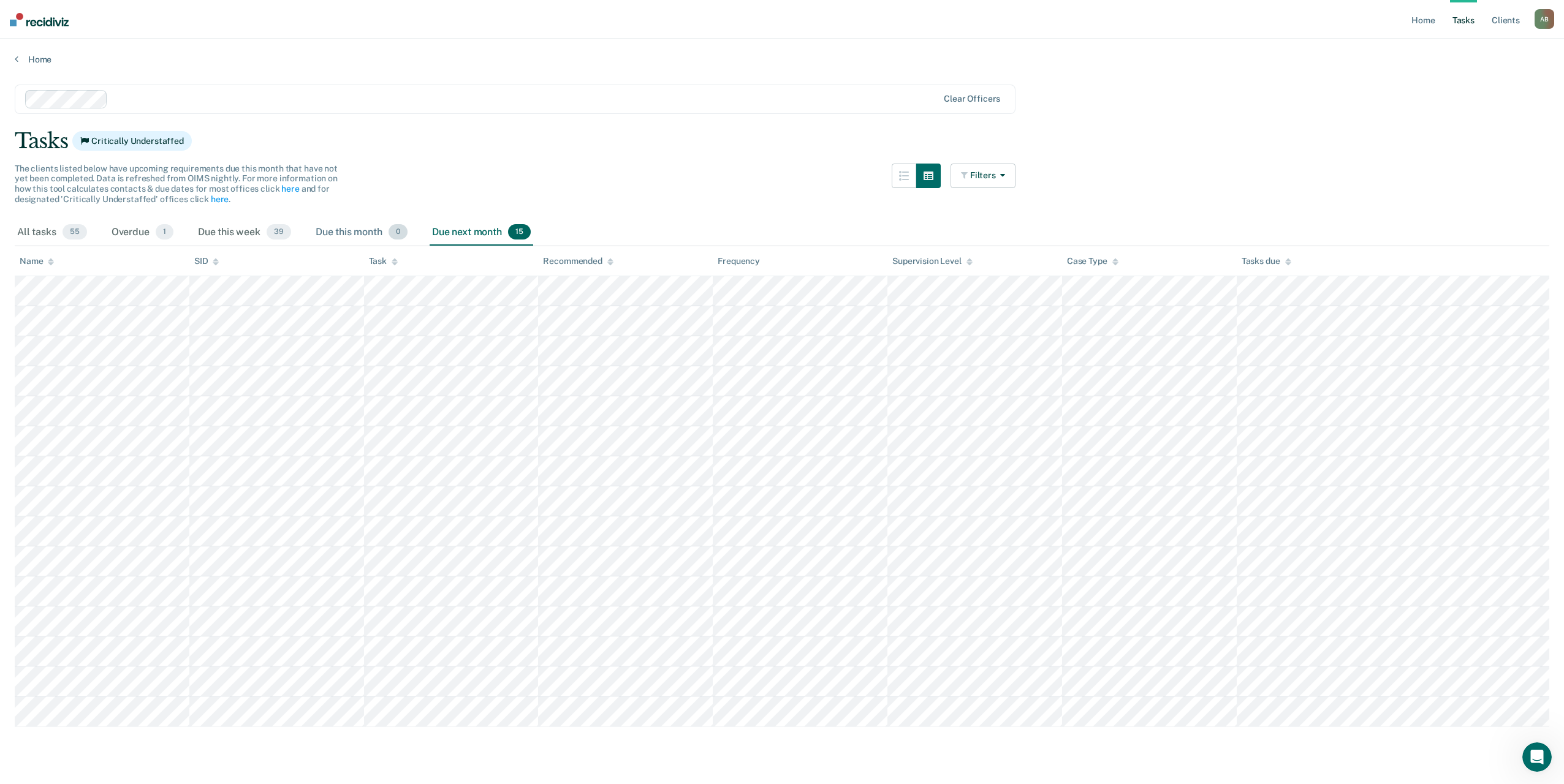 click on "Due this month 0" at bounding box center (362, 233) 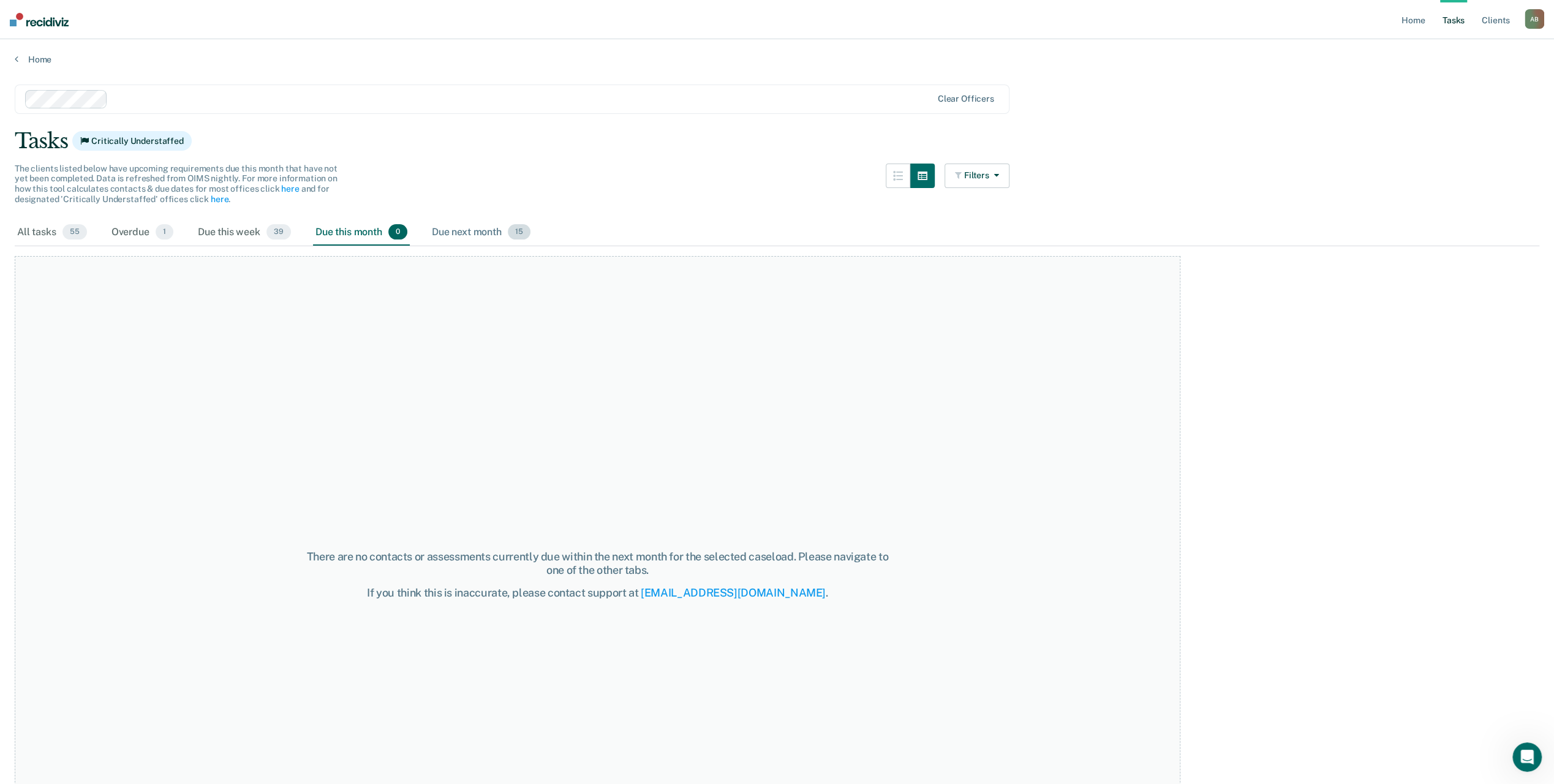 click on "15" at bounding box center [519, 232] 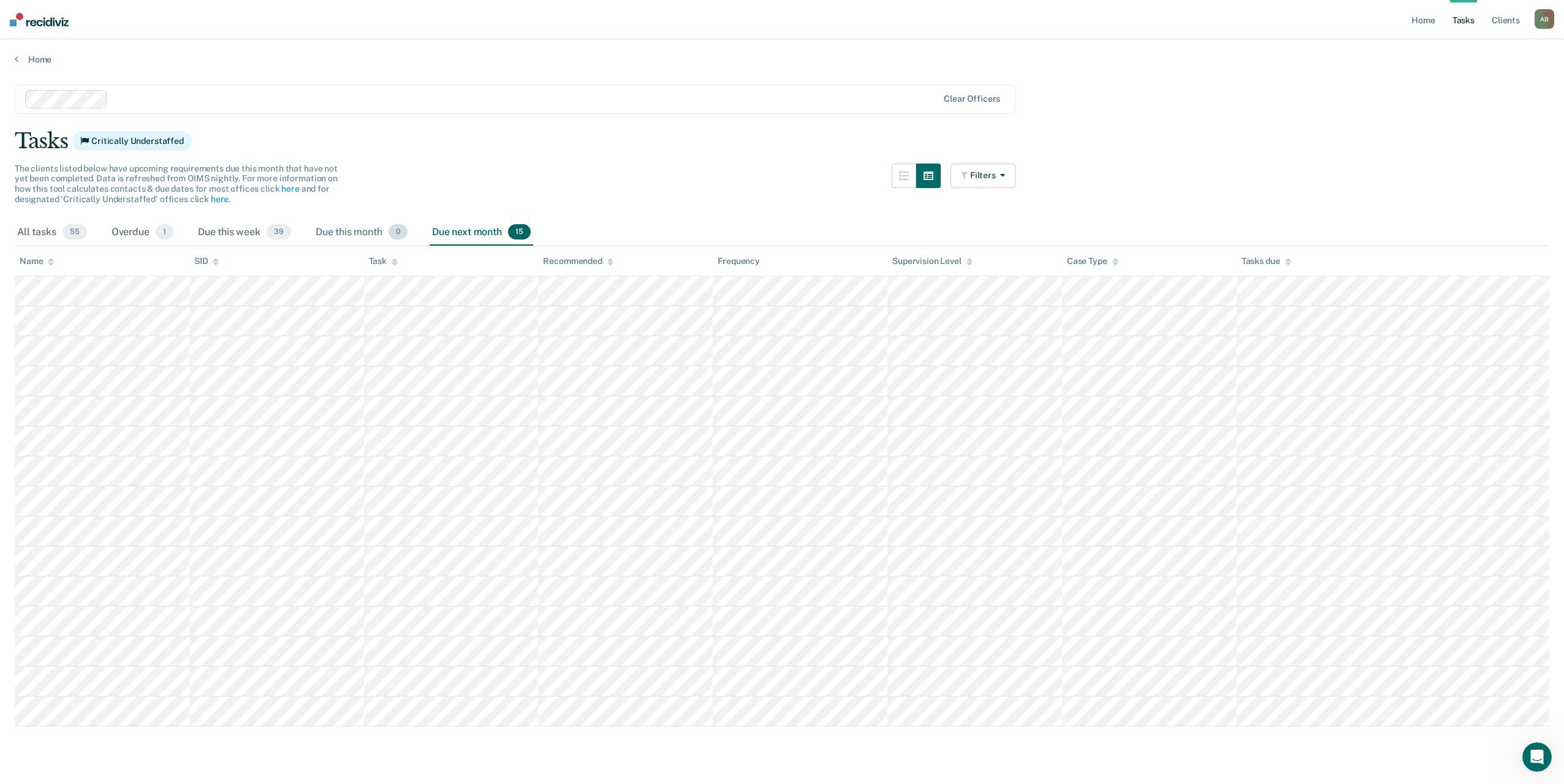 click on "Due this month 0" at bounding box center (362, 233) 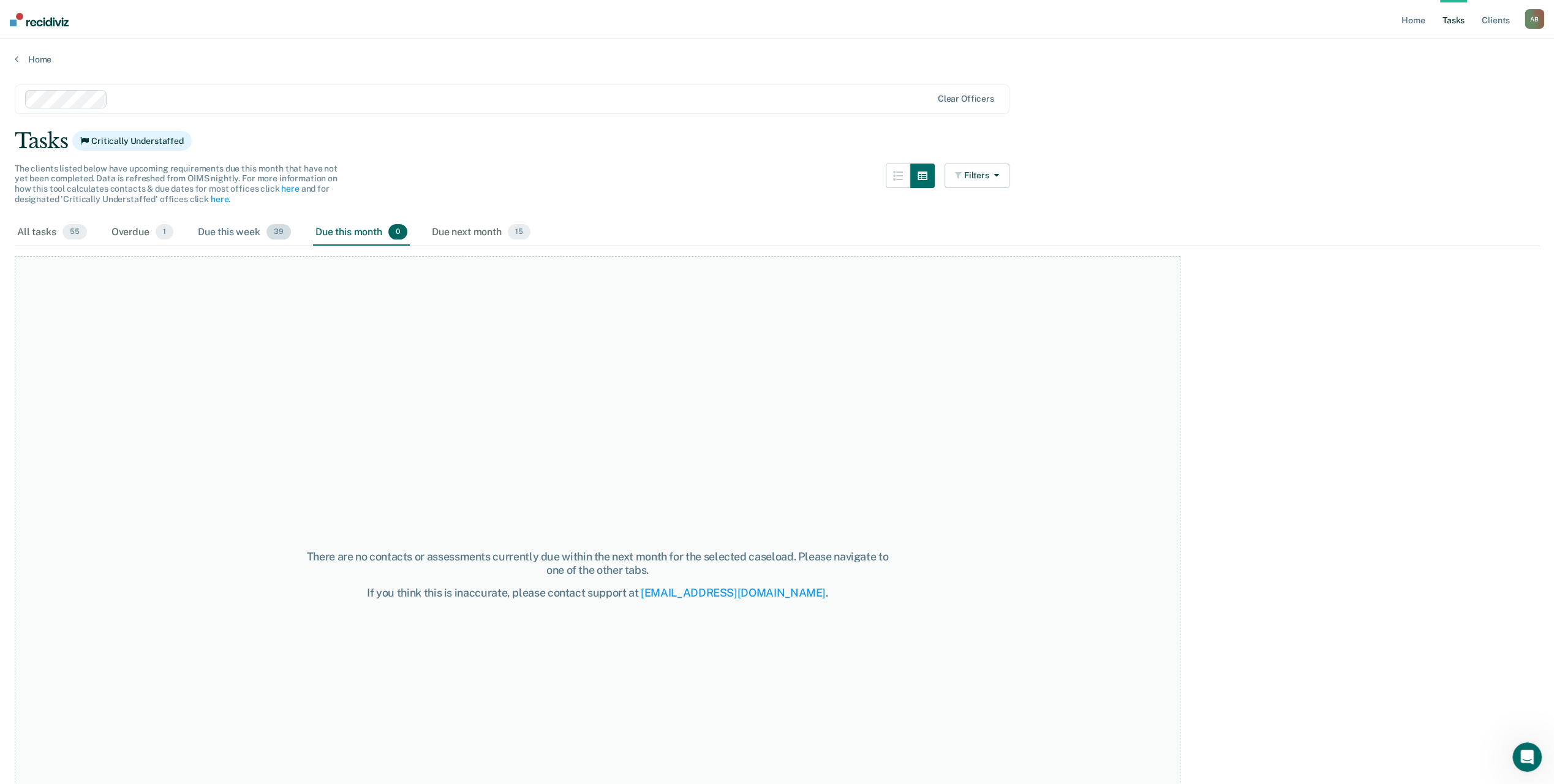 click on "Due this week 39" at bounding box center [244, 233] 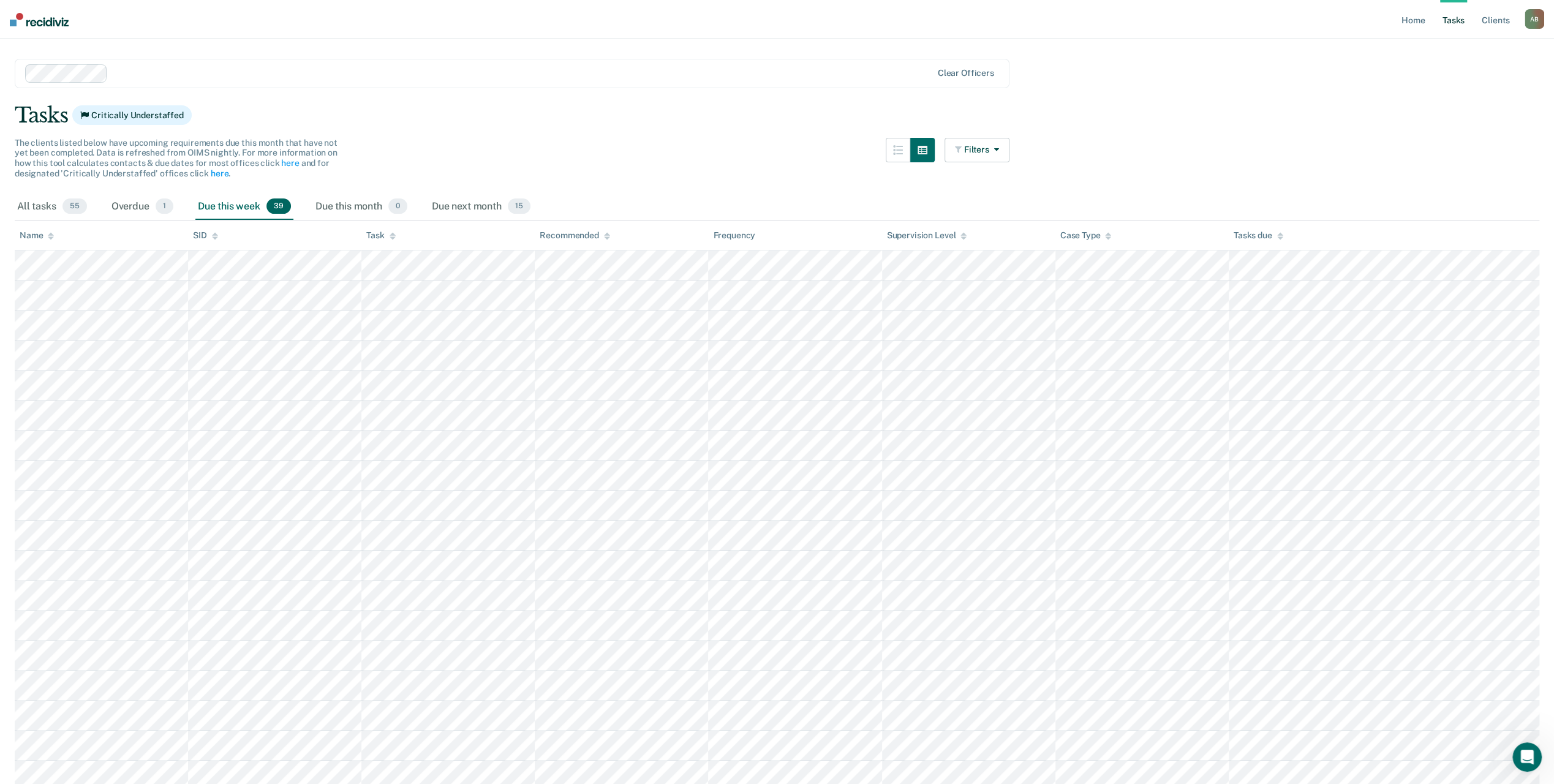 scroll, scrollTop: 0, scrollLeft: 0, axis: both 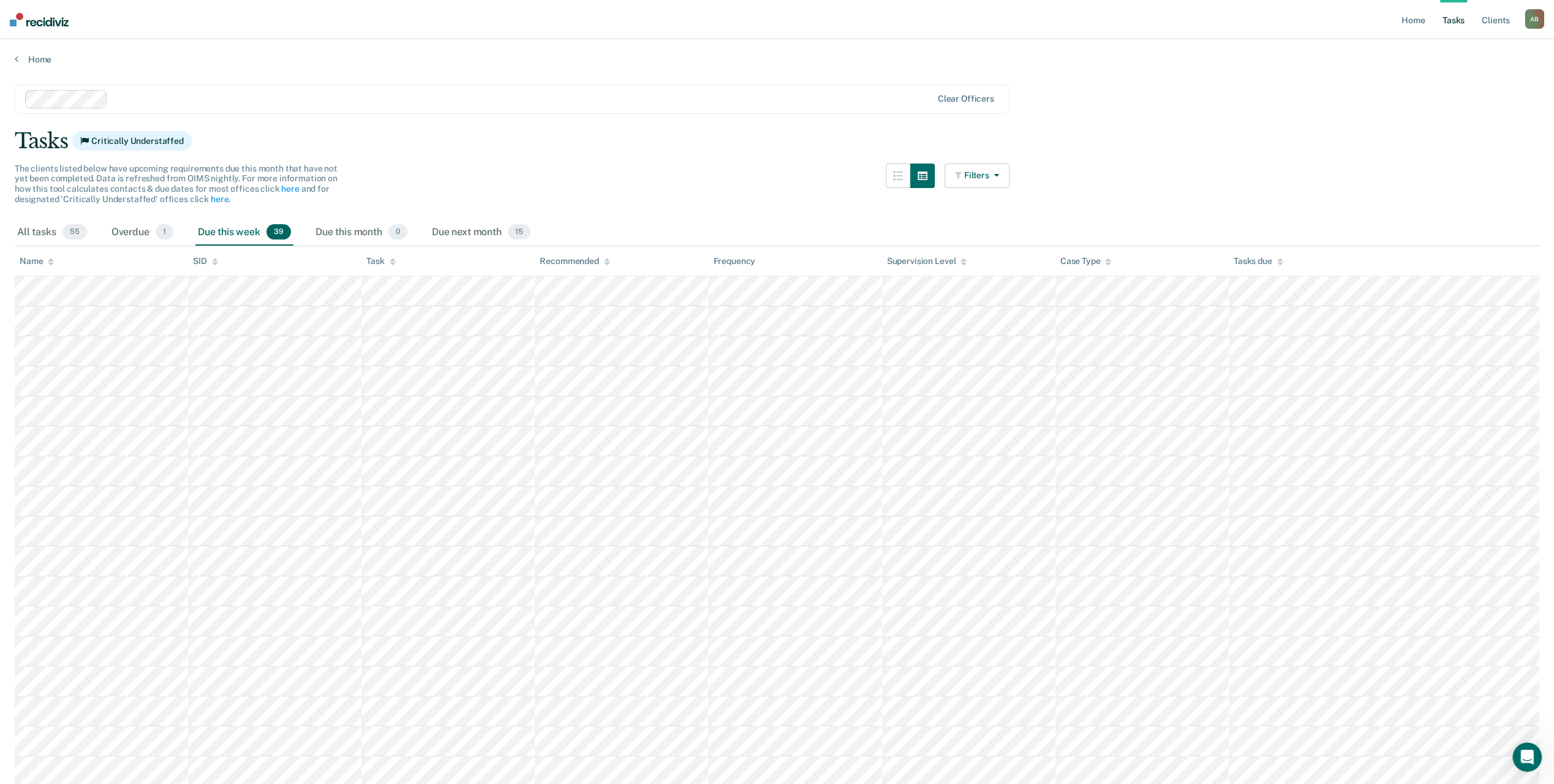 click on "Filters" at bounding box center [977, 176] 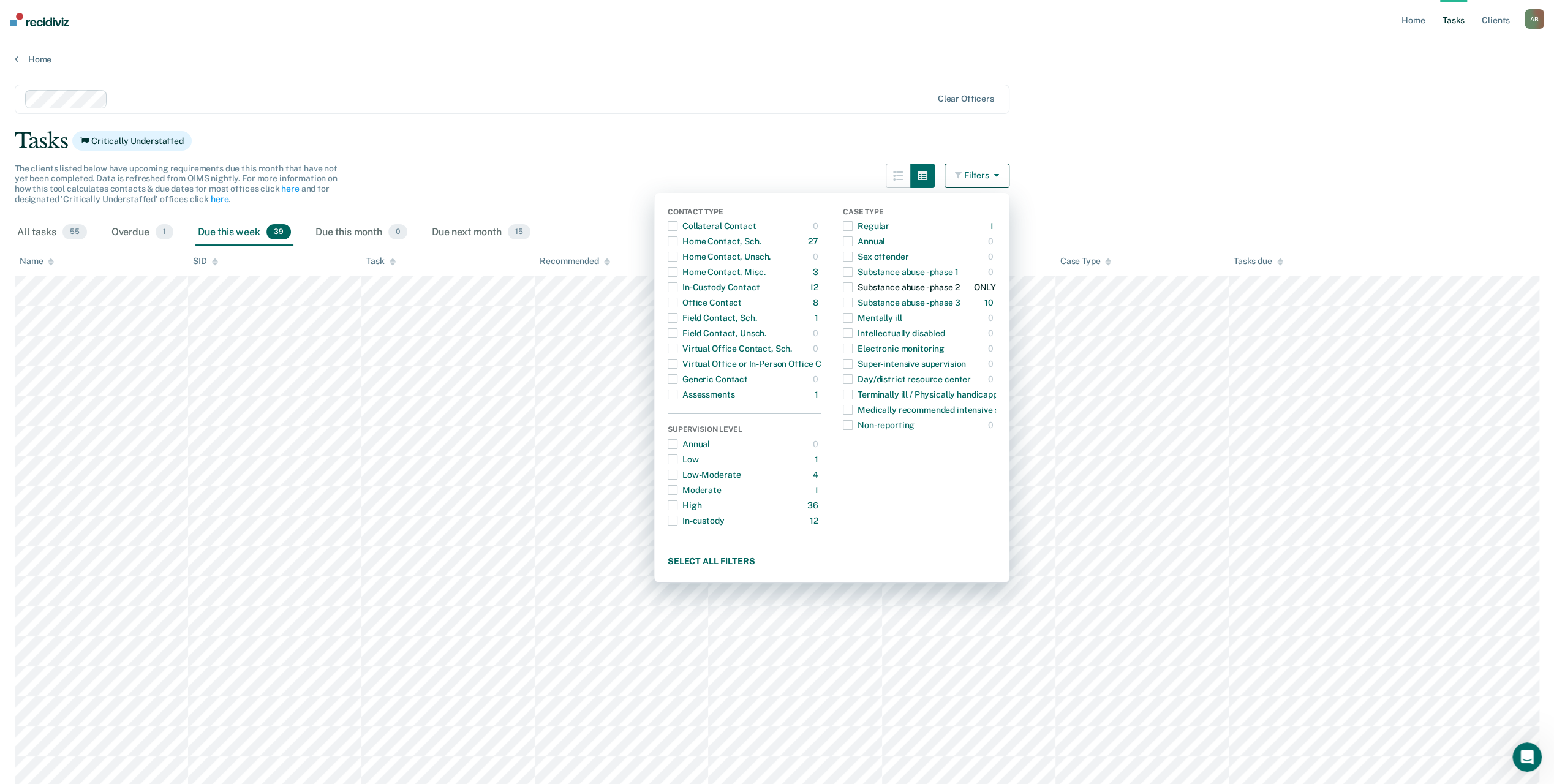 click at bounding box center (848, 287) 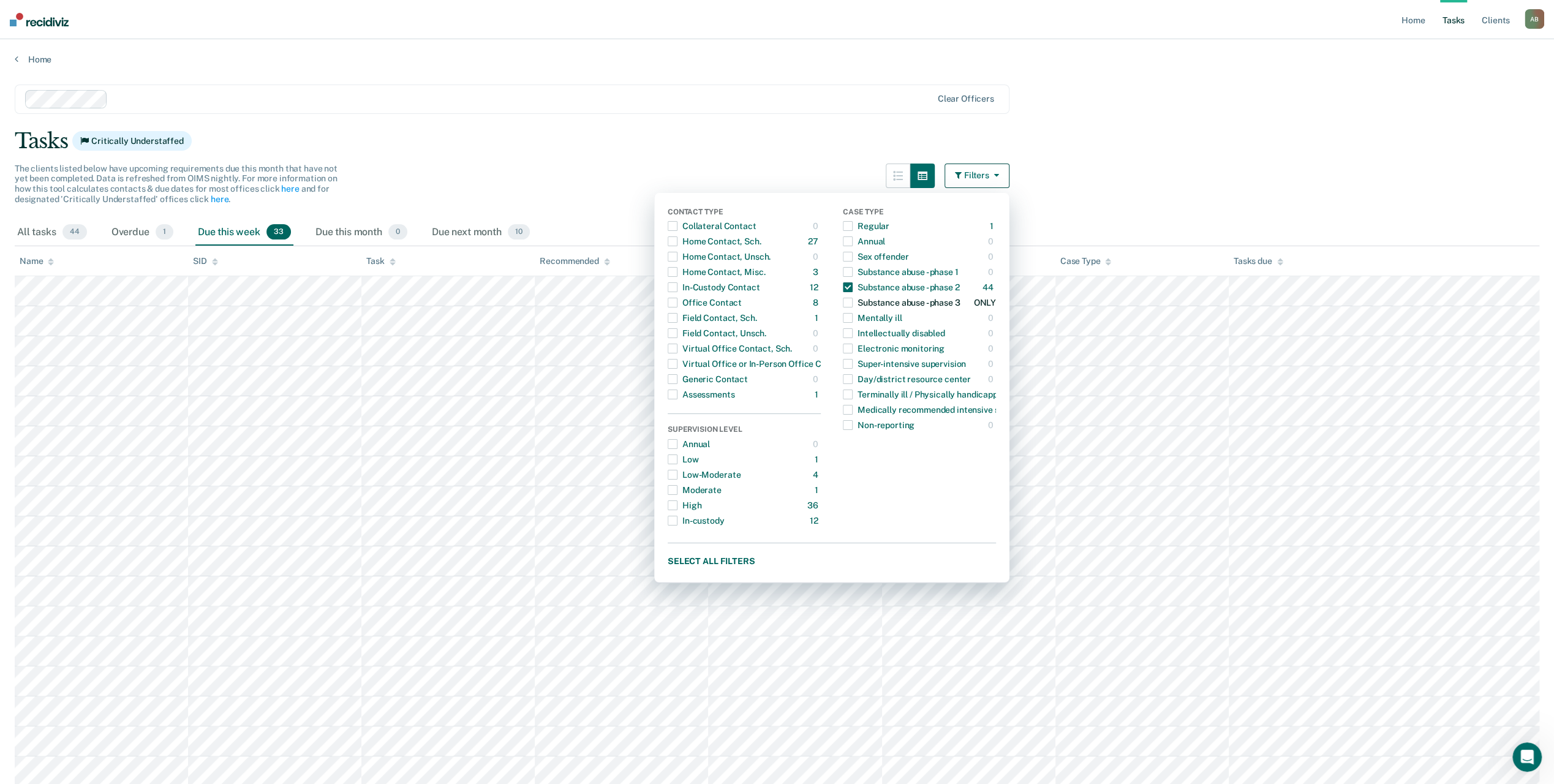 click on "Substance abuse - phase 3" at bounding box center [902, 303] 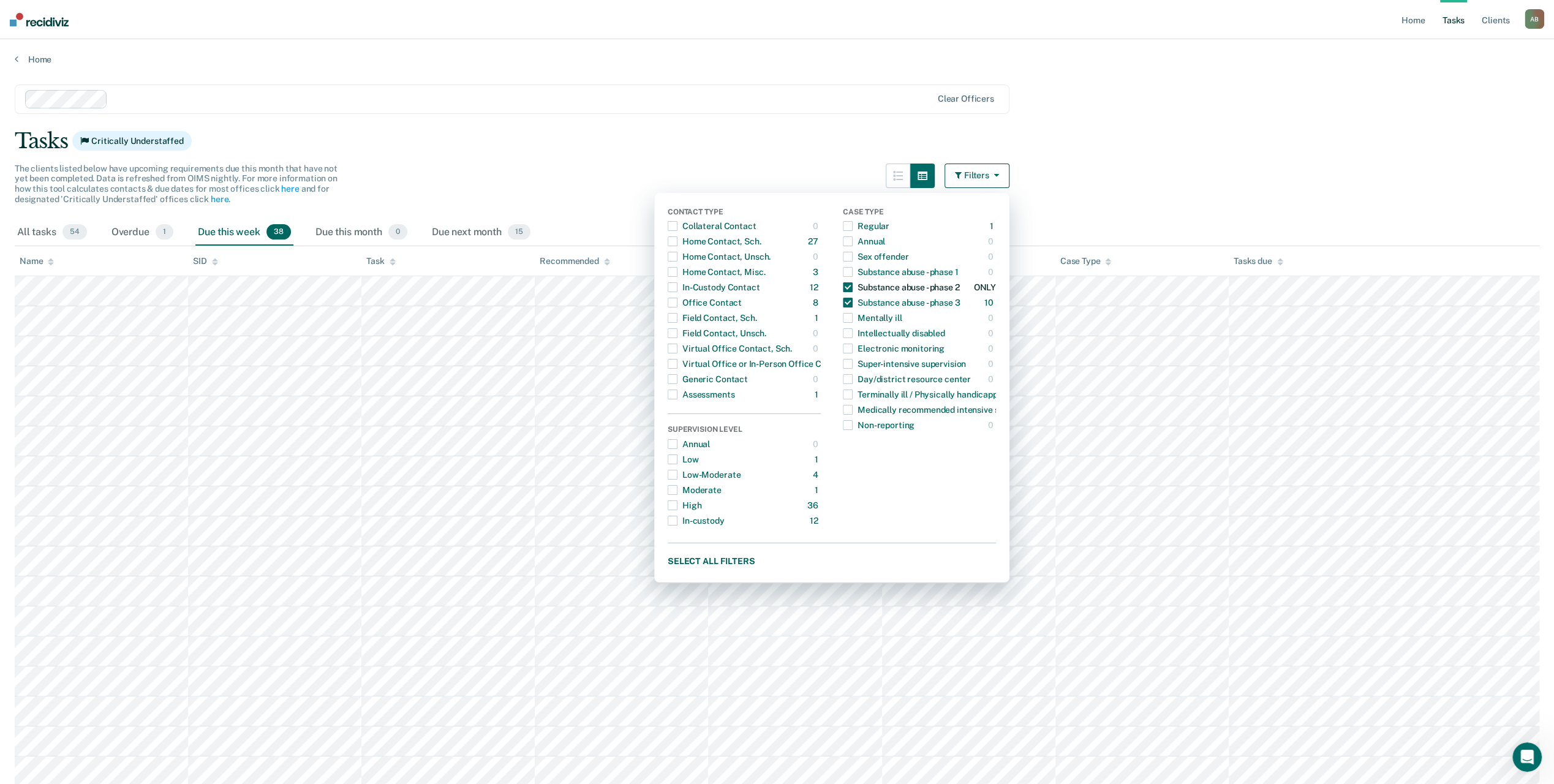 click at bounding box center (848, 287) 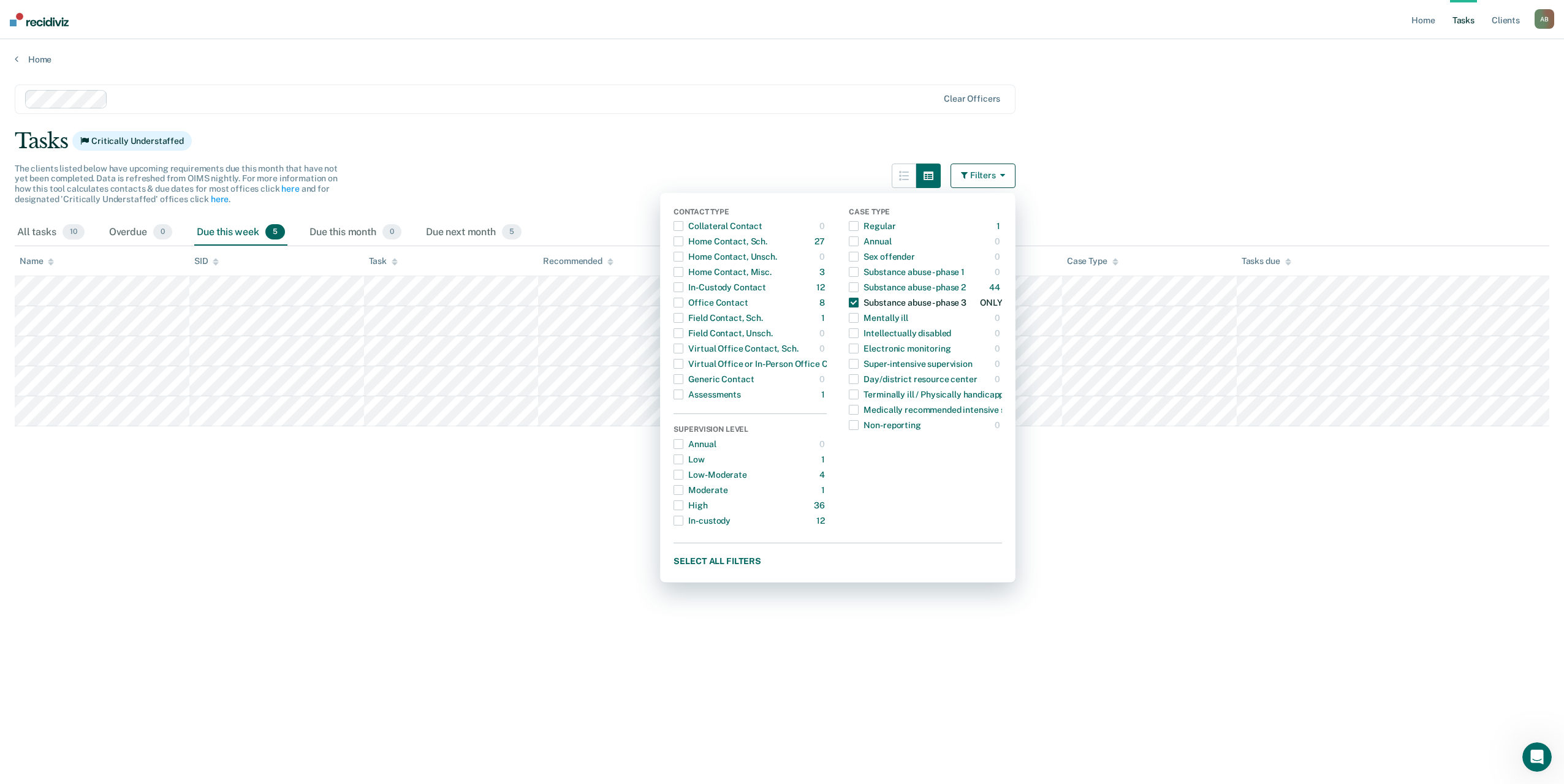 click at bounding box center (854, 303) 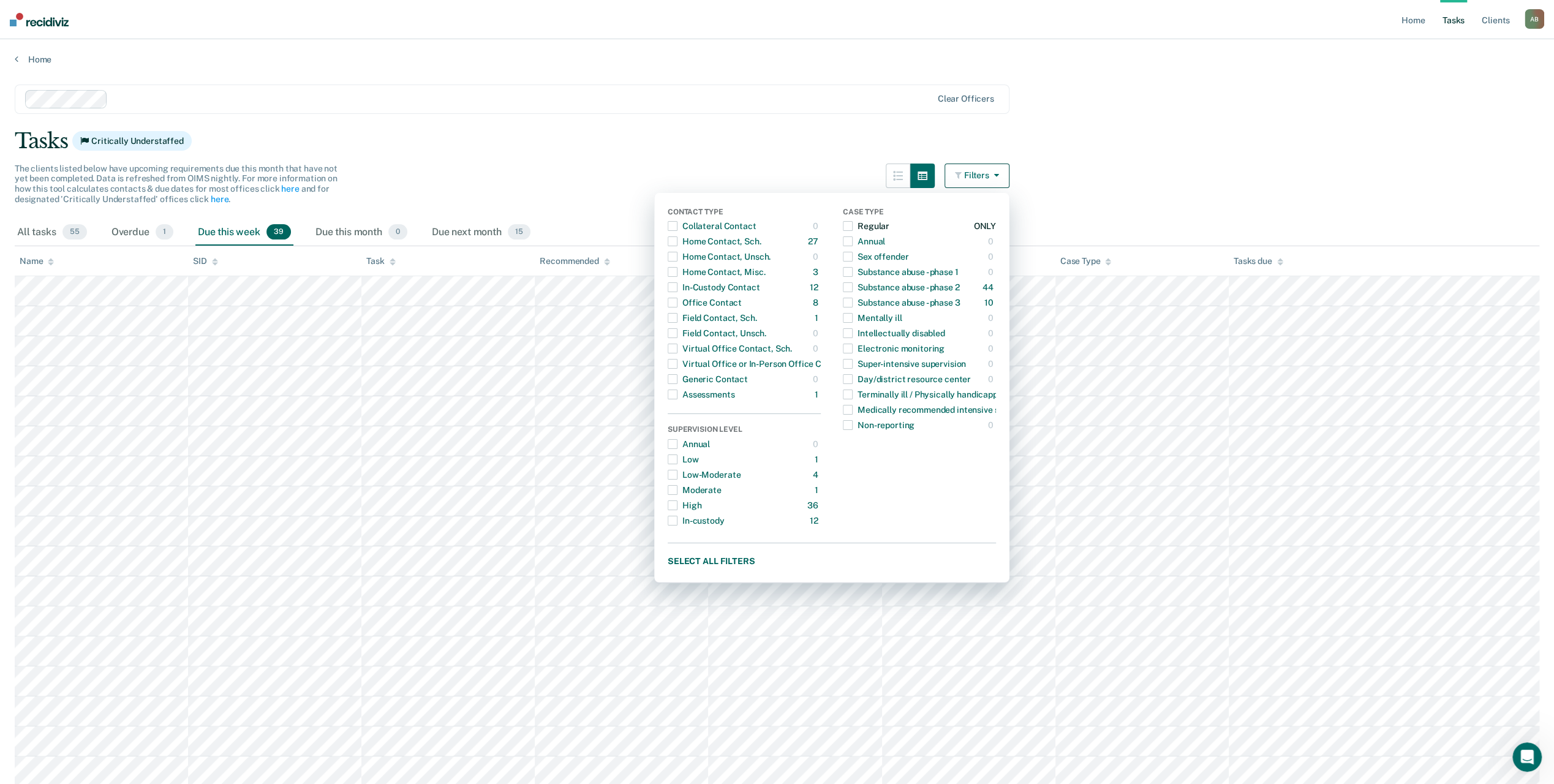 click at bounding box center (848, 226) 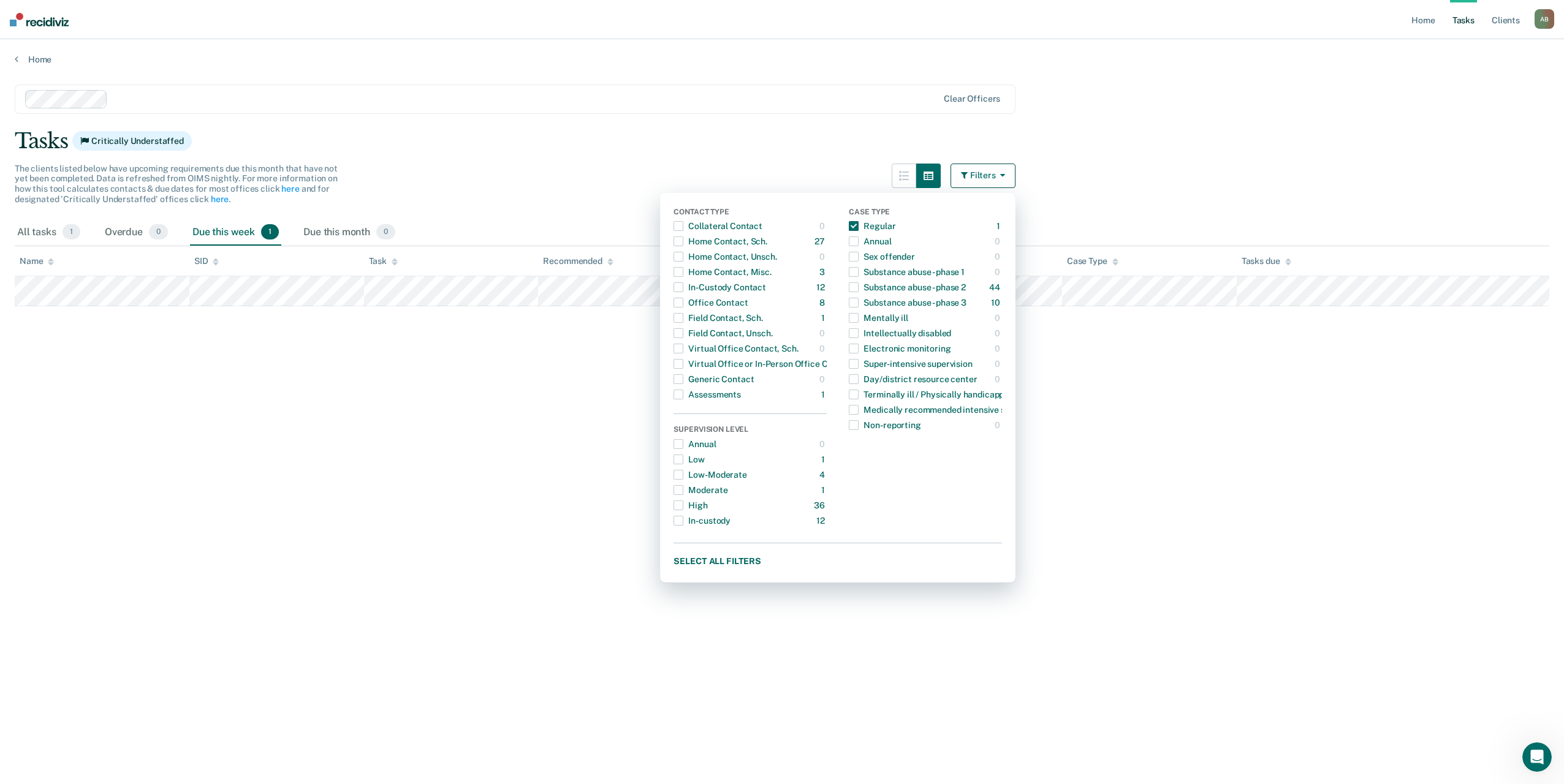 click on "Clear   officers Tasks Critically Understaffed The clients listed below have upcoming requirements due this month that have not yet been completed. Data is refreshed from OIMS nightly. For more information on how this tool calculates contacts & due dates for most offices click   here   and for designated 'Critically Understaffed' offices click   here .  Filters Contact Type Collateral Contact 0 ONLY Home Contact, Sch. 27 ONLY Home Contact, Unsch. 0 ONLY Home Contact, Misc. 3 ONLY In-Custody Contact 12 ONLY Office Contact 8 ONLY Field Contact, Sch. 1 ONLY Field Contact, Unsch. 0 ONLY Virtual Office Contact, Sch. 0 ONLY Virtual Office or In-Person Office Contact 3 ONLY Generic Contact 0 ONLY Assessments 1 ONLY Supervision Level Annual 0 ONLY Low 1 ONLY Low-Moderate 4 ONLY Moderate 1 ONLY High 36 ONLY In-custody 12 ONLY Case Type Regular 1 ONLY Annual 0 ONLY Sex offender 0 ONLY Substance abuse - phase 1 0 ONLY Substance abuse - phase 2 44 ONLY Substance abuse - phase 3 10 ONLY Mentally ill 0 ONLY 0 ONLY 0 ONLY 0" at bounding box center [782, 423] 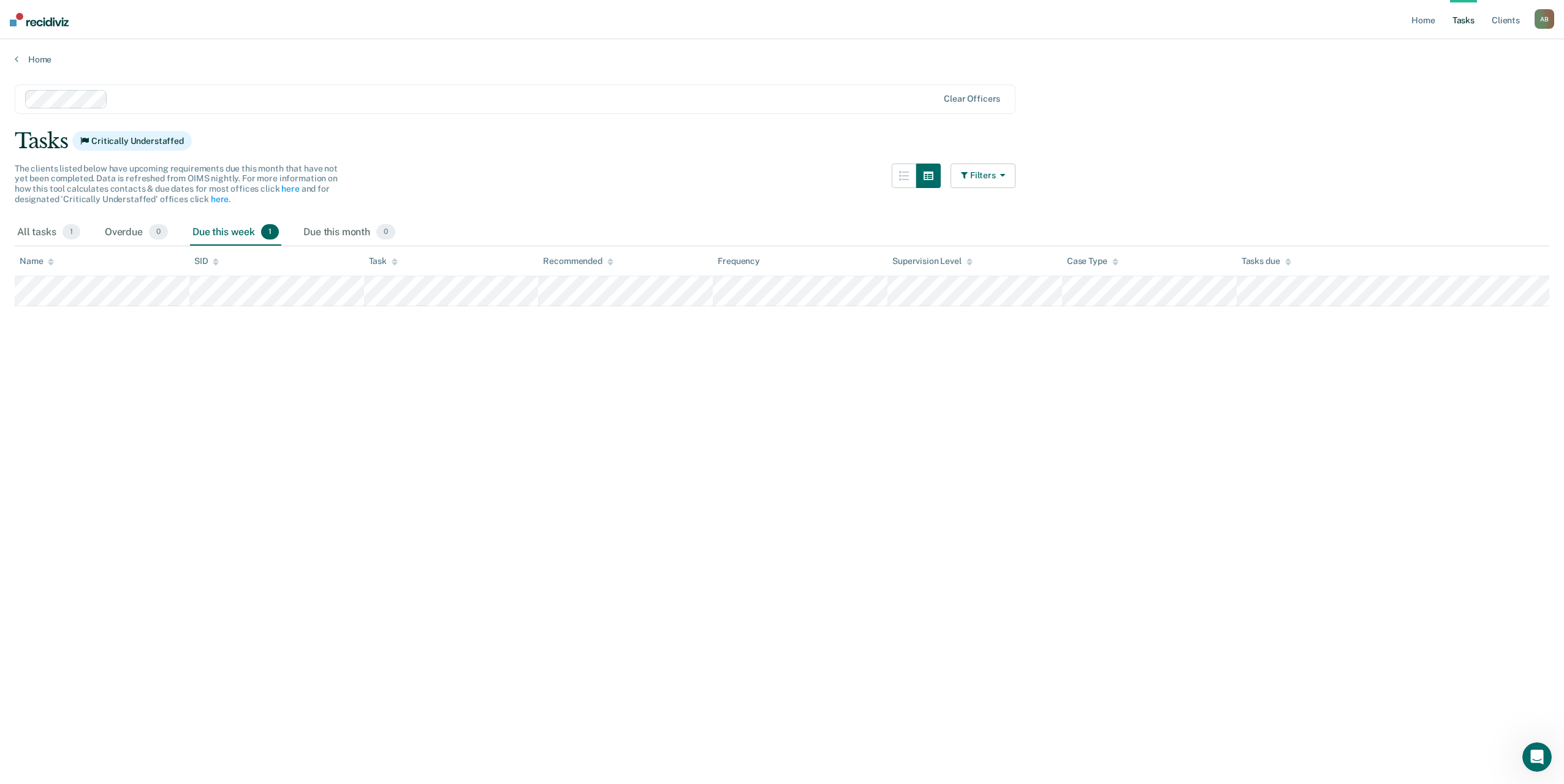 click on "Filters" at bounding box center [983, 176] 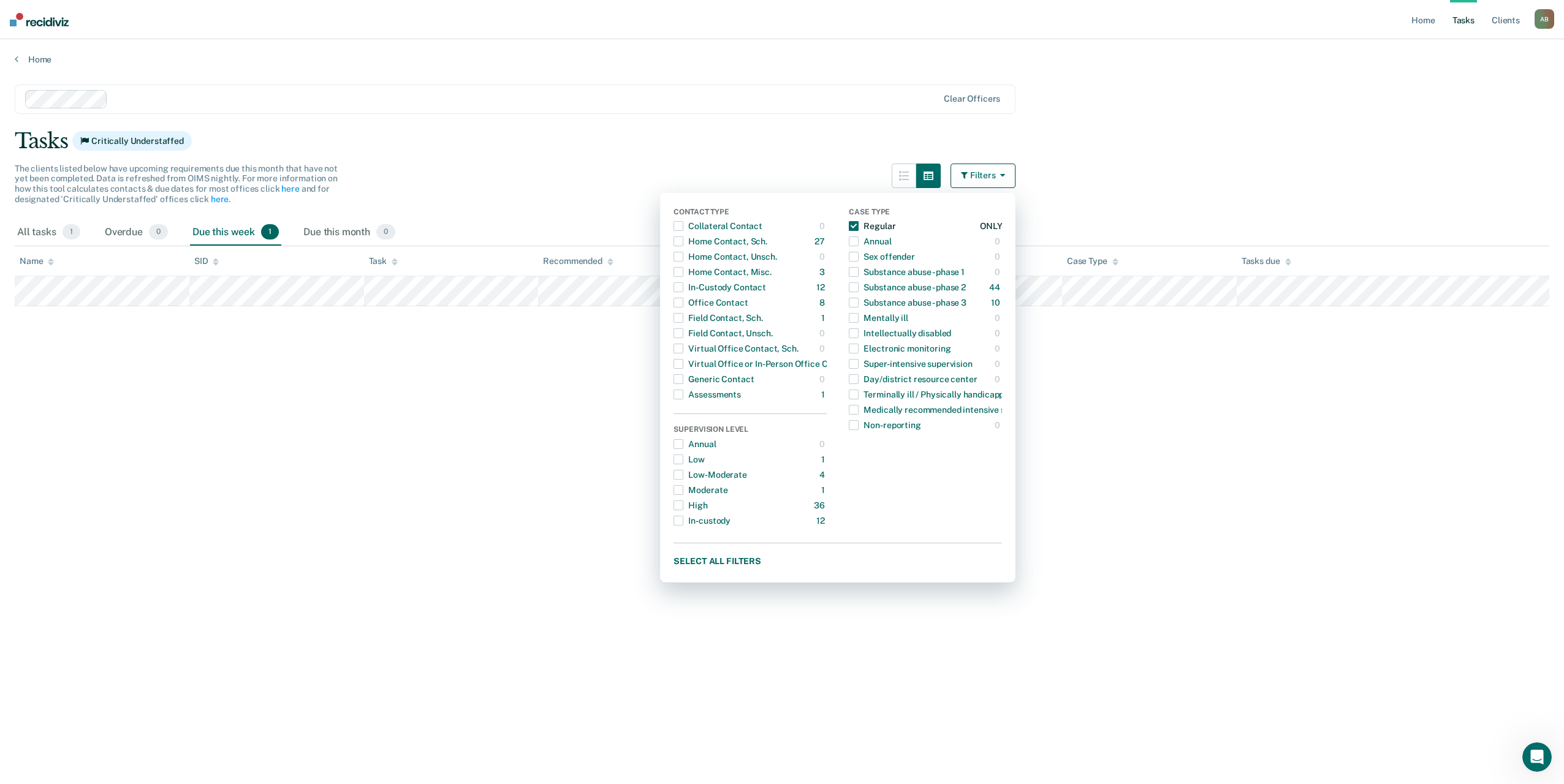 click at bounding box center (854, 226) 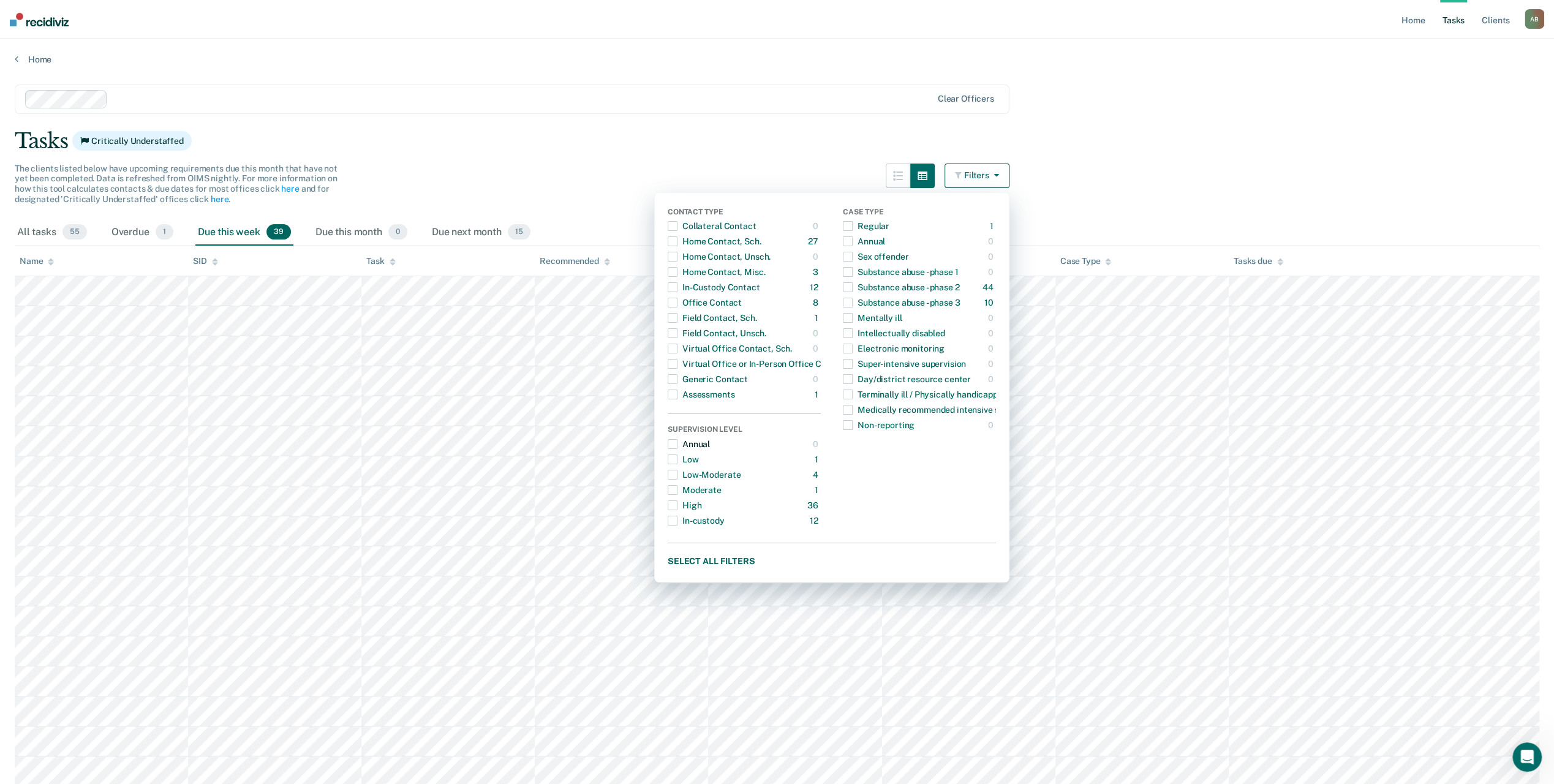 click at bounding box center [673, 444] 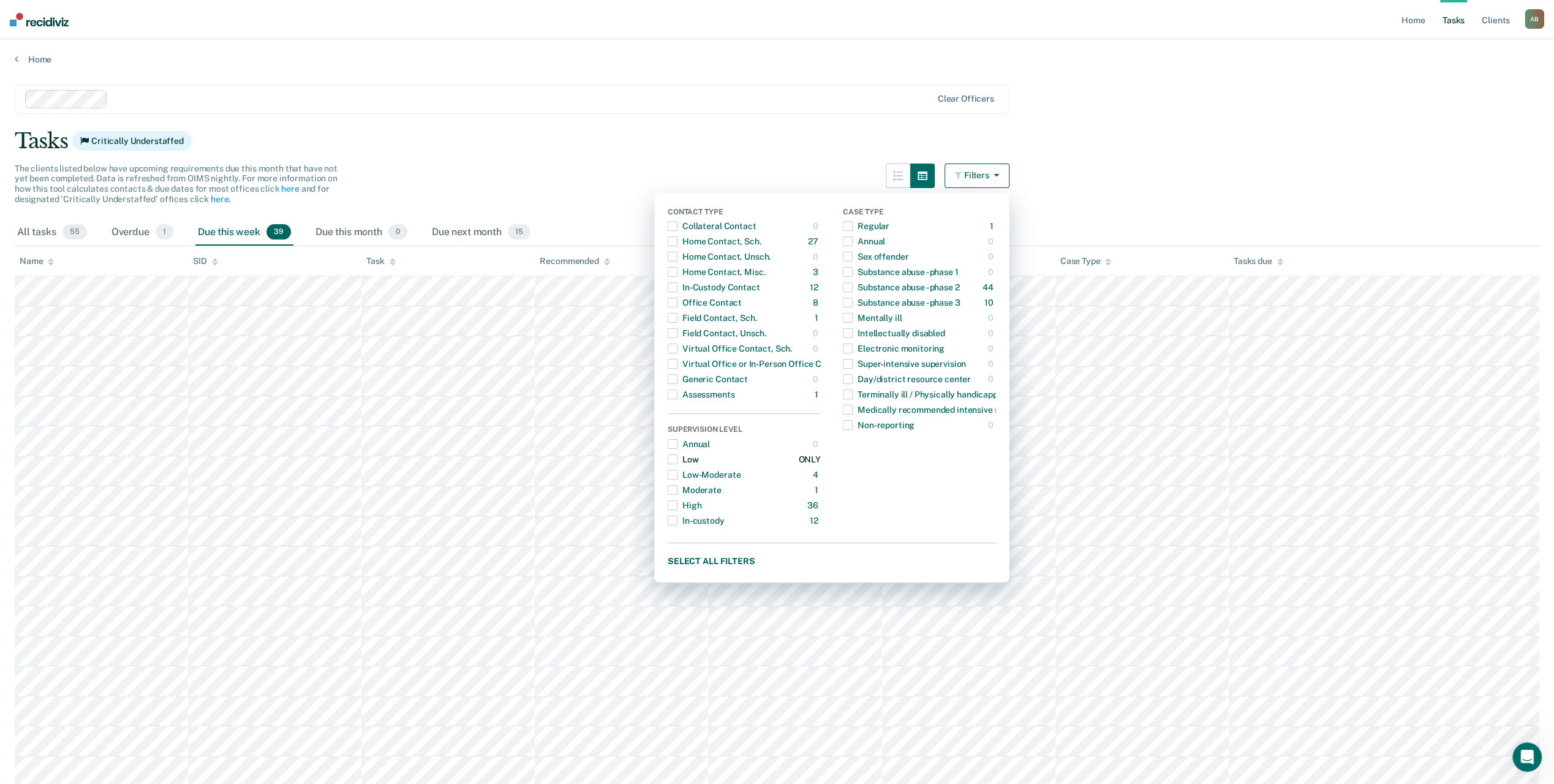 click at bounding box center (673, 459) 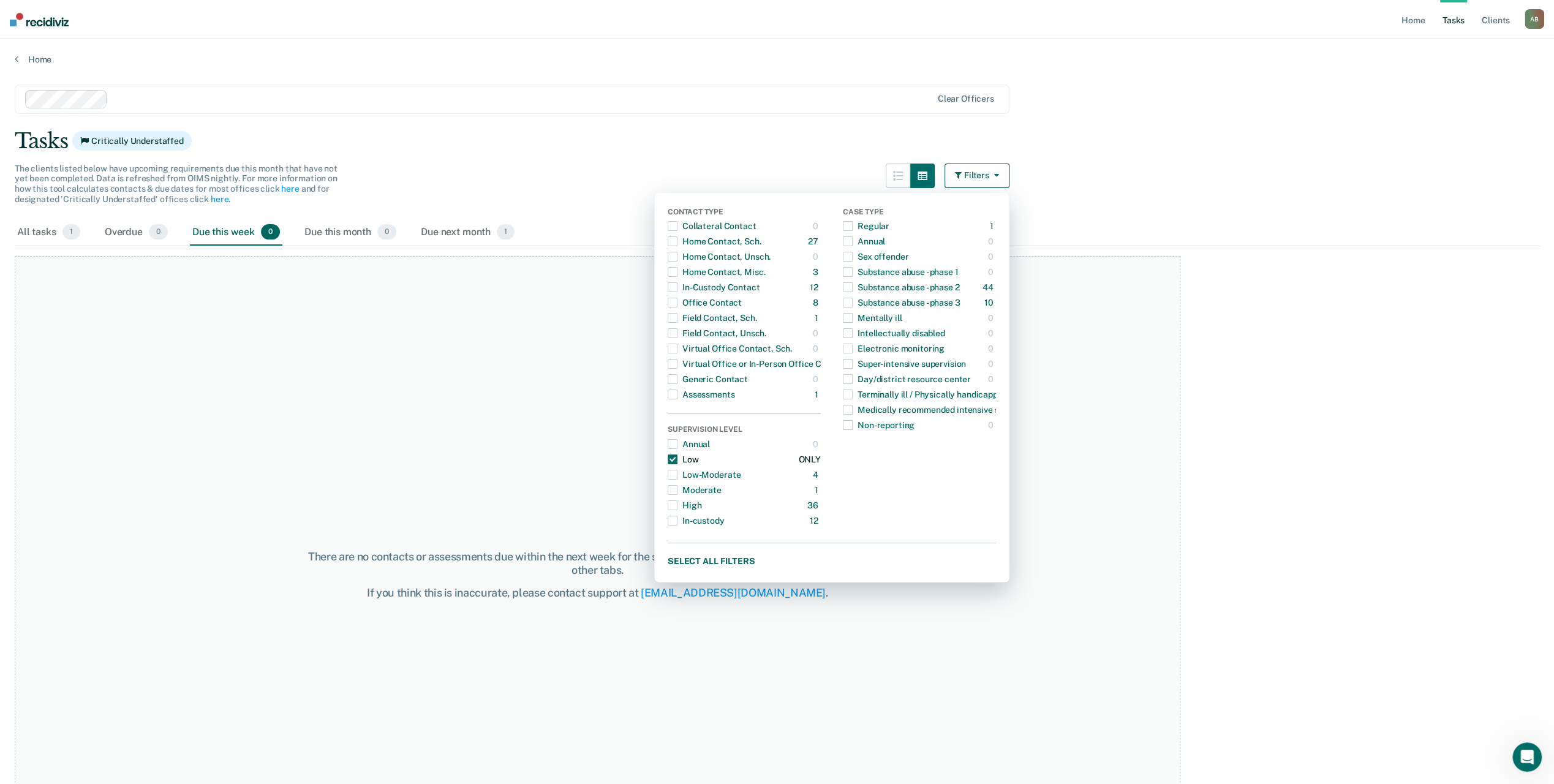 click at bounding box center (673, 459) 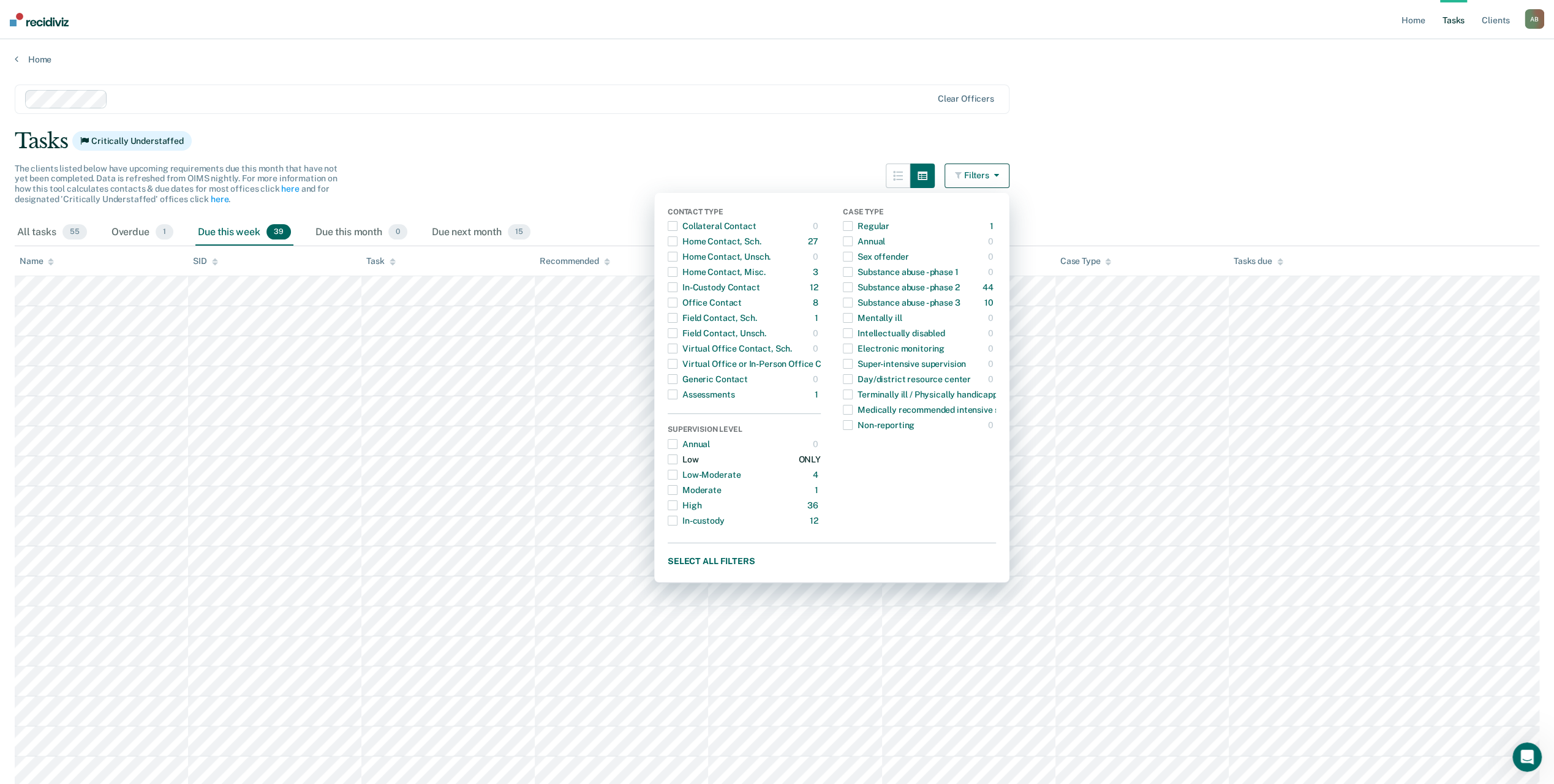 click on "Low" at bounding box center (683, 459) 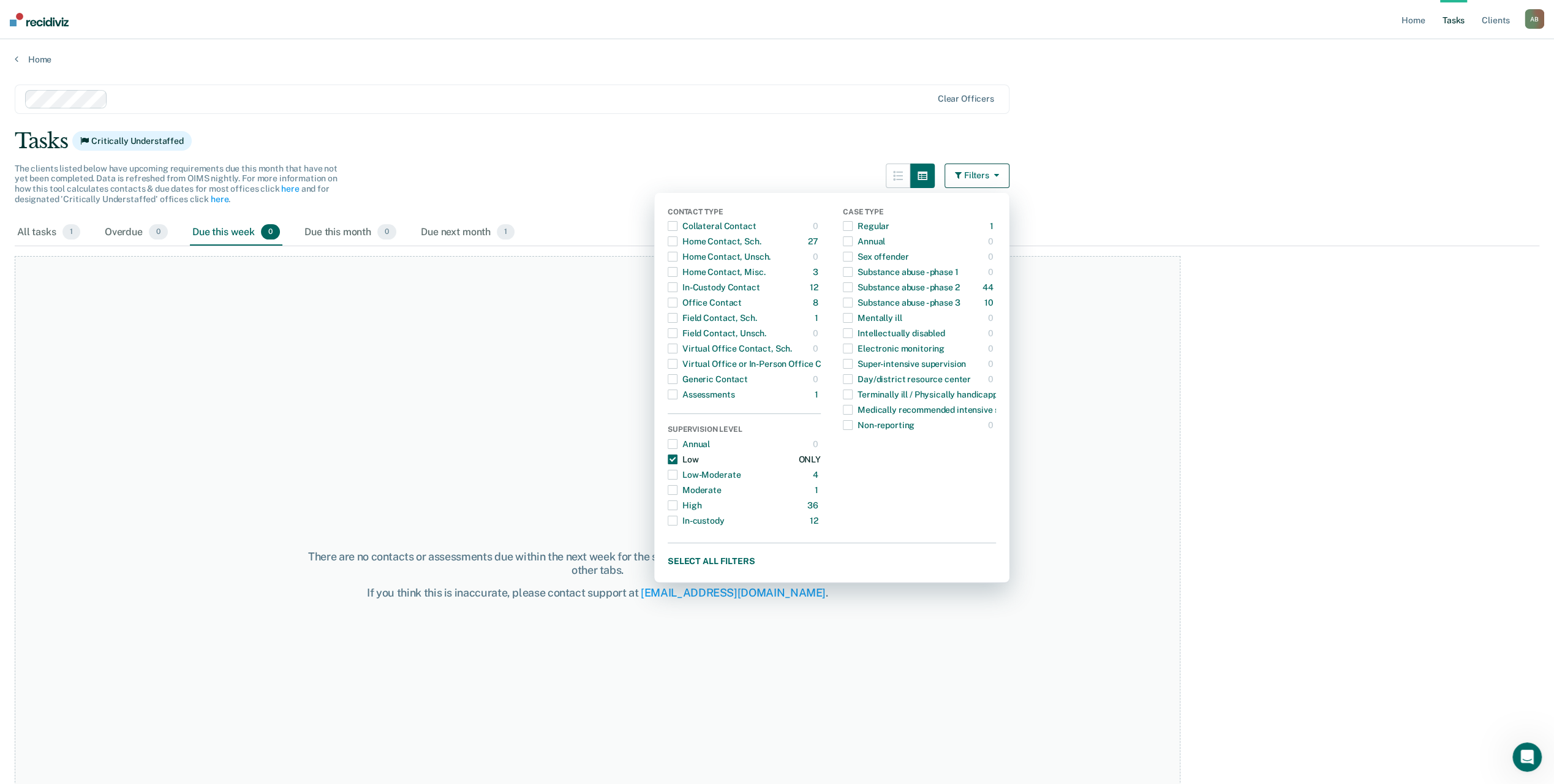 click on "Low" at bounding box center [683, 459] 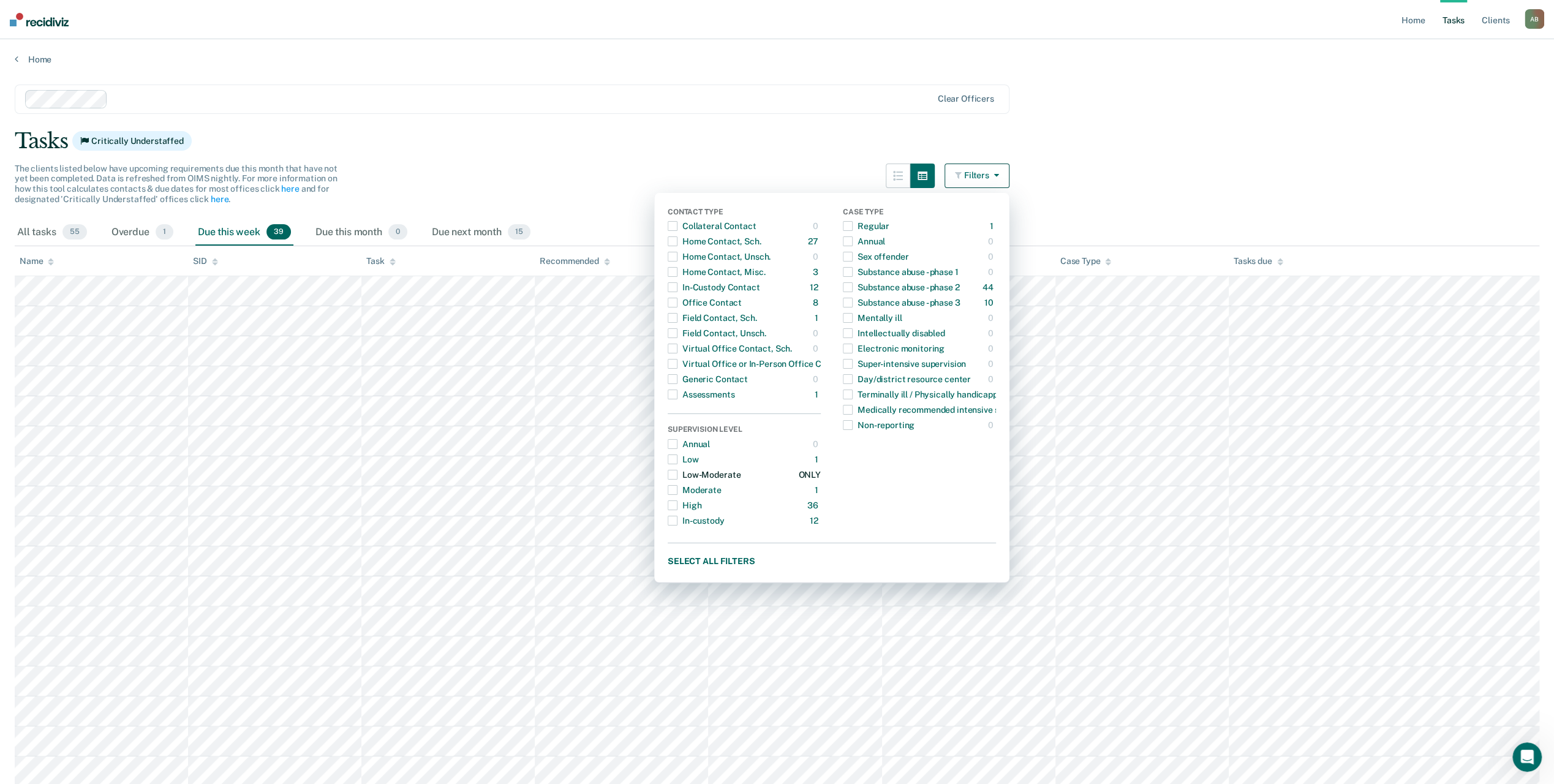 click on "Low-Moderate" at bounding box center [704, 475] 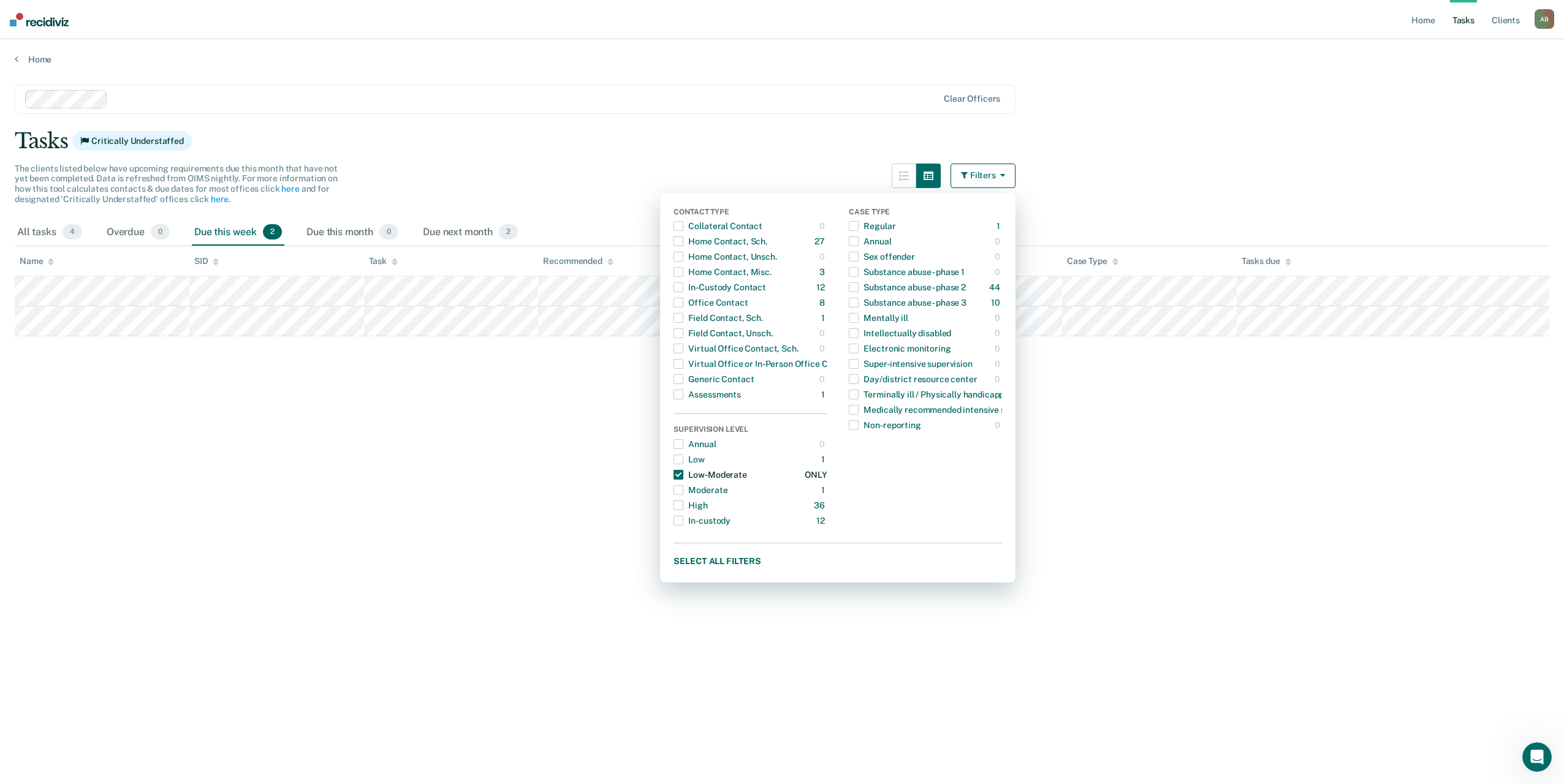 click on "Low-Moderate" at bounding box center (710, 475) 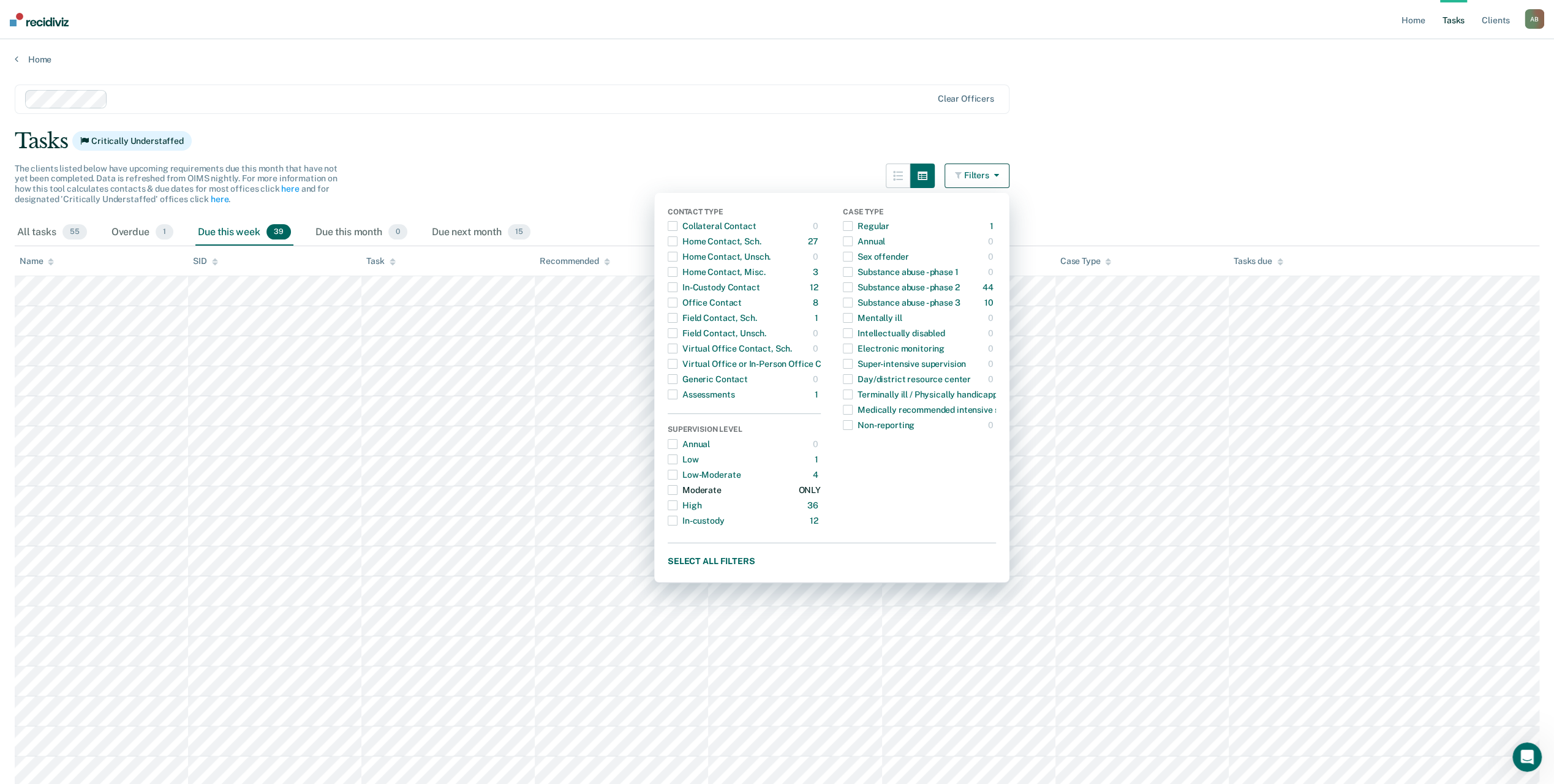 click at bounding box center (673, 490) 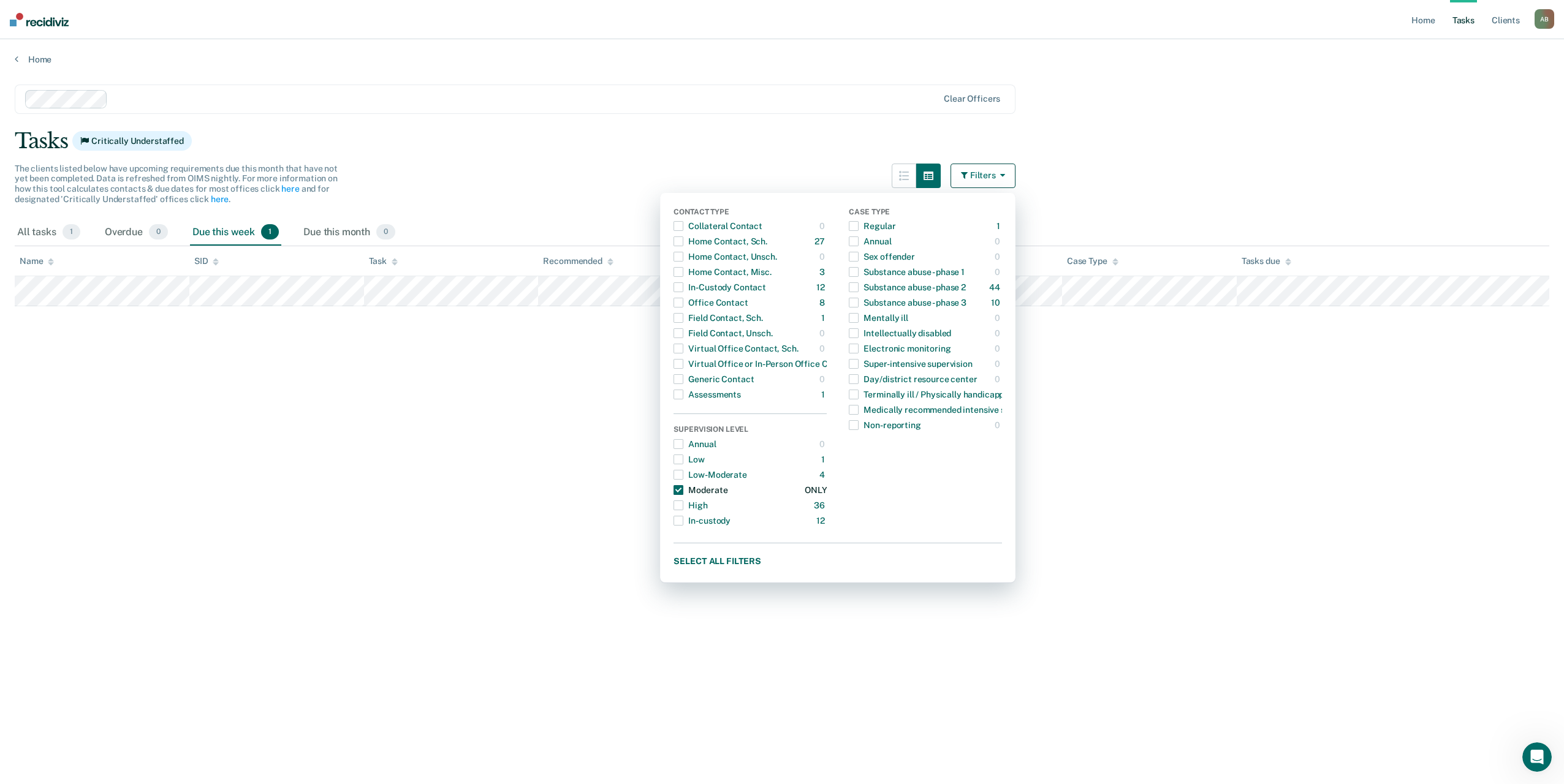 click at bounding box center [678, 490] 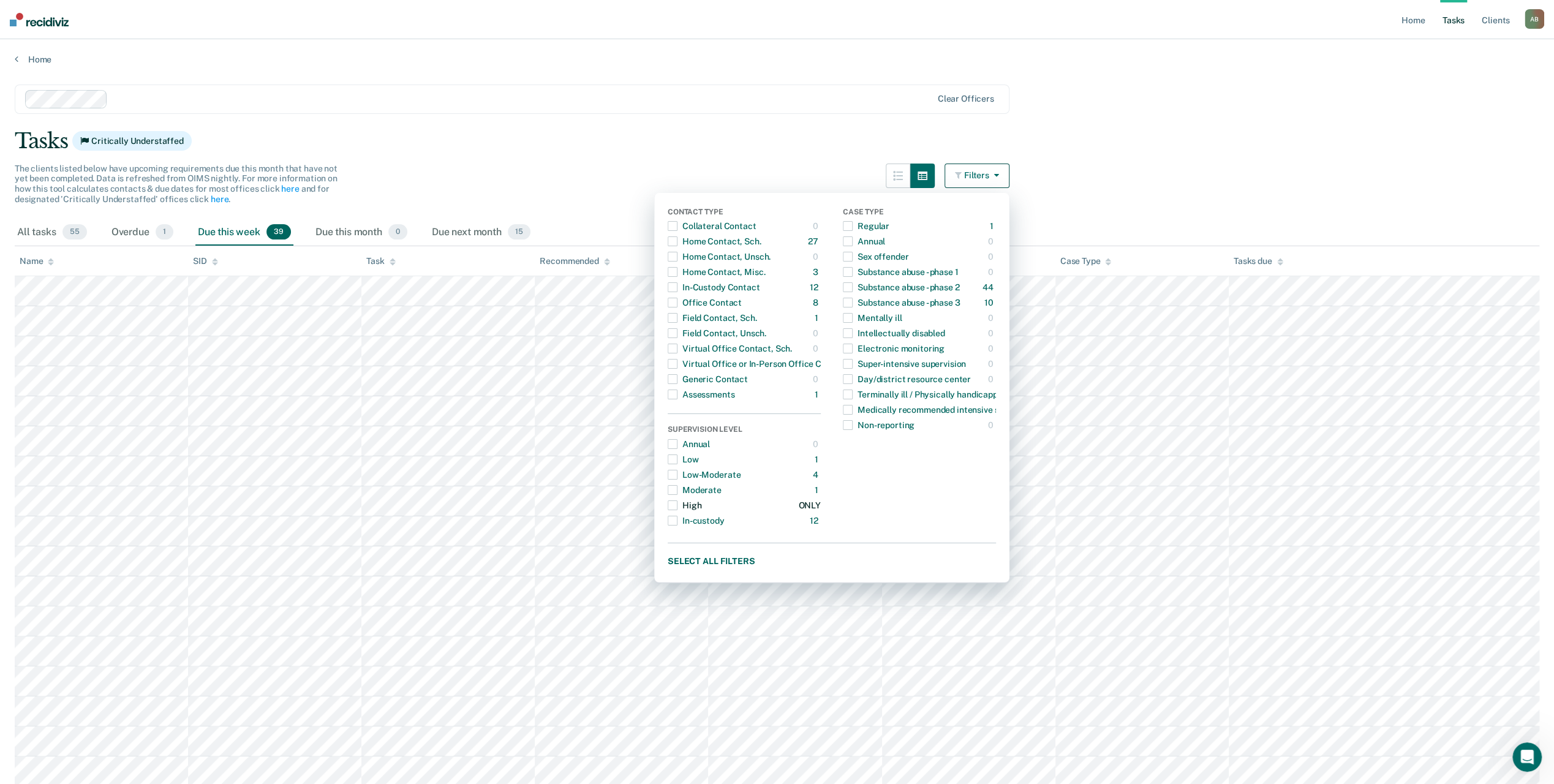 click at bounding box center (673, 505) 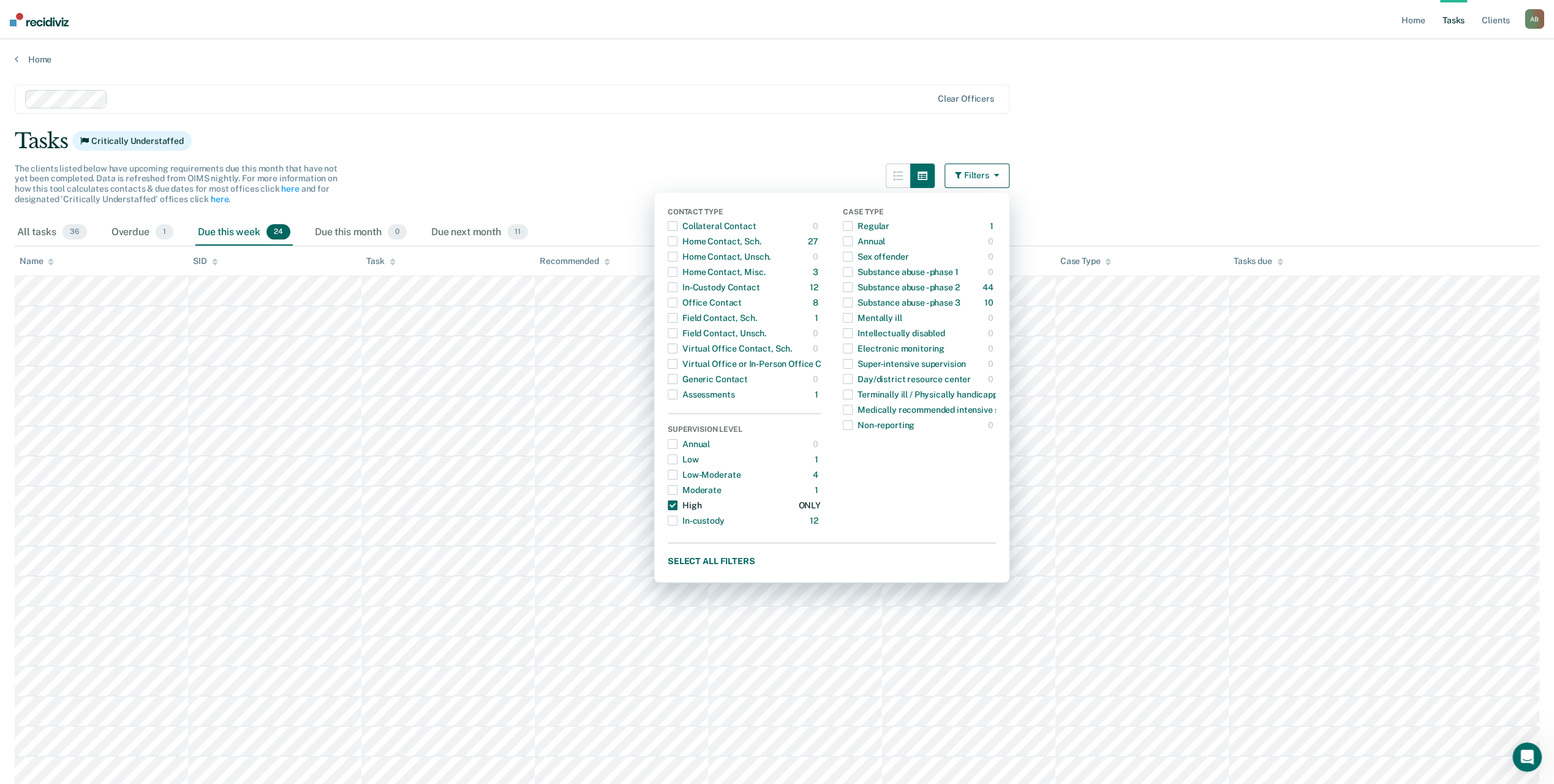 click at bounding box center (673, 505) 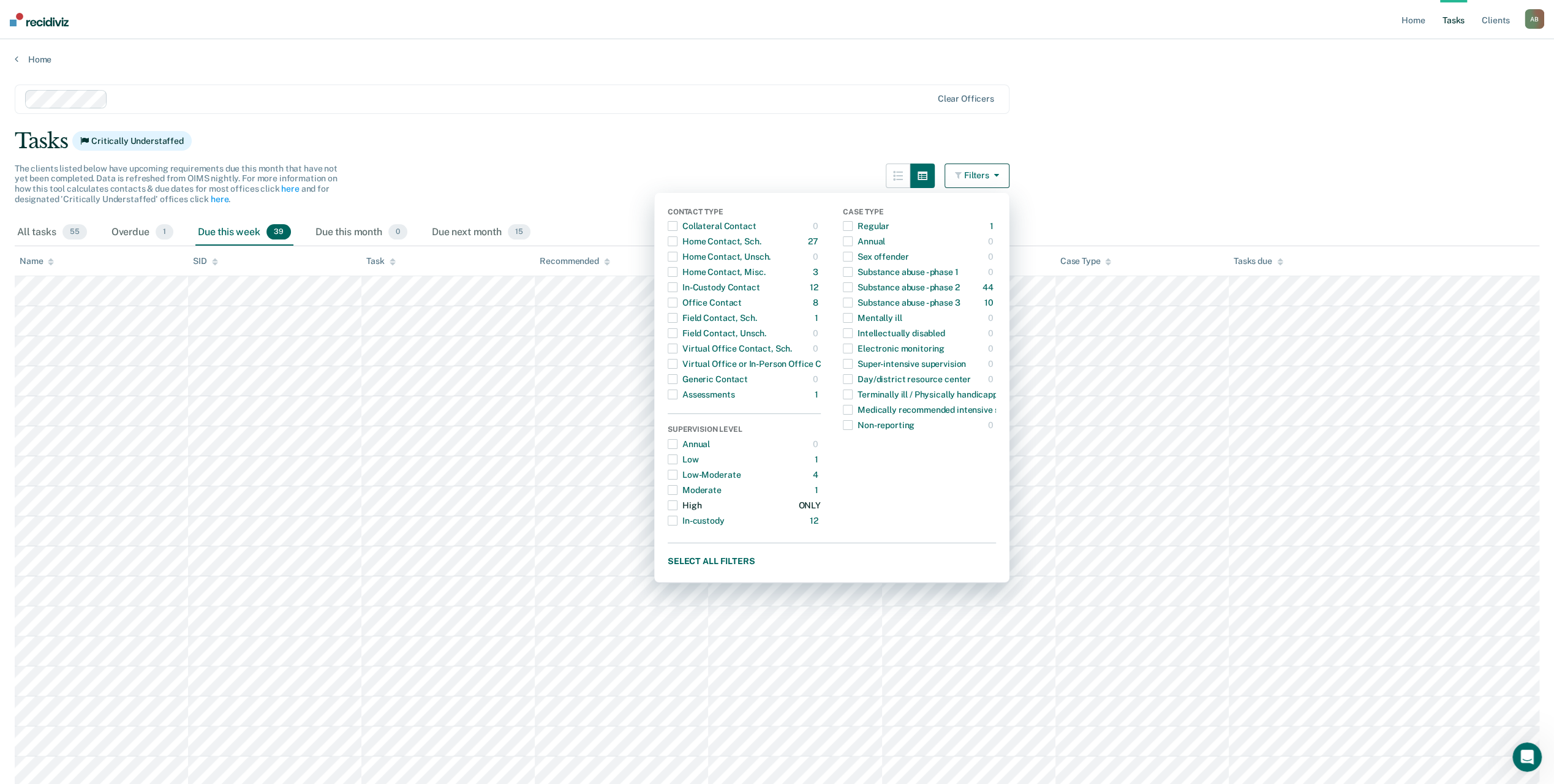 click at bounding box center (673, 505) 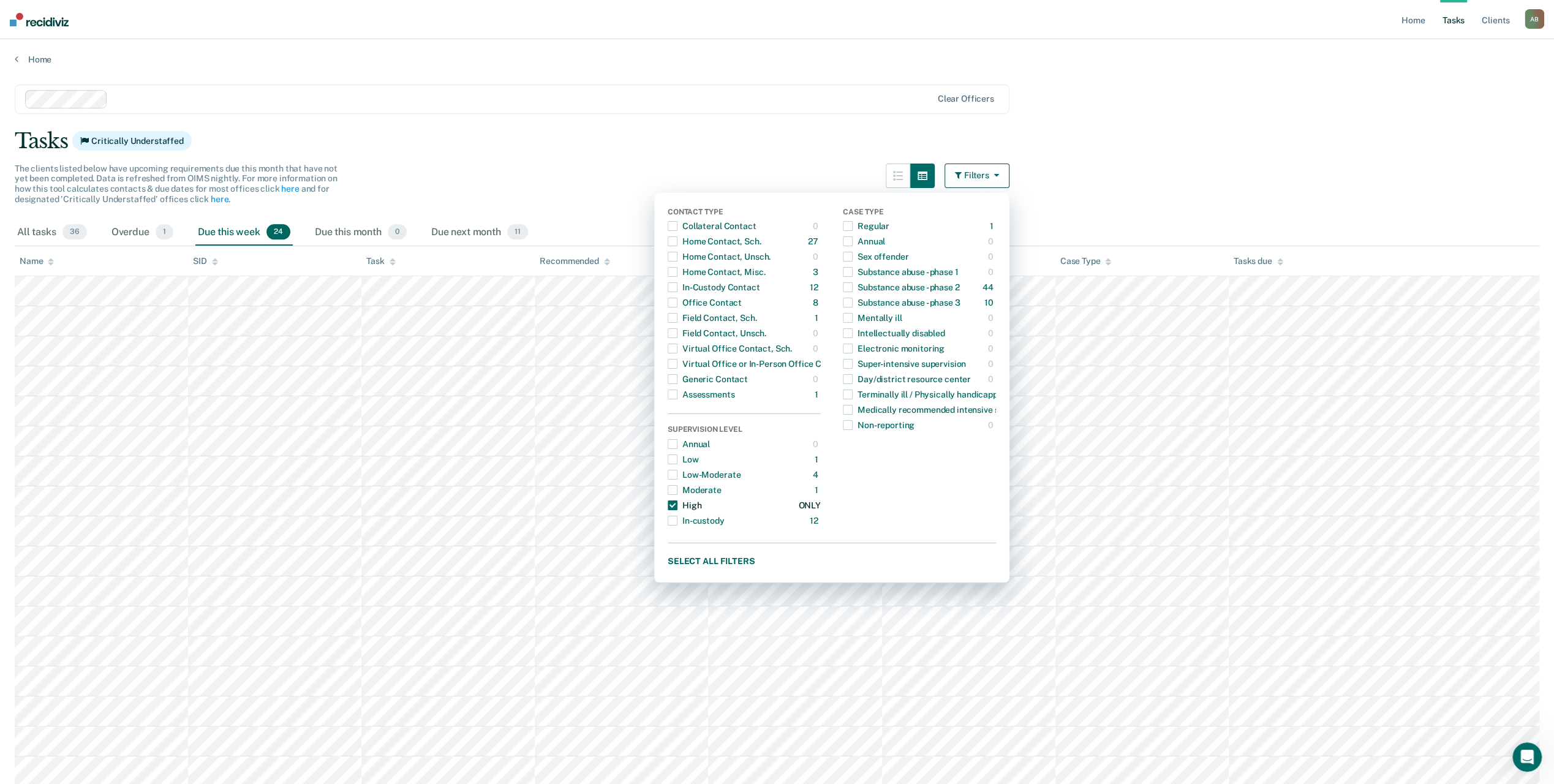 click at bounding box center (673, 505) 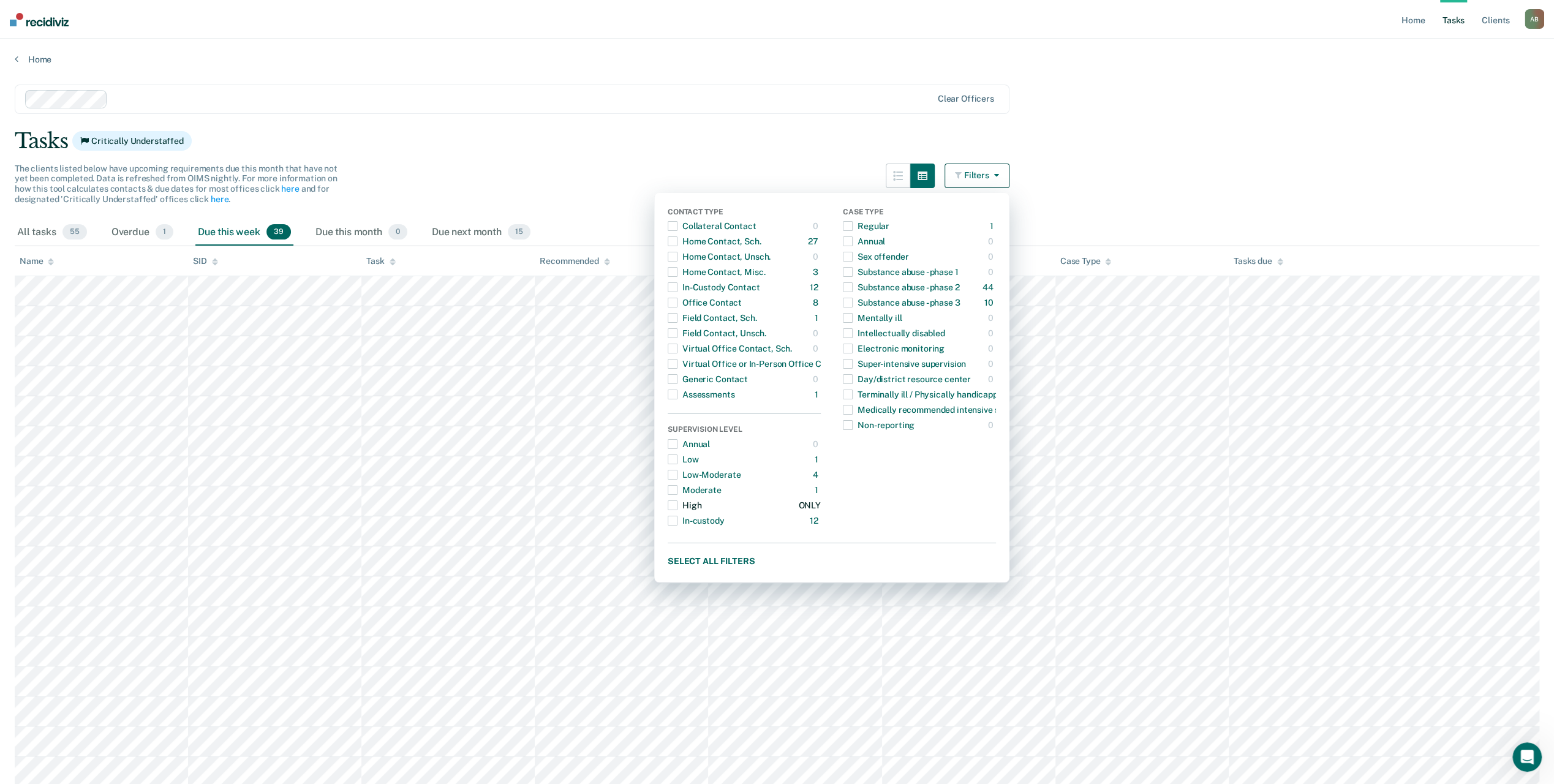 click at bounding box center (673, 505) 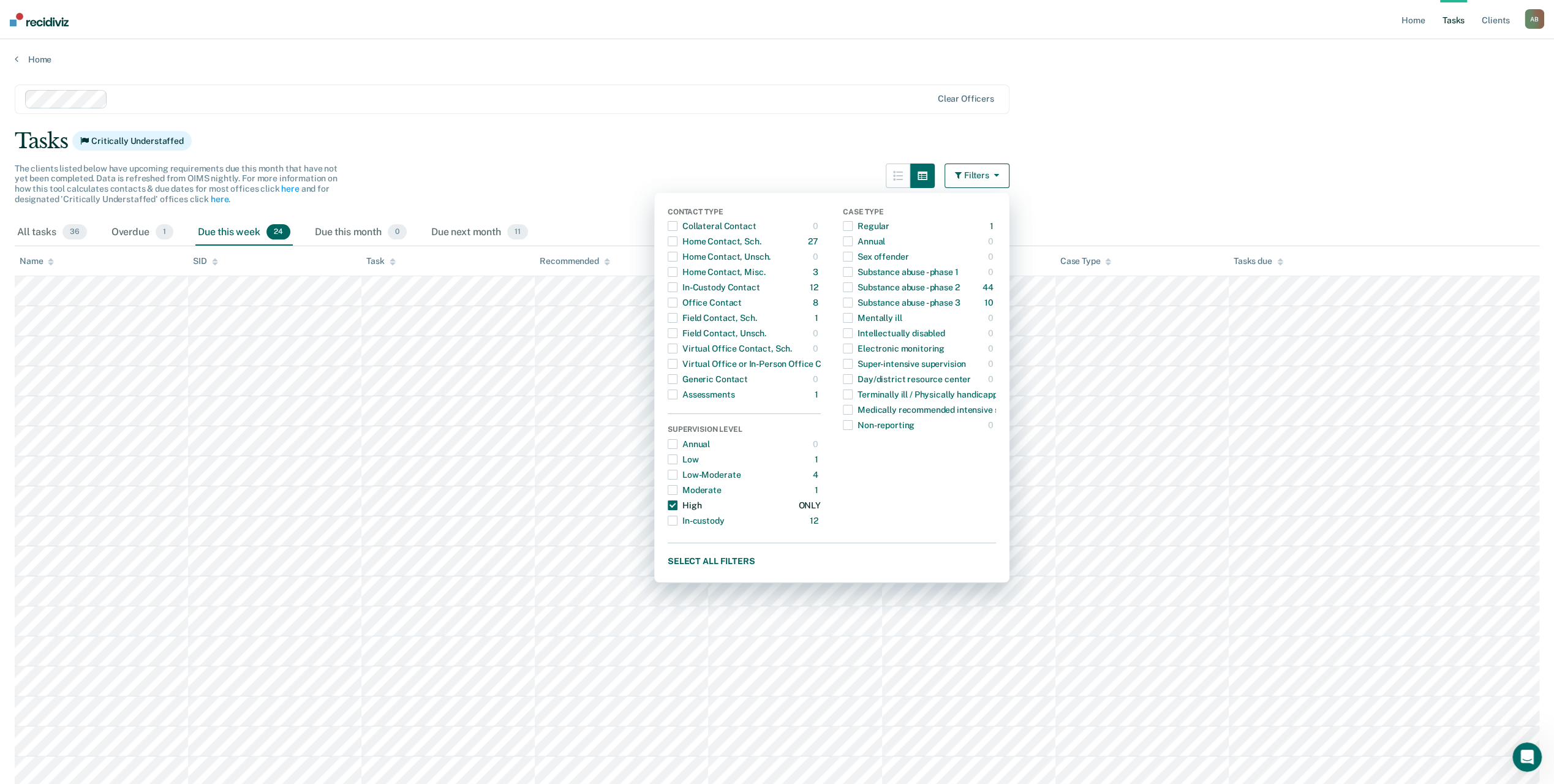 click at bounding box center [673, 505] 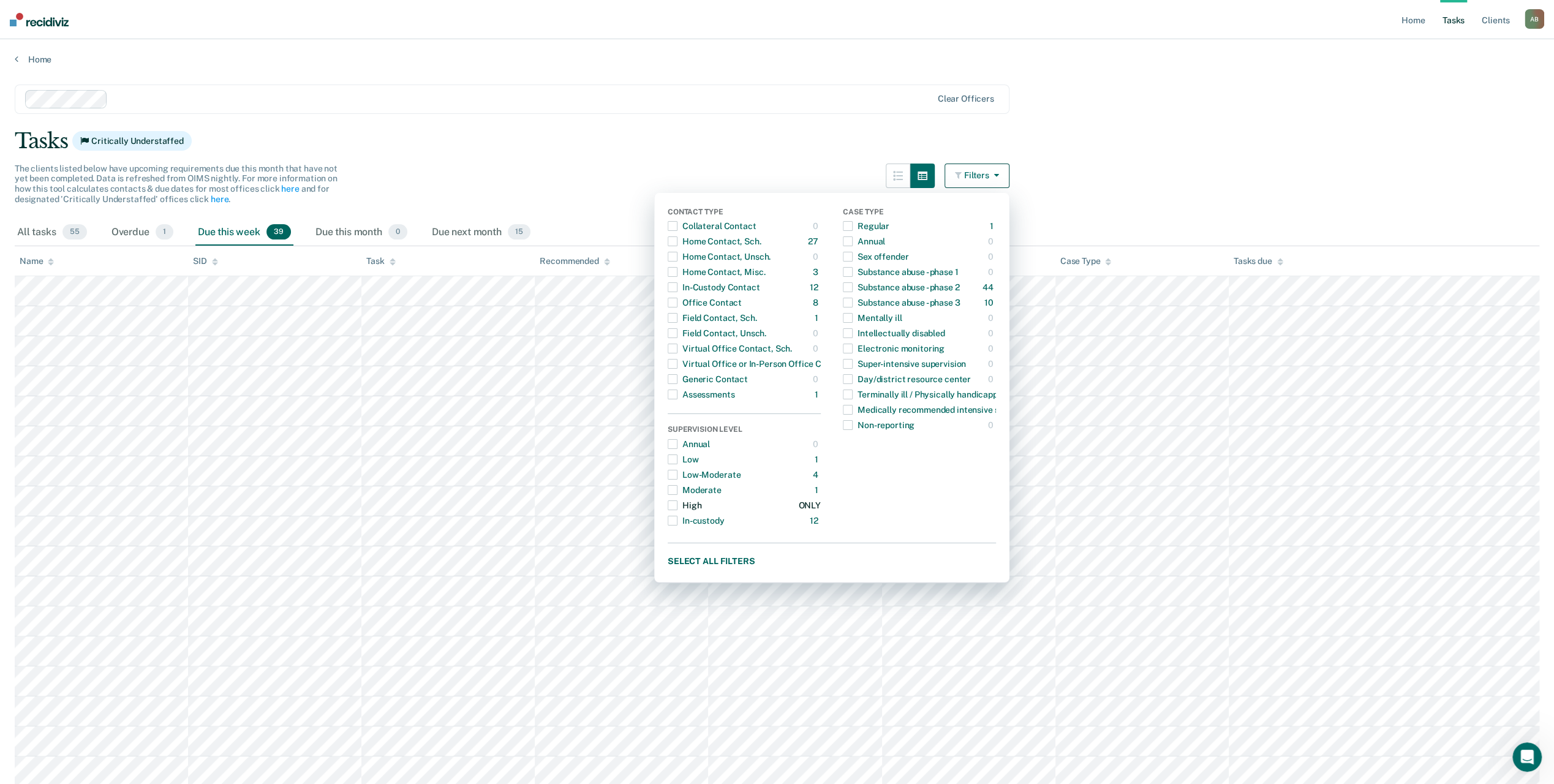 click at bounding box center (673, 505) 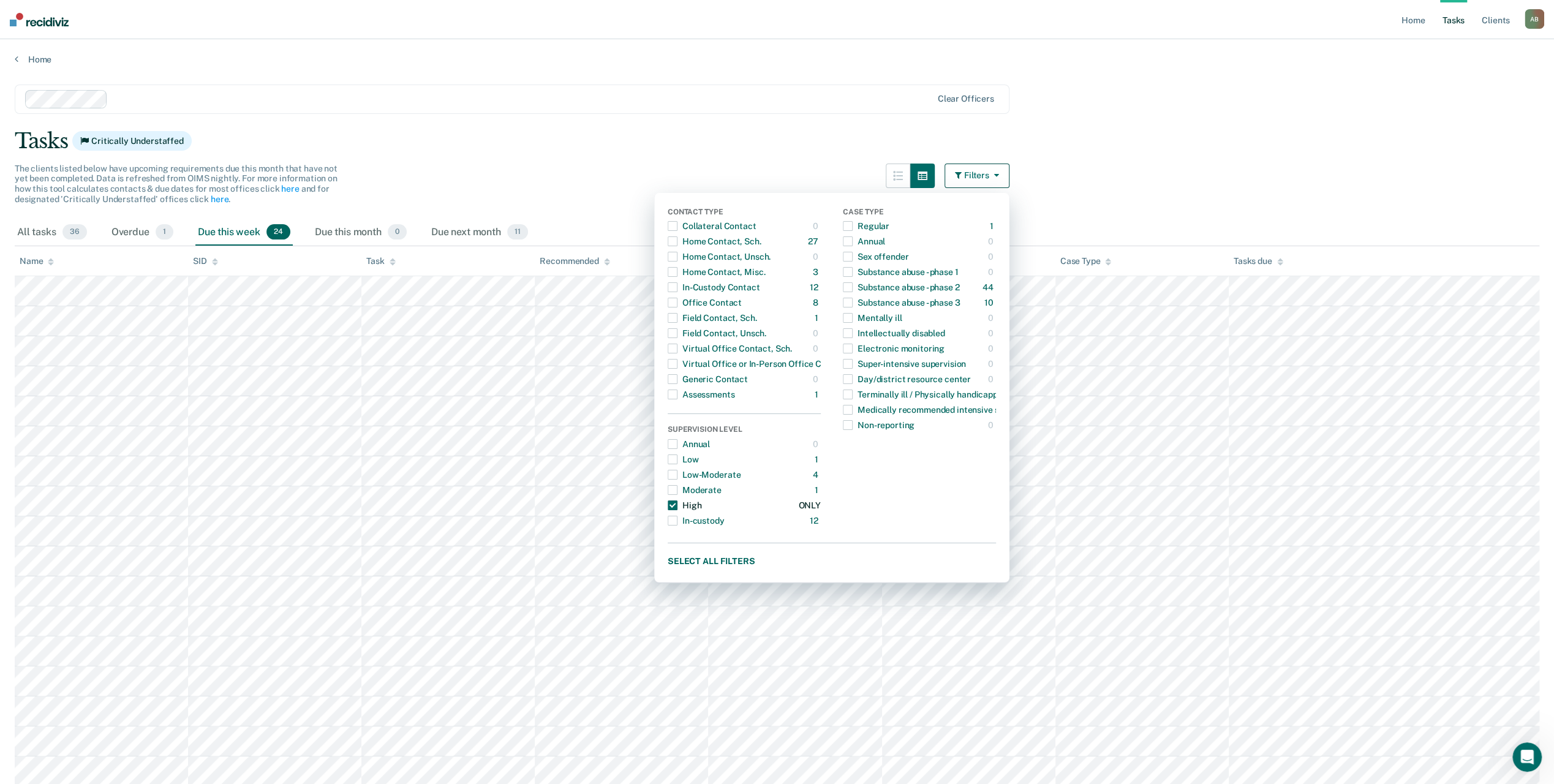 click at bounding box center (673, 505) 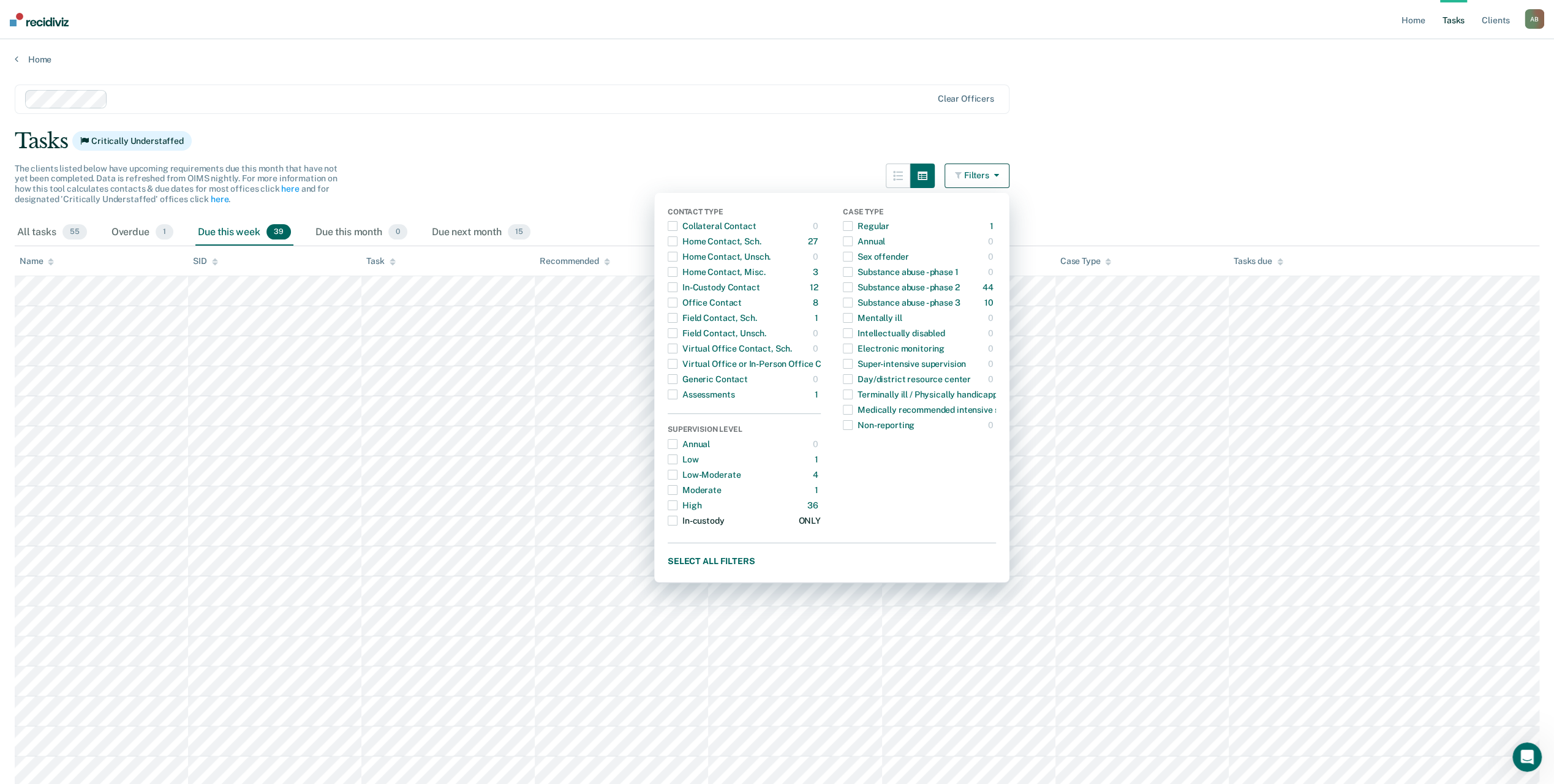 click at bounding box center (673, 521) 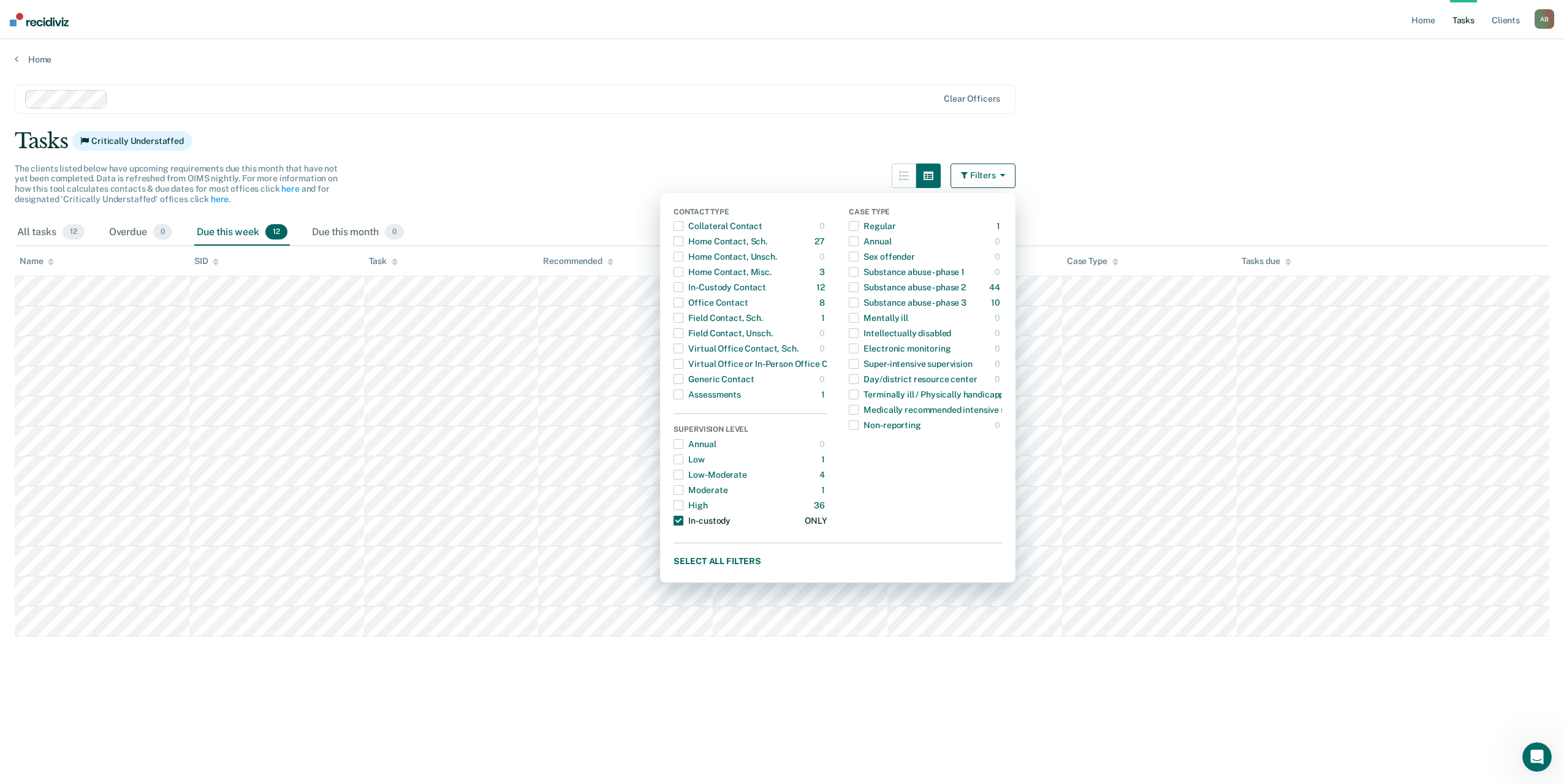 click at bounding box center (678, 521) 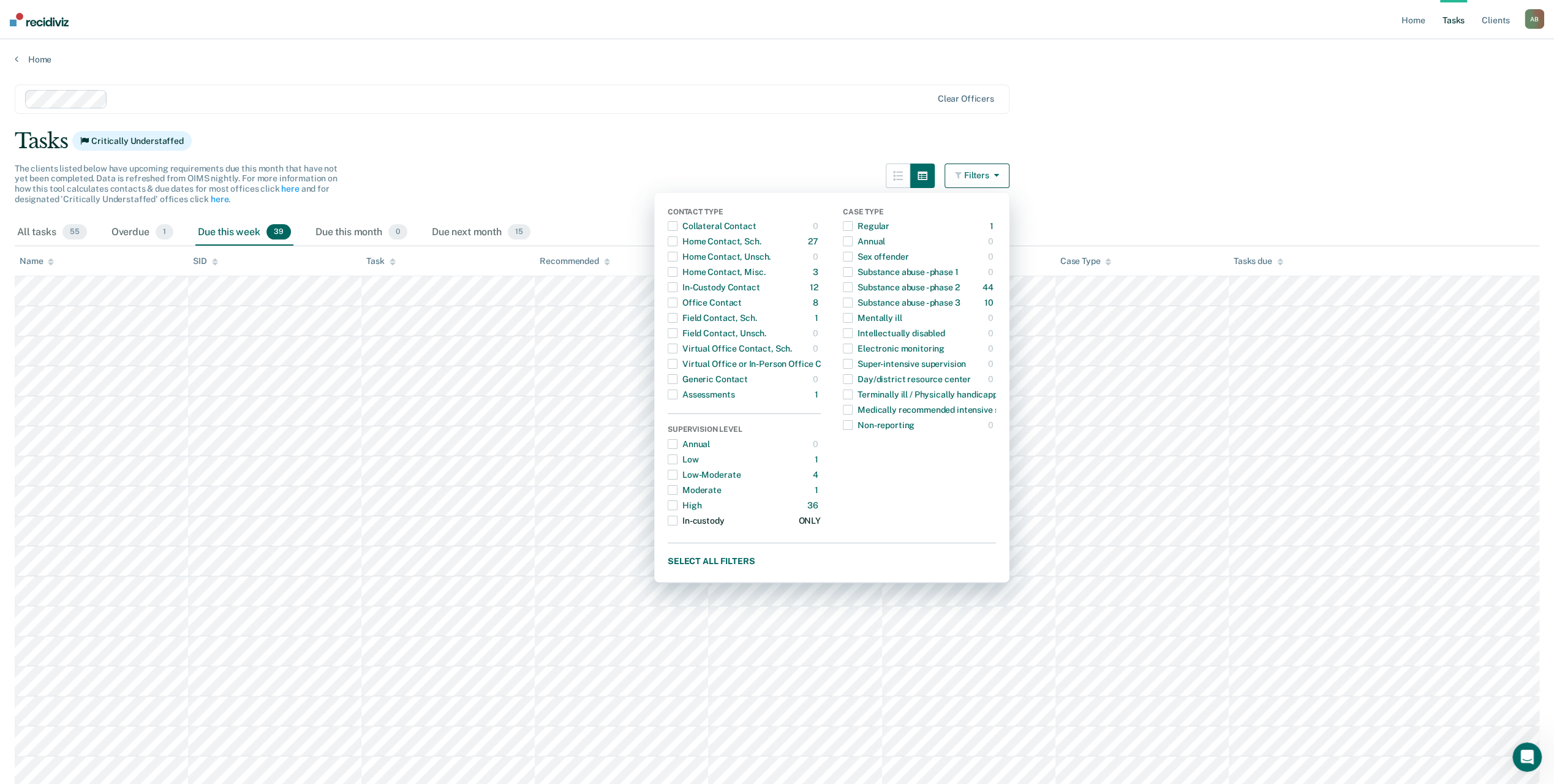 click at bounding box center (673, 521) 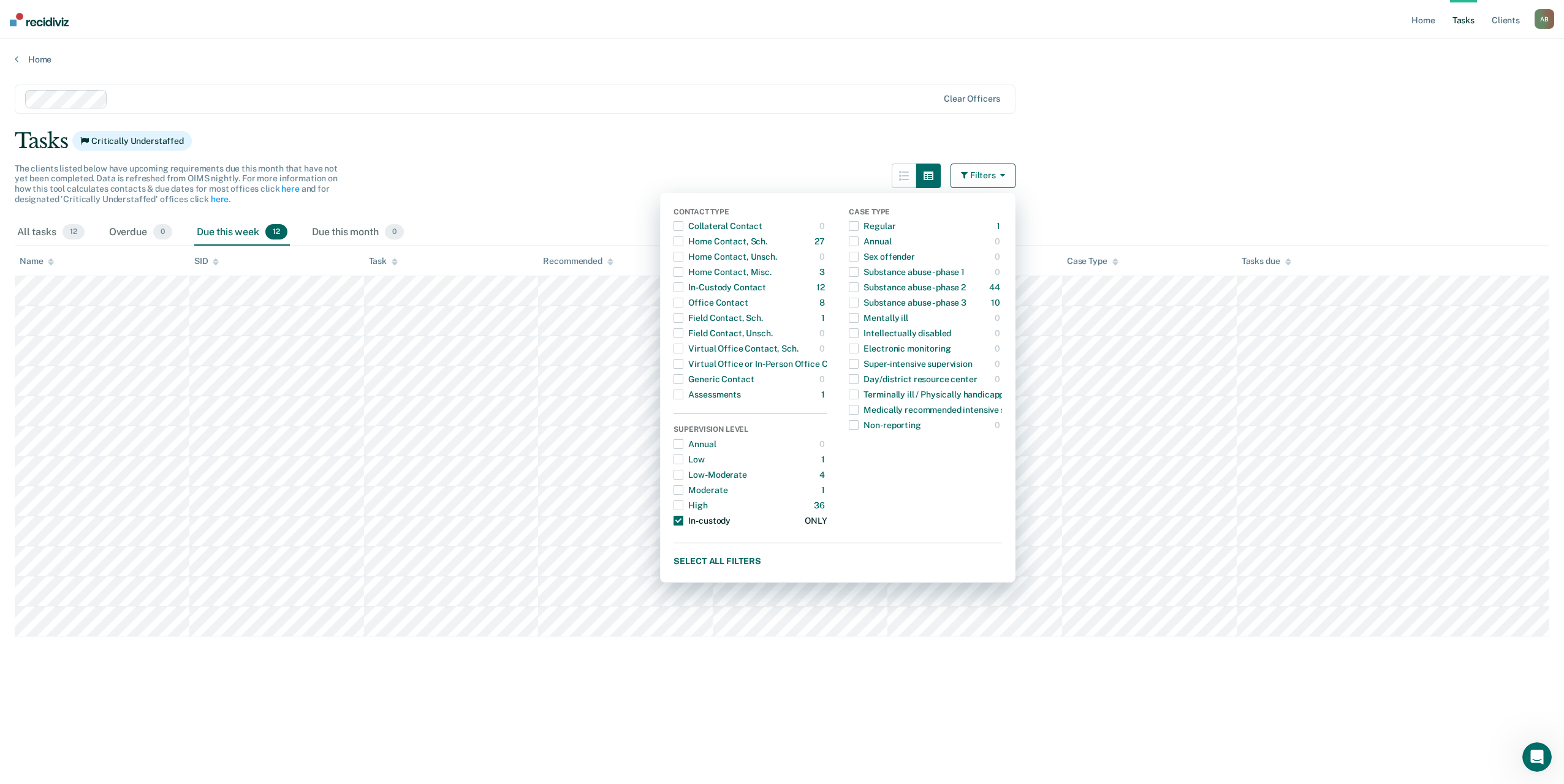 click at bounding box center (678, 521) 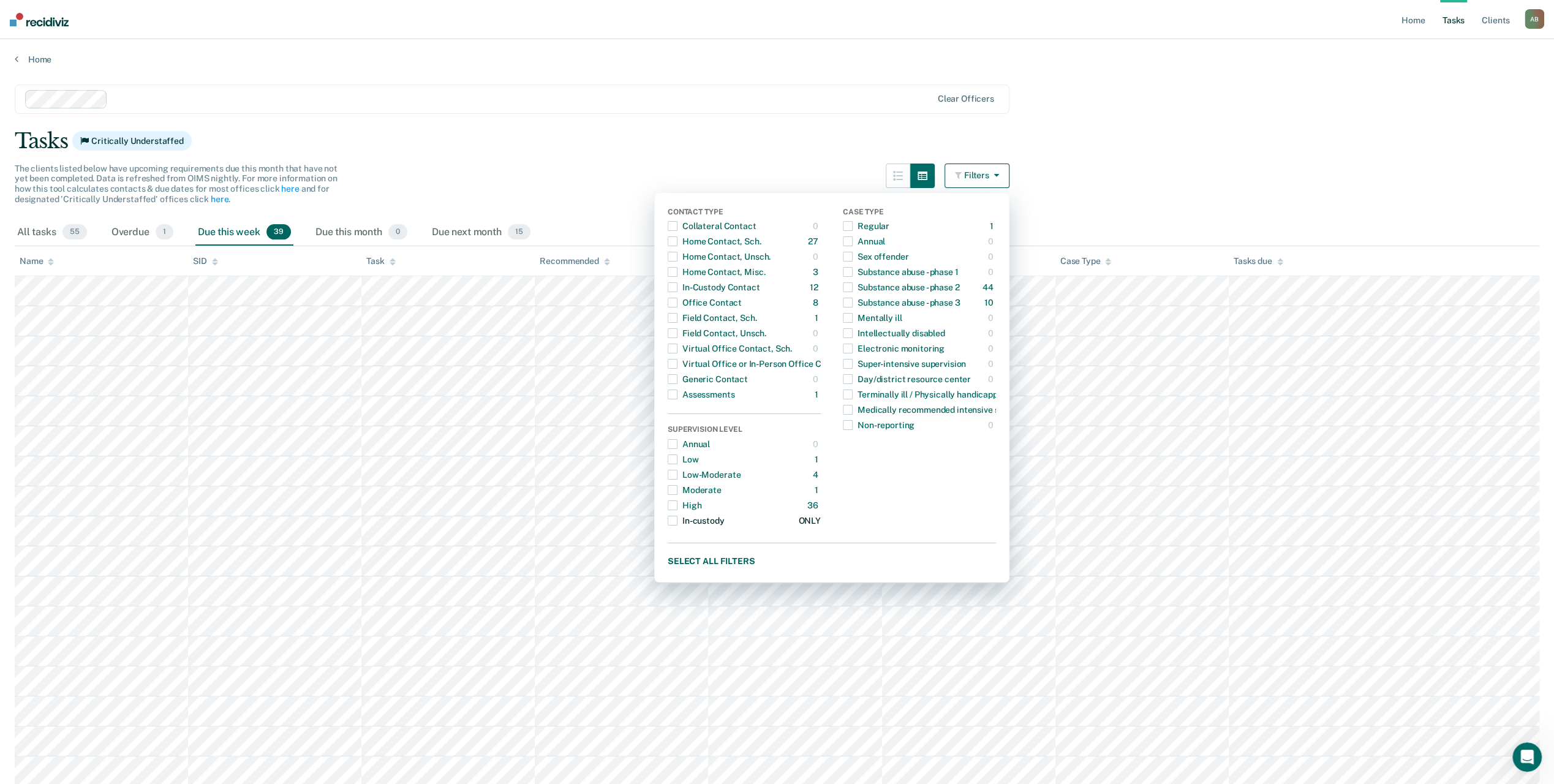 click at bounding box center [673, 521] 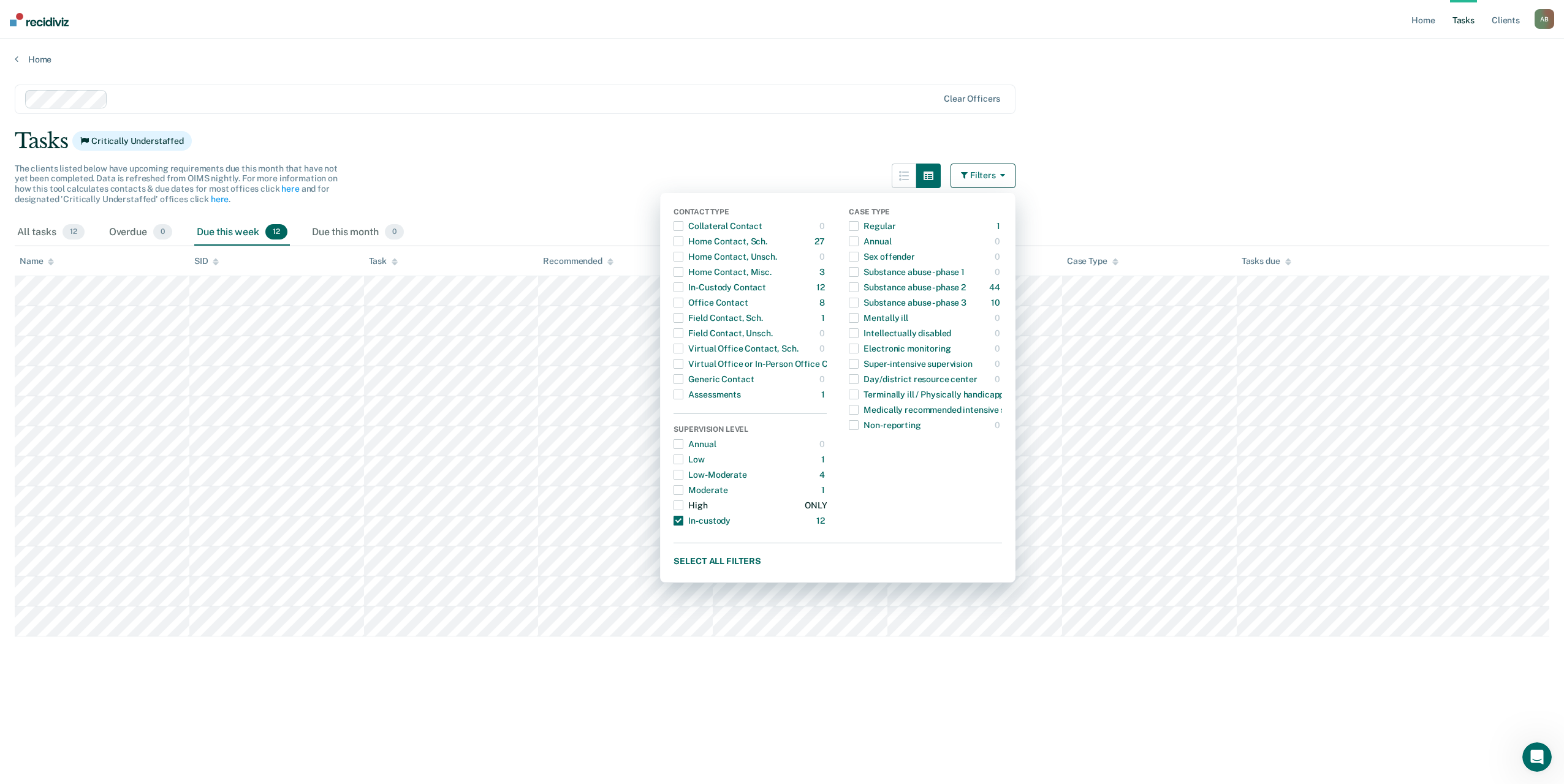 click at bounding box center (678, 505) 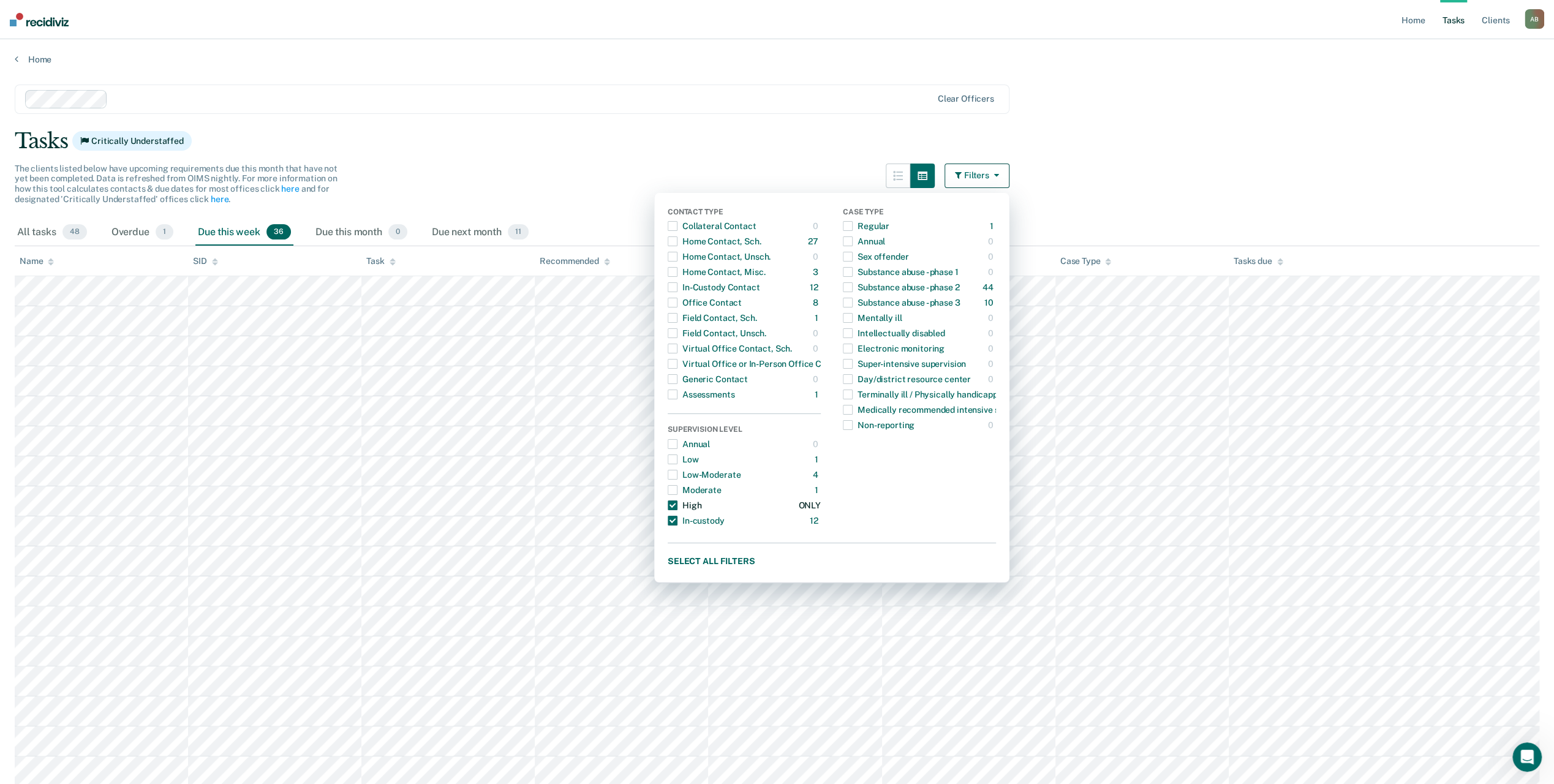 click at bounding box center (673, 505) 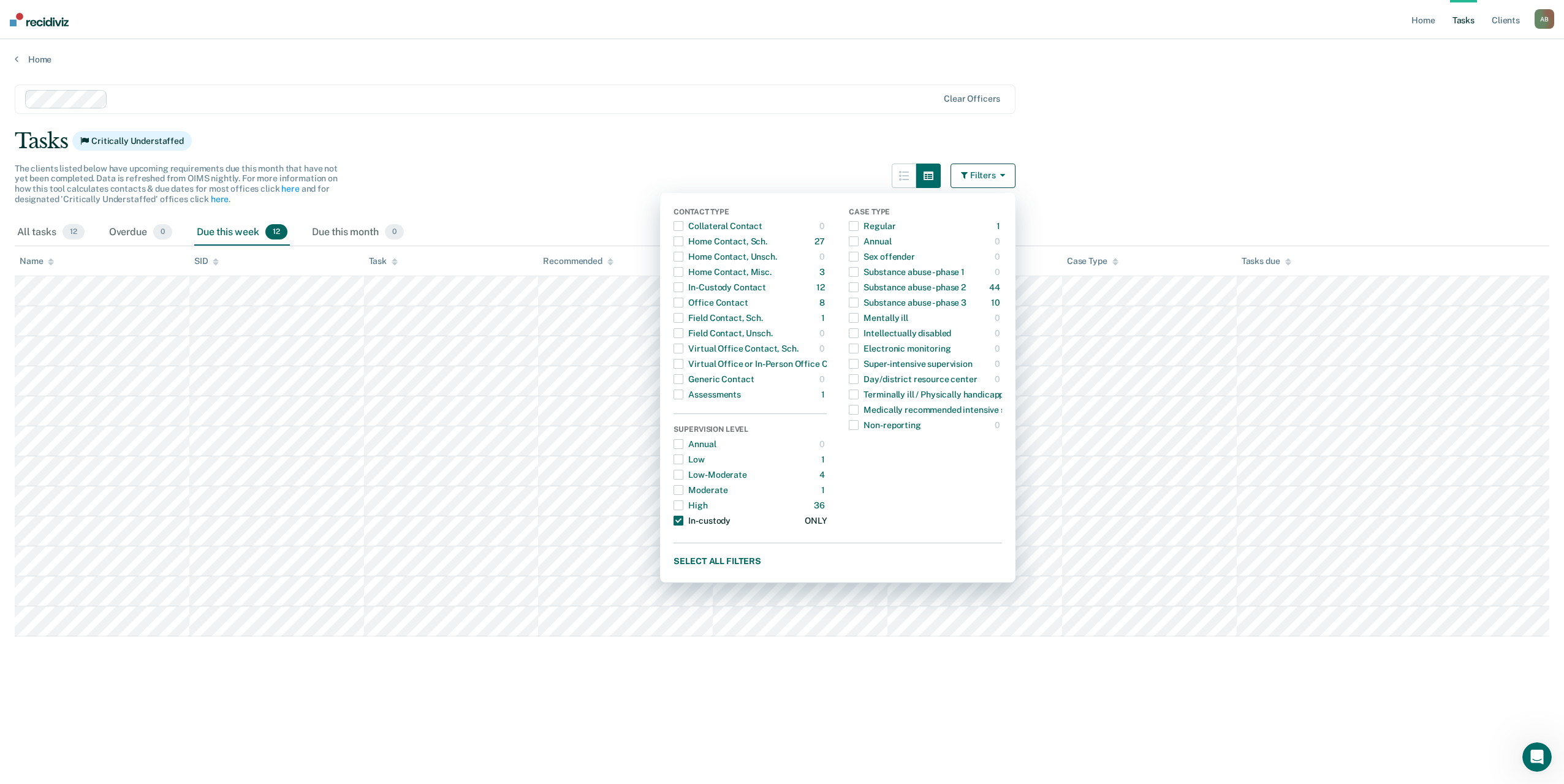 click at bounding box center (678, 521) 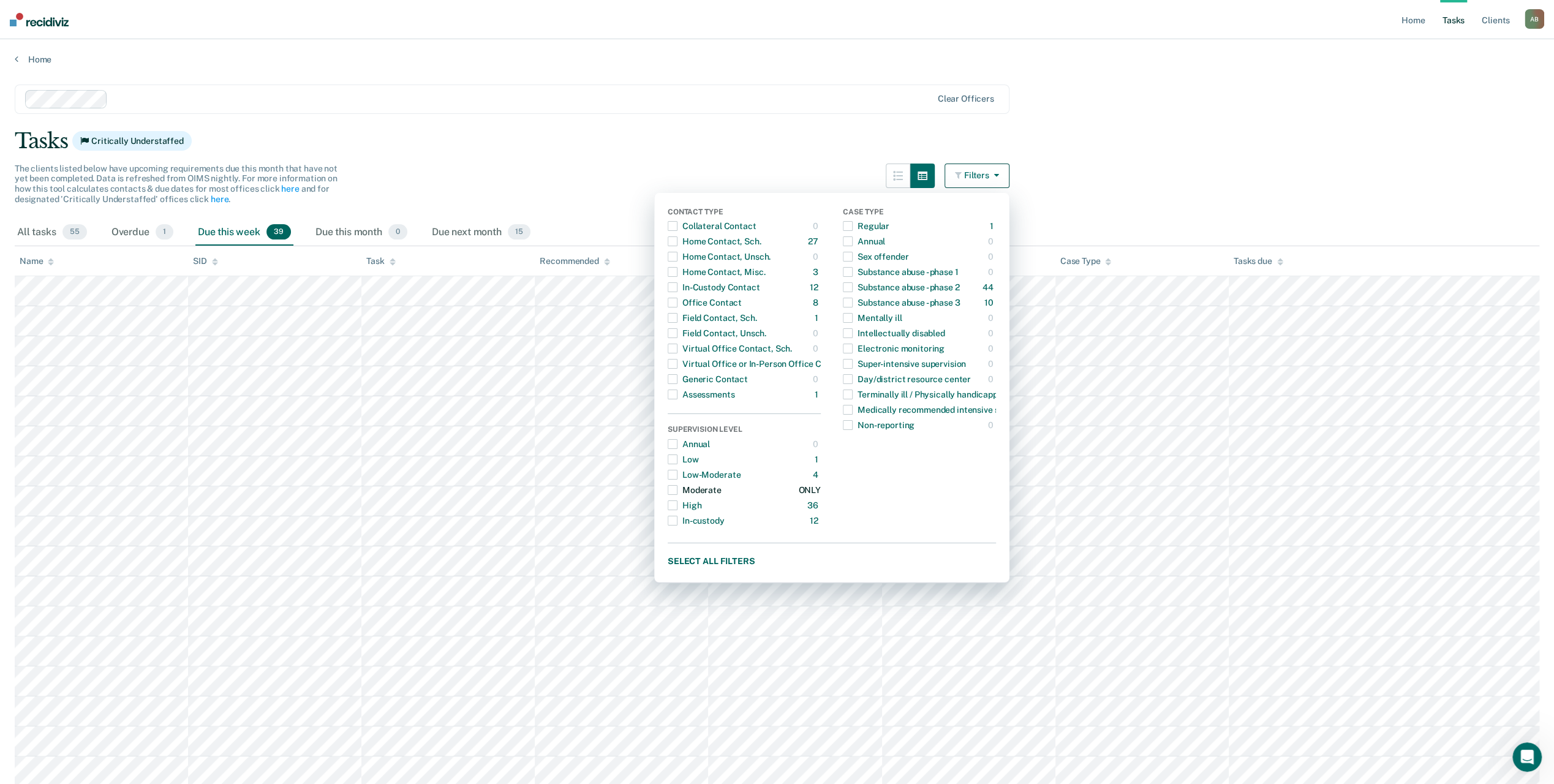 click at bounding box center [673, 490] 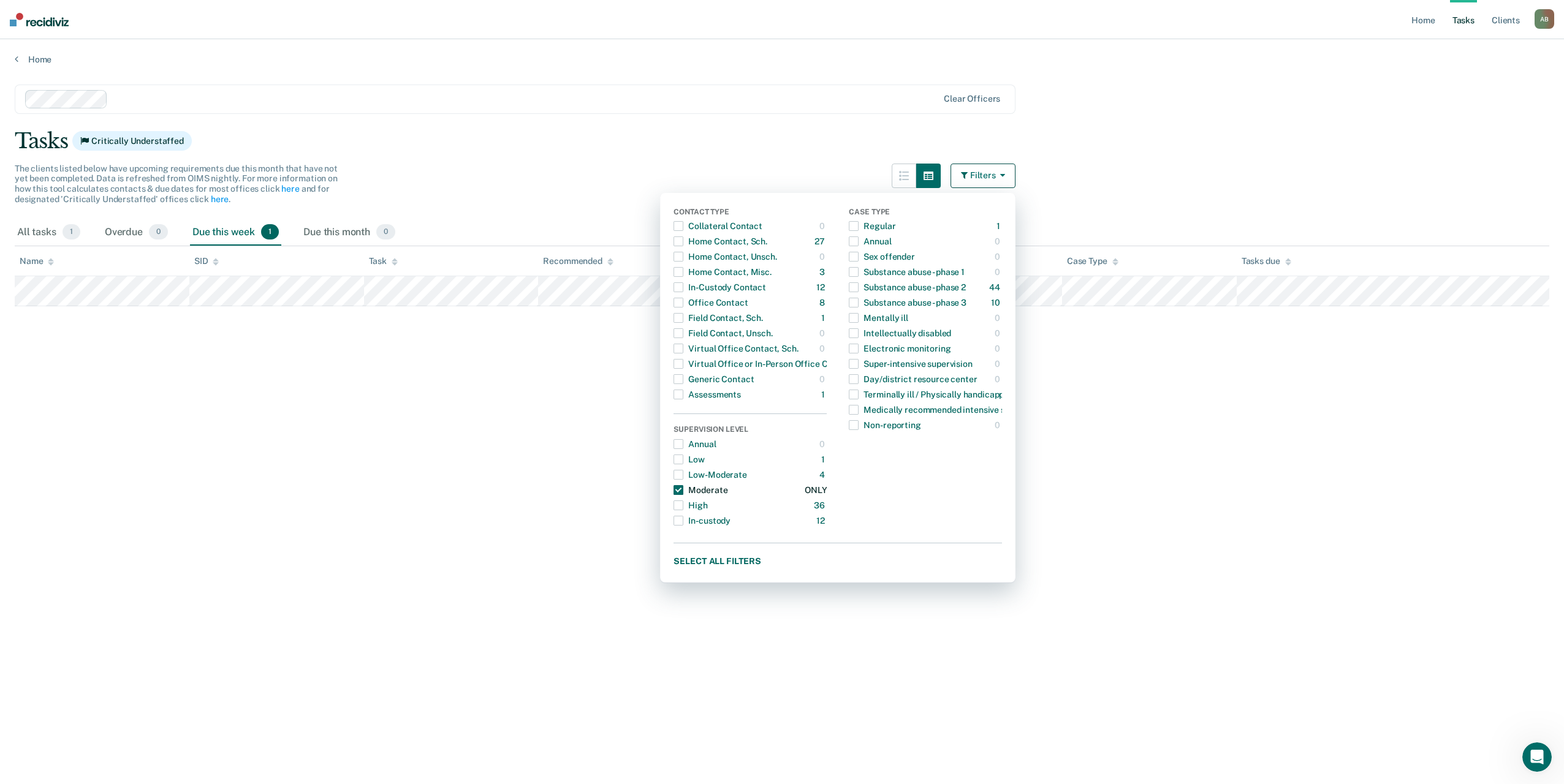click at bounding box center (678, 490) 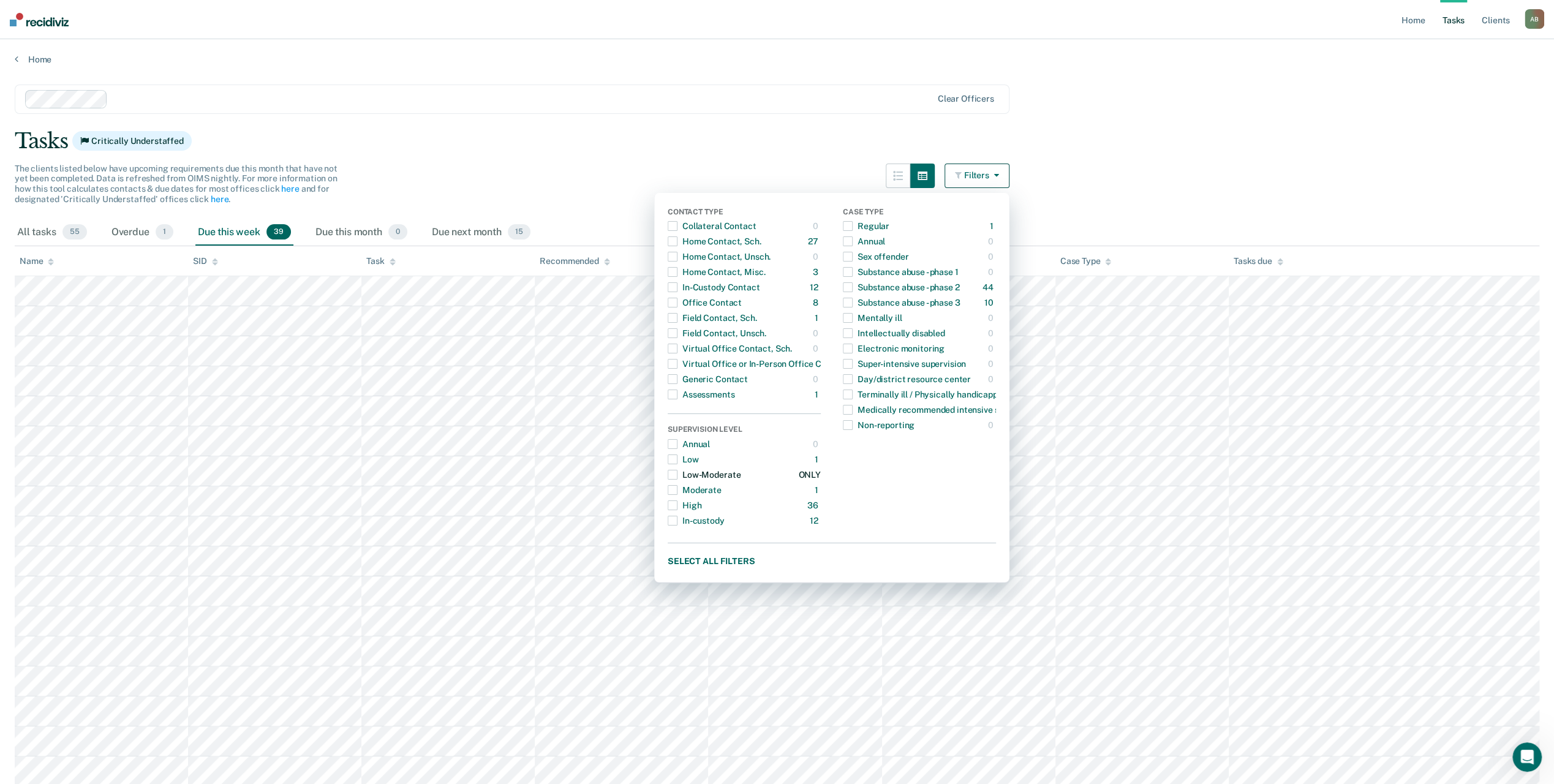 click at bounding box center (673, 475) 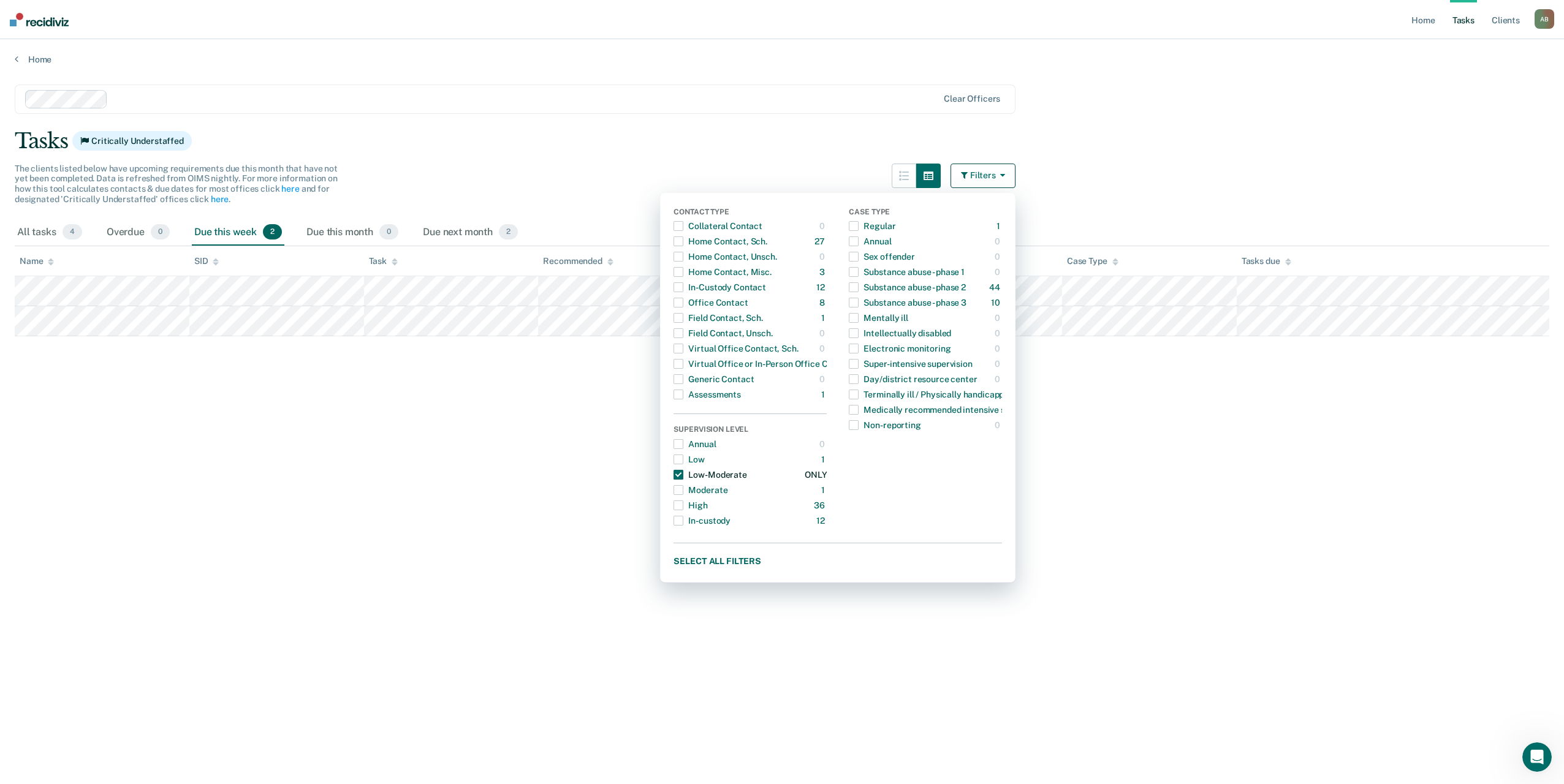 click at bounding box center (678, 475) 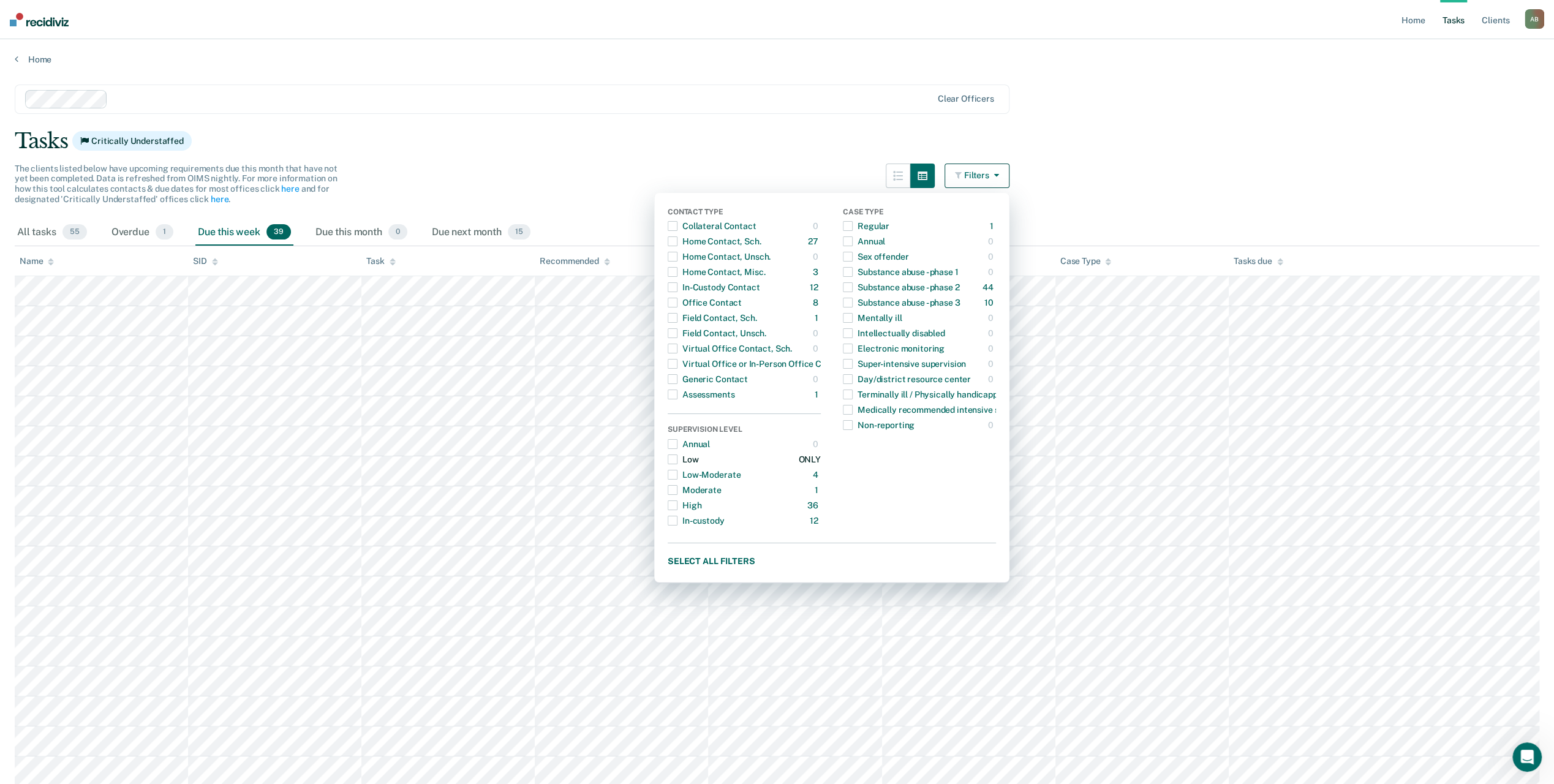 click at bounding box center [673, 459] 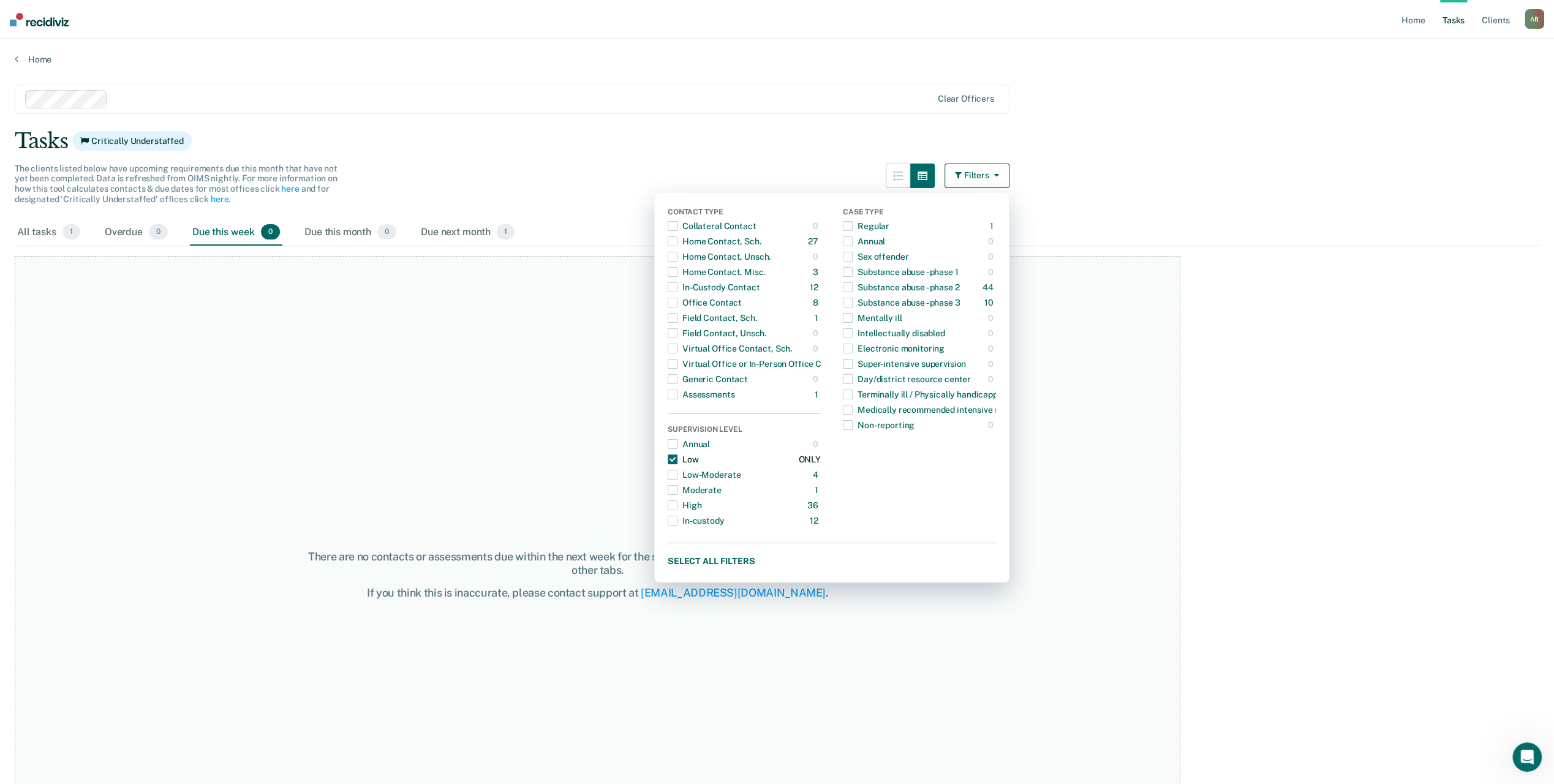 click at bounding box center (673, 459) 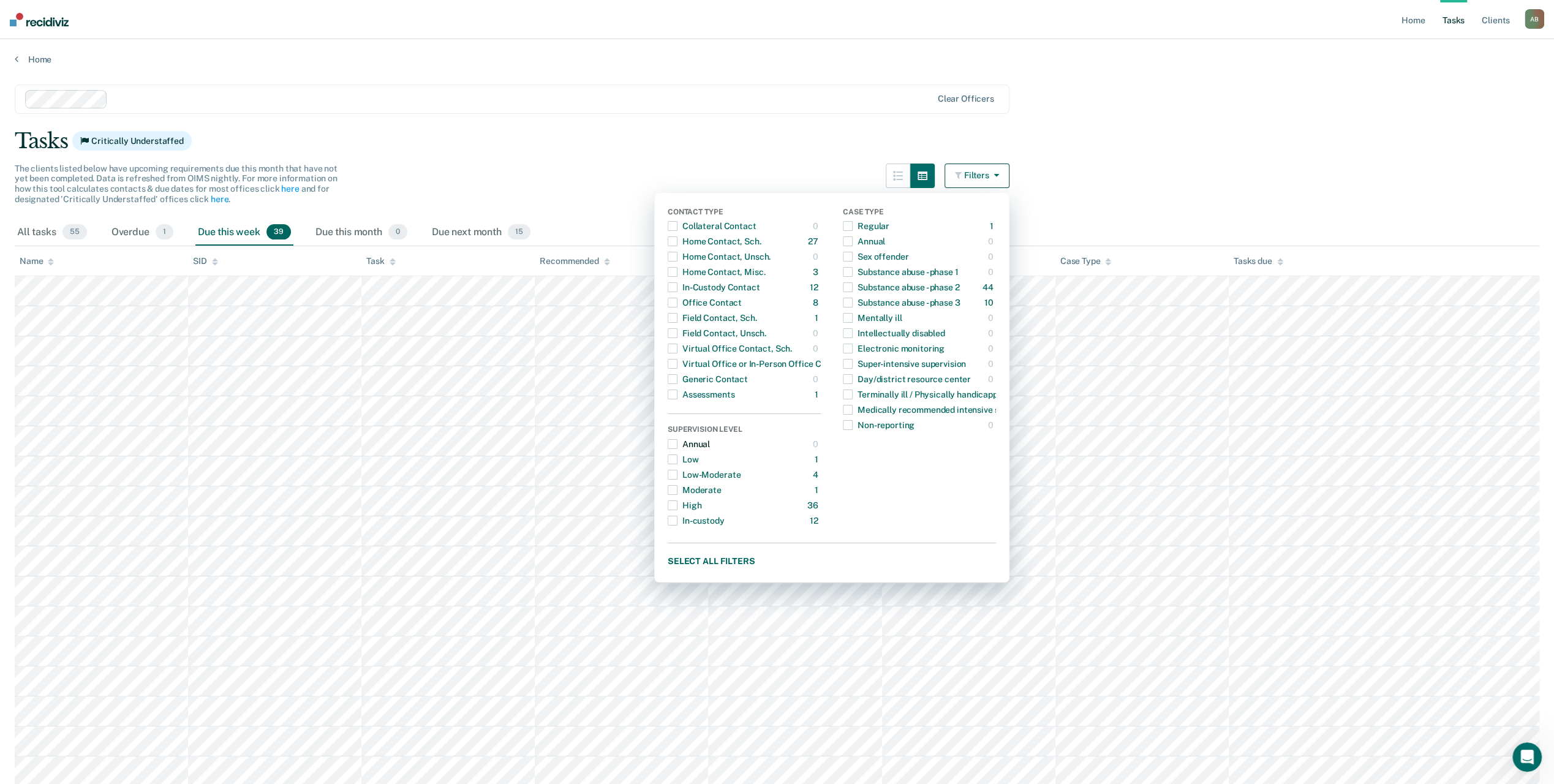 click at bounding box center [673, 444] 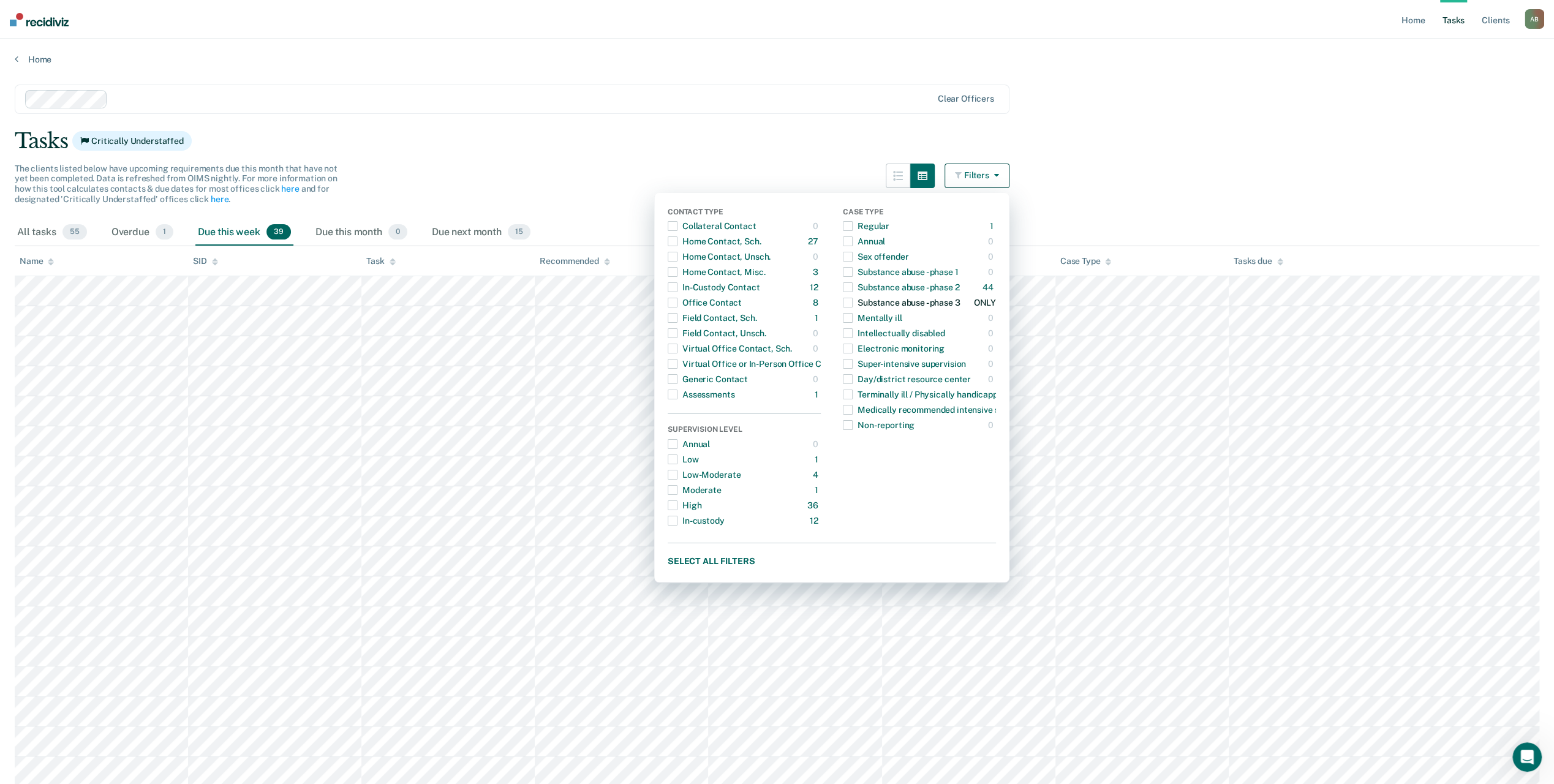 click at bounding box center [848, 303] 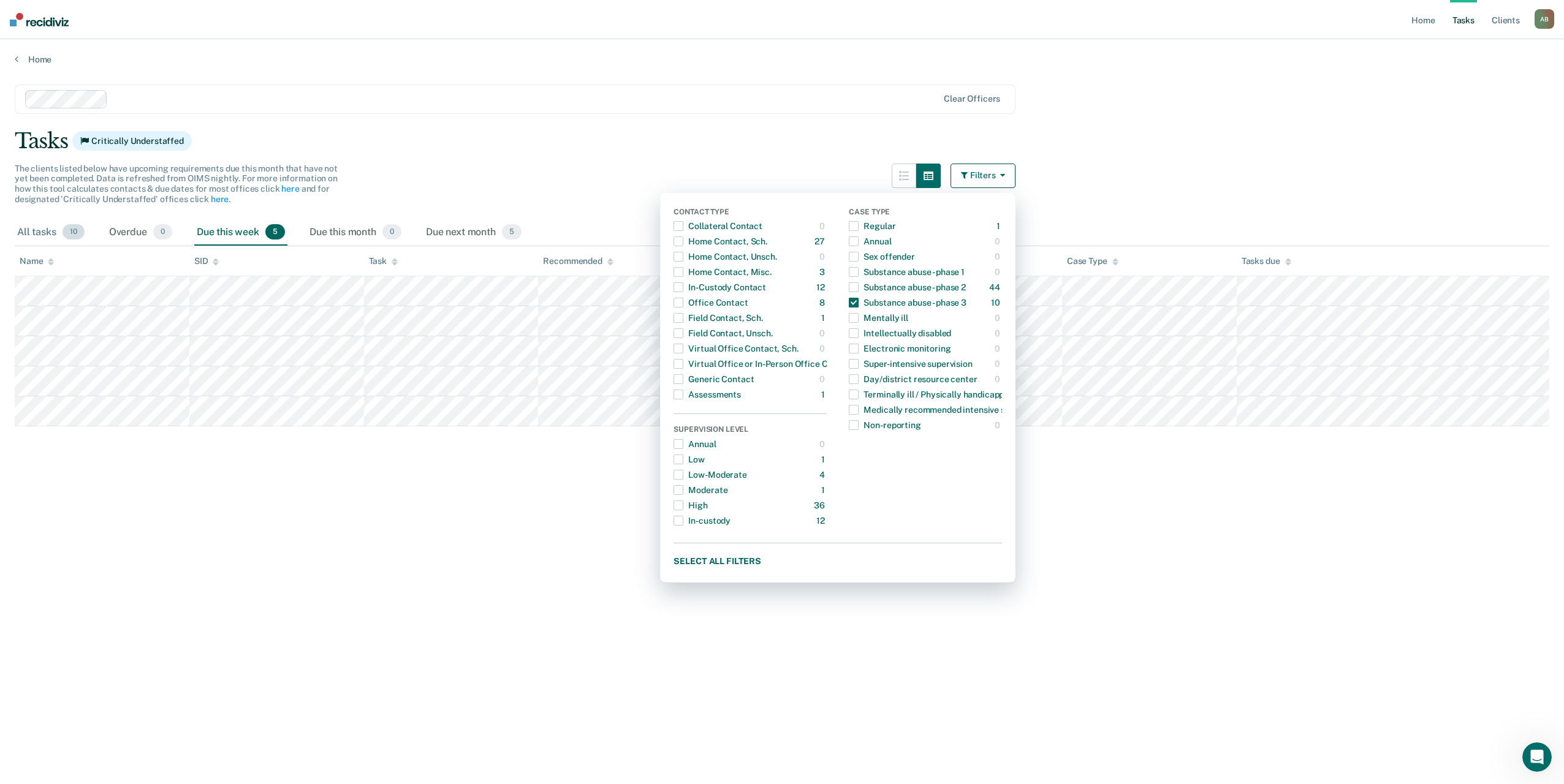 click on "All tasks 10" at bounding box center [51, 233] 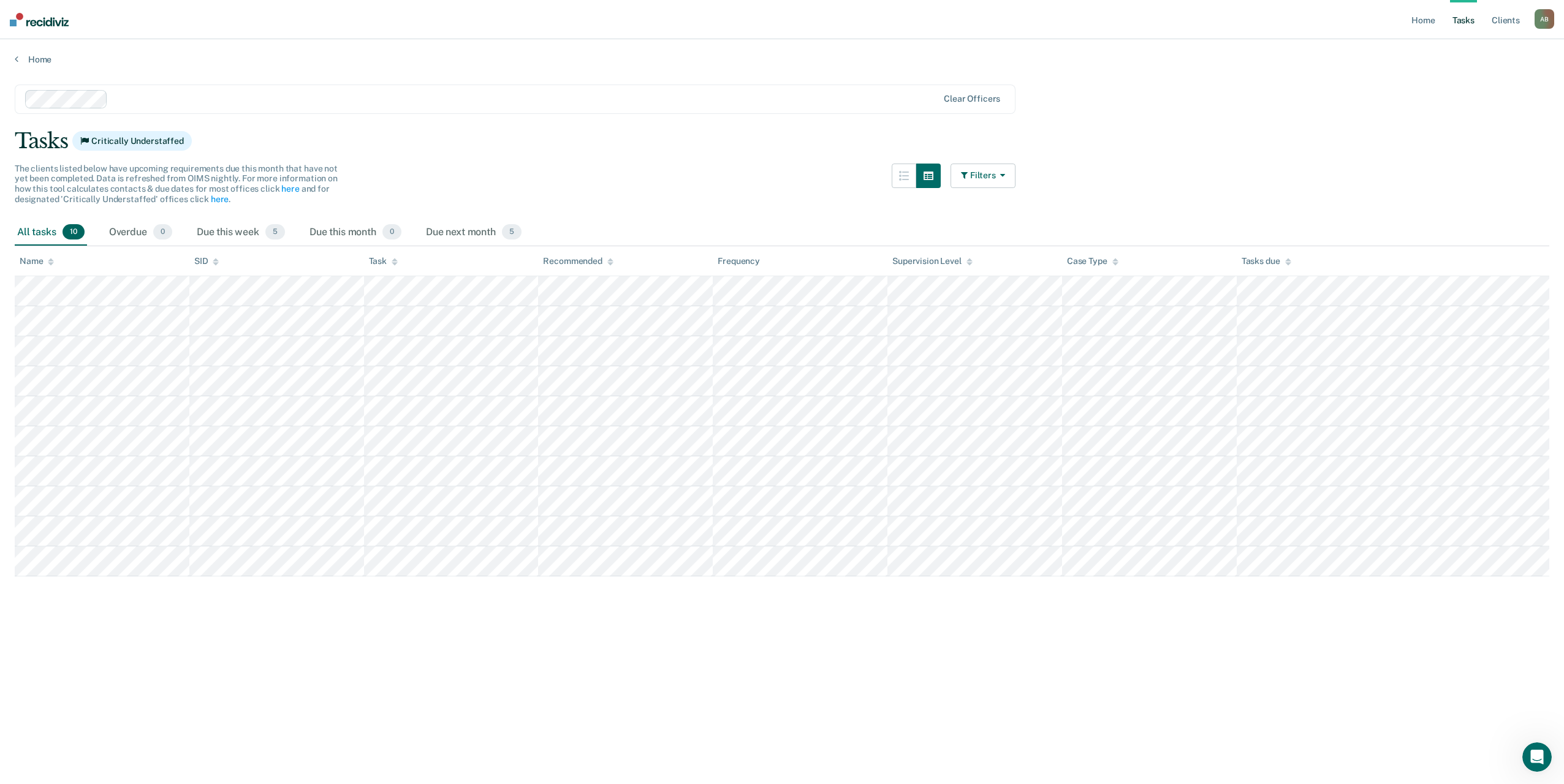 click on "Filters" at bounding box center [983, 176] 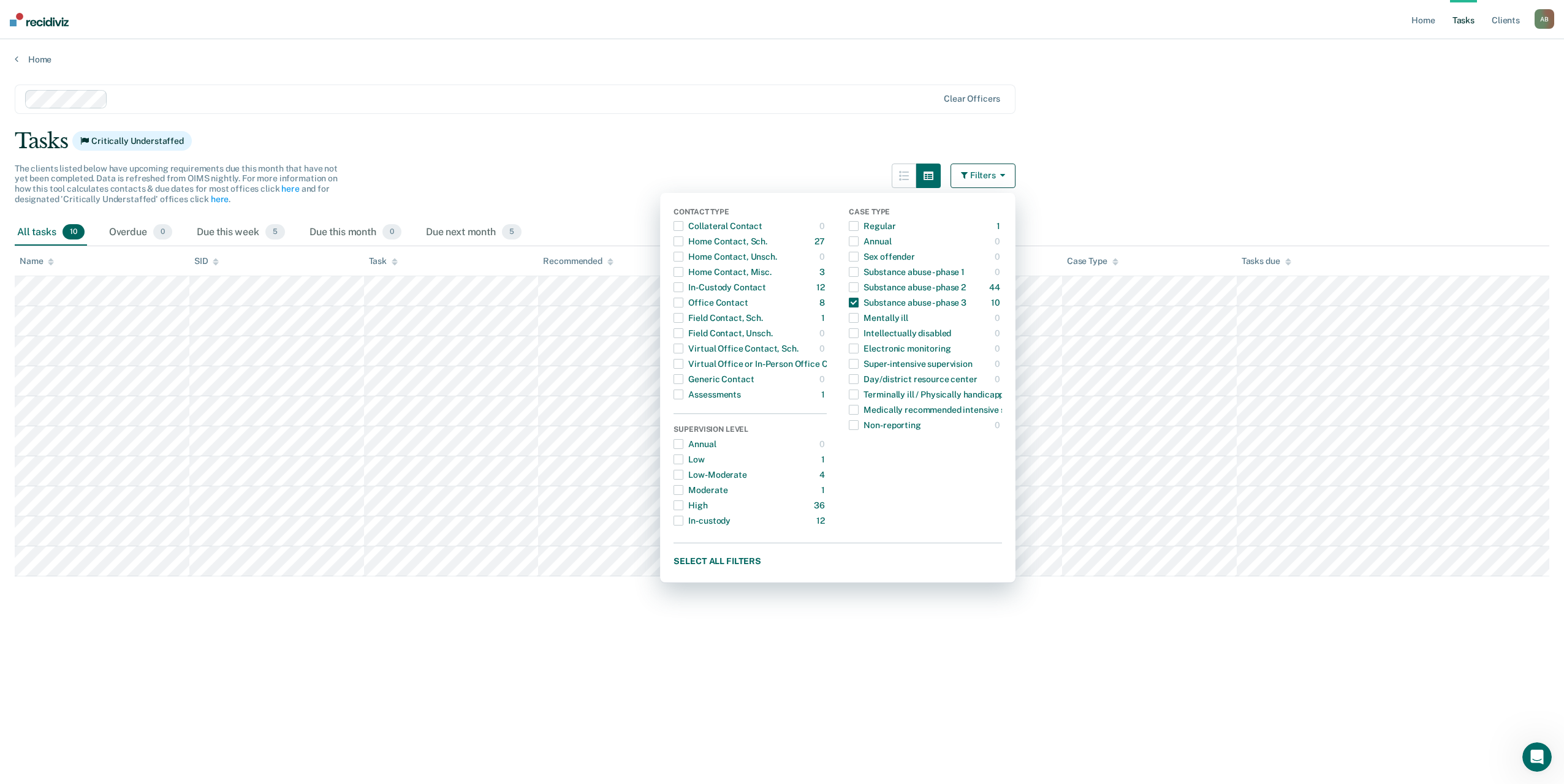 click on "Clear   officers Tasks Critically Understaffed The clients listed below have upcoming requirements due this month that have not yet been completed. Data is refreshed from OIMS nightly. For more information on how this tool calculates contacts & due dates for most offices click   here   and for designated 'Critically Understaffed' offices click   here .  Filters Contact Type Collateral Contact 0 ONLY Home Contact, Sch. 27 ONLY Home Contact, Unsch. 0 ONLY Home Contact, Misc. 3 ONLY In-Custody Contact 12 ONLY Office Contact 8 ONLY Field Contact, Sch. 1 ONLY Field Contact, Unsch. 0 ONLY Virtual Office Contact, Sch. 0 ONLY Virtual Office or In-Person Office Contact 3 ONLY Generic Contact 0 ONLY Assessments 1 ONLY Supervision Level Annual 0 ONLY Low 1 ONLY Low-Moderate 4 ONLY Moderate 1 ONLY High 36 ONLY In-custody 12 ONLY Case Type Regular 1 ONLY Annual 0 ONLY Sex offender 0 ONLY Substance abuse - phase 1 0 ONLY Substance abuse - phase 2 44 ONLY Substance abuse - phase 3 10 ONLY Mentally ill 0 ONLY 0 ONLY 0 ONLY 0" at bounding box center [782, 423] 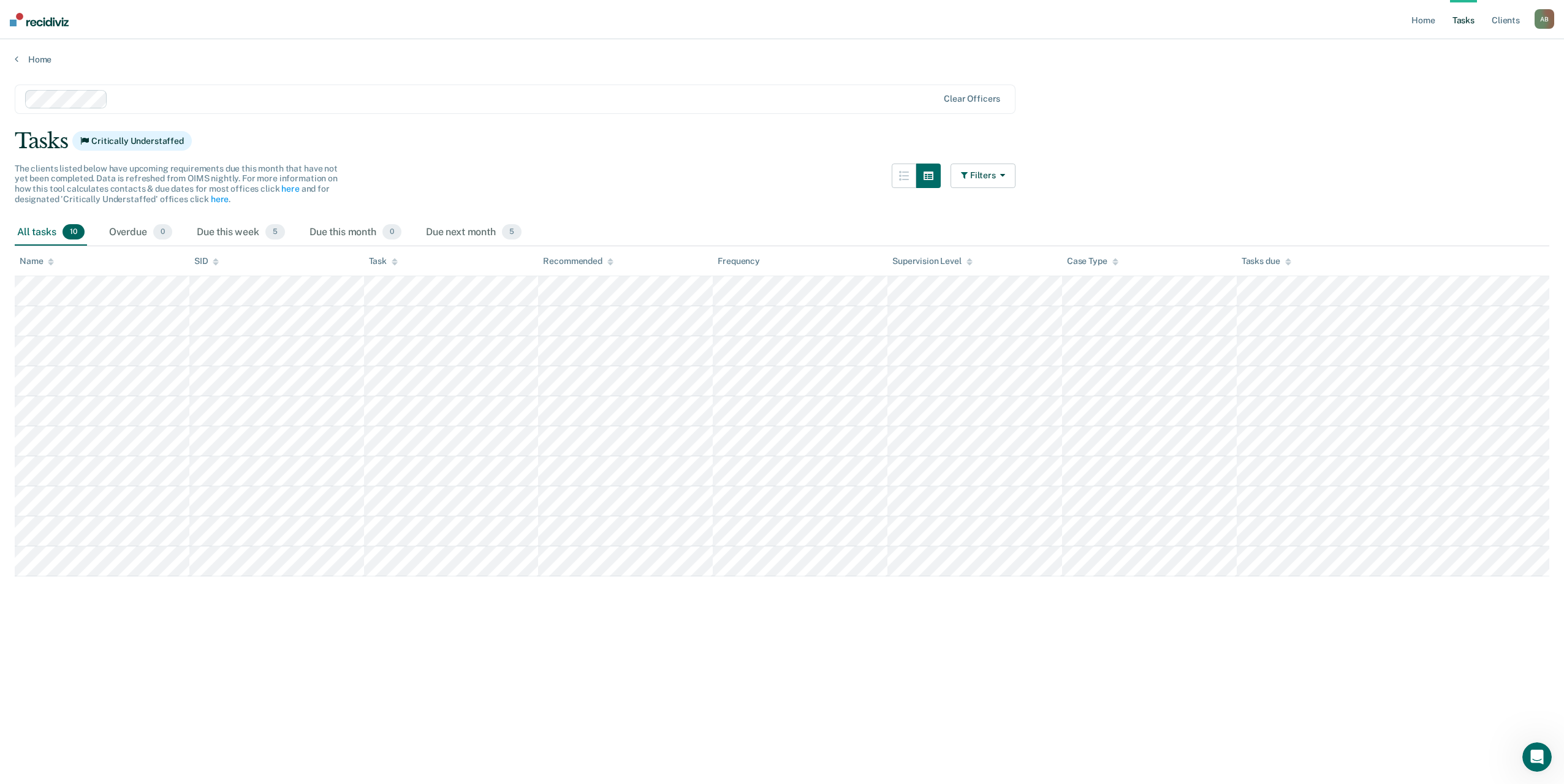 drag, startPoint x: 275, startPoint y: 609, endPoint x: 162, endPoint y: 632, distance: 115.31695 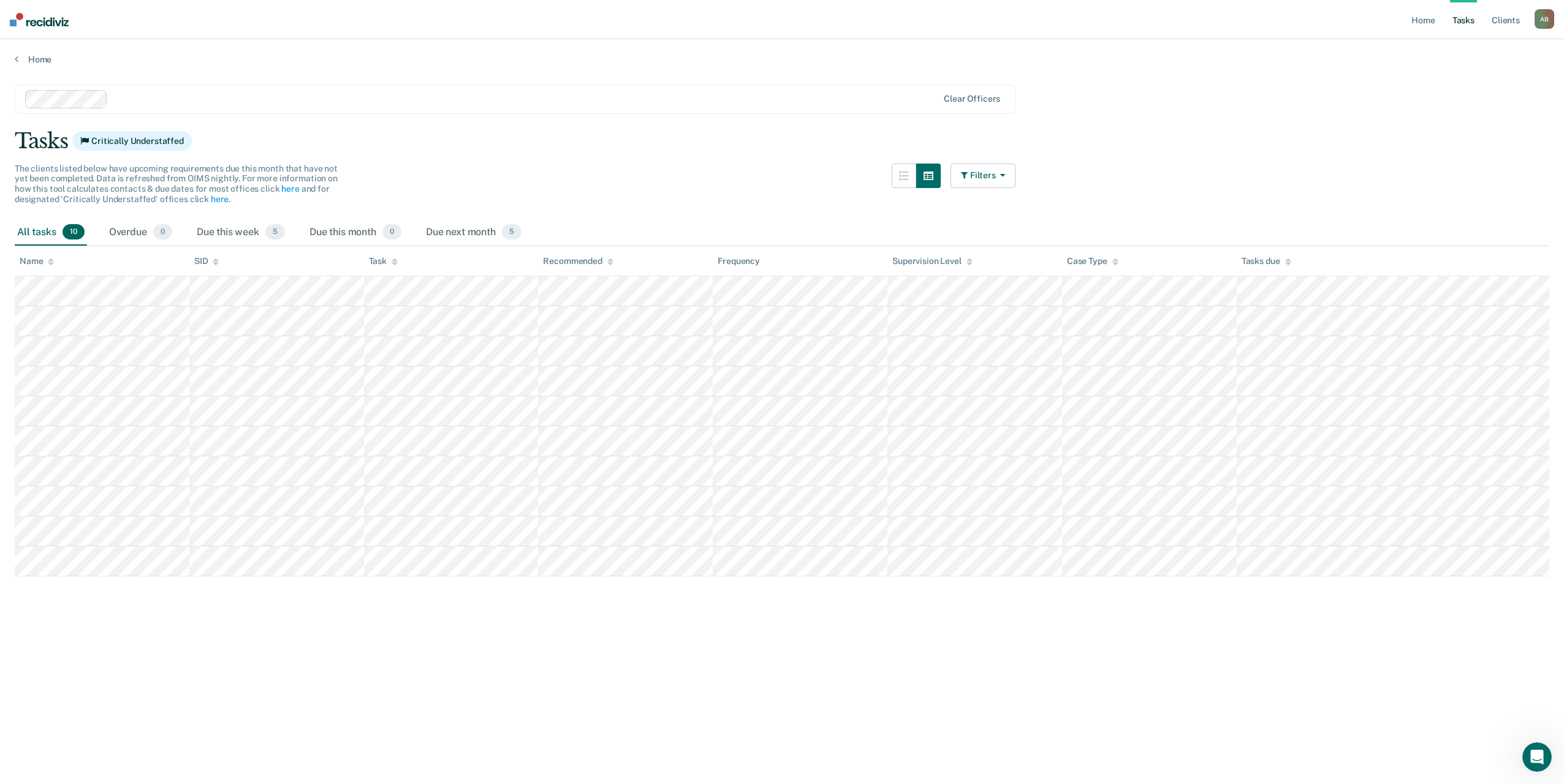 click on "Filters" at bounding box center (983, 176) 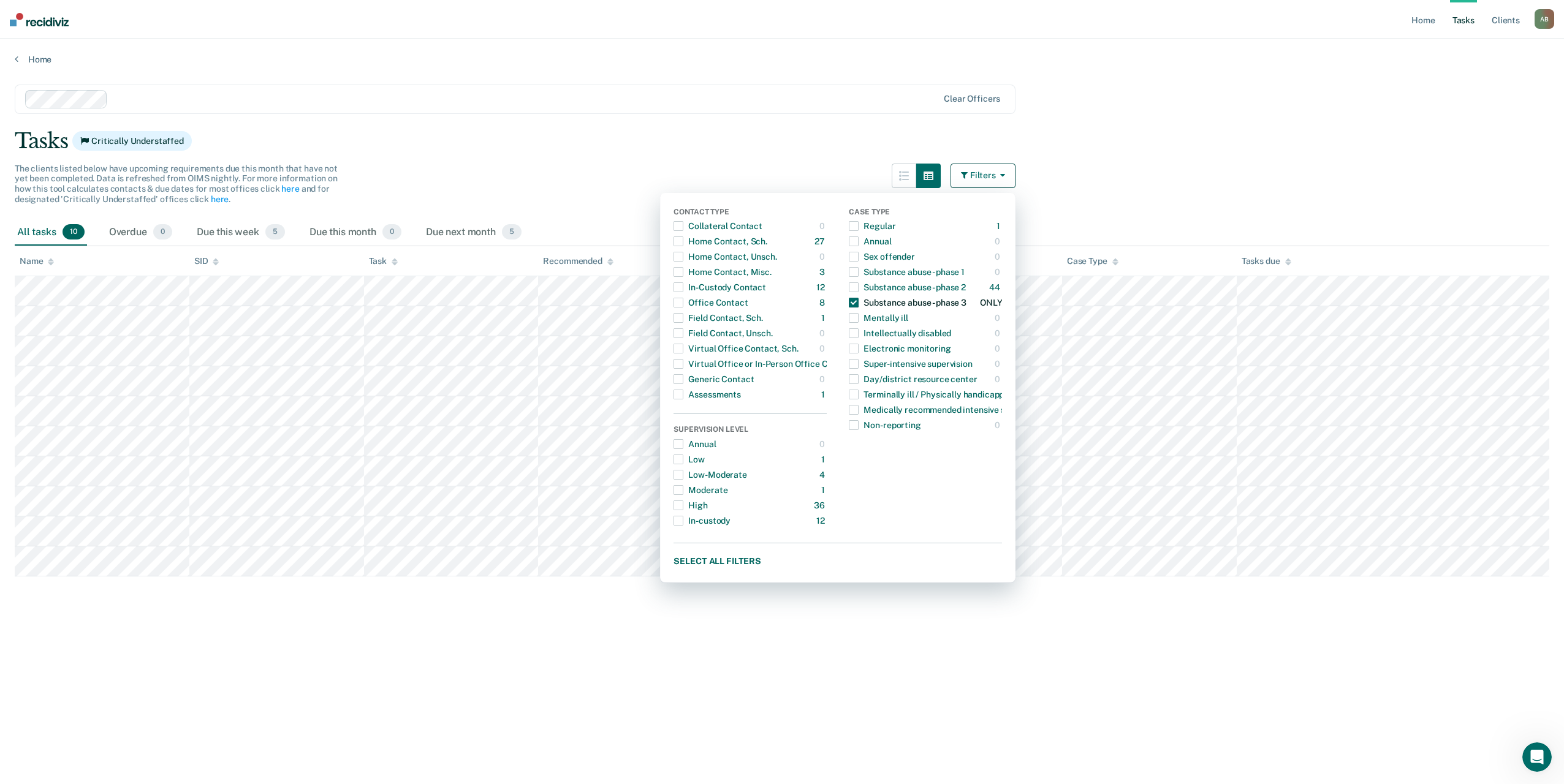 click at bounding box center (854, 303) 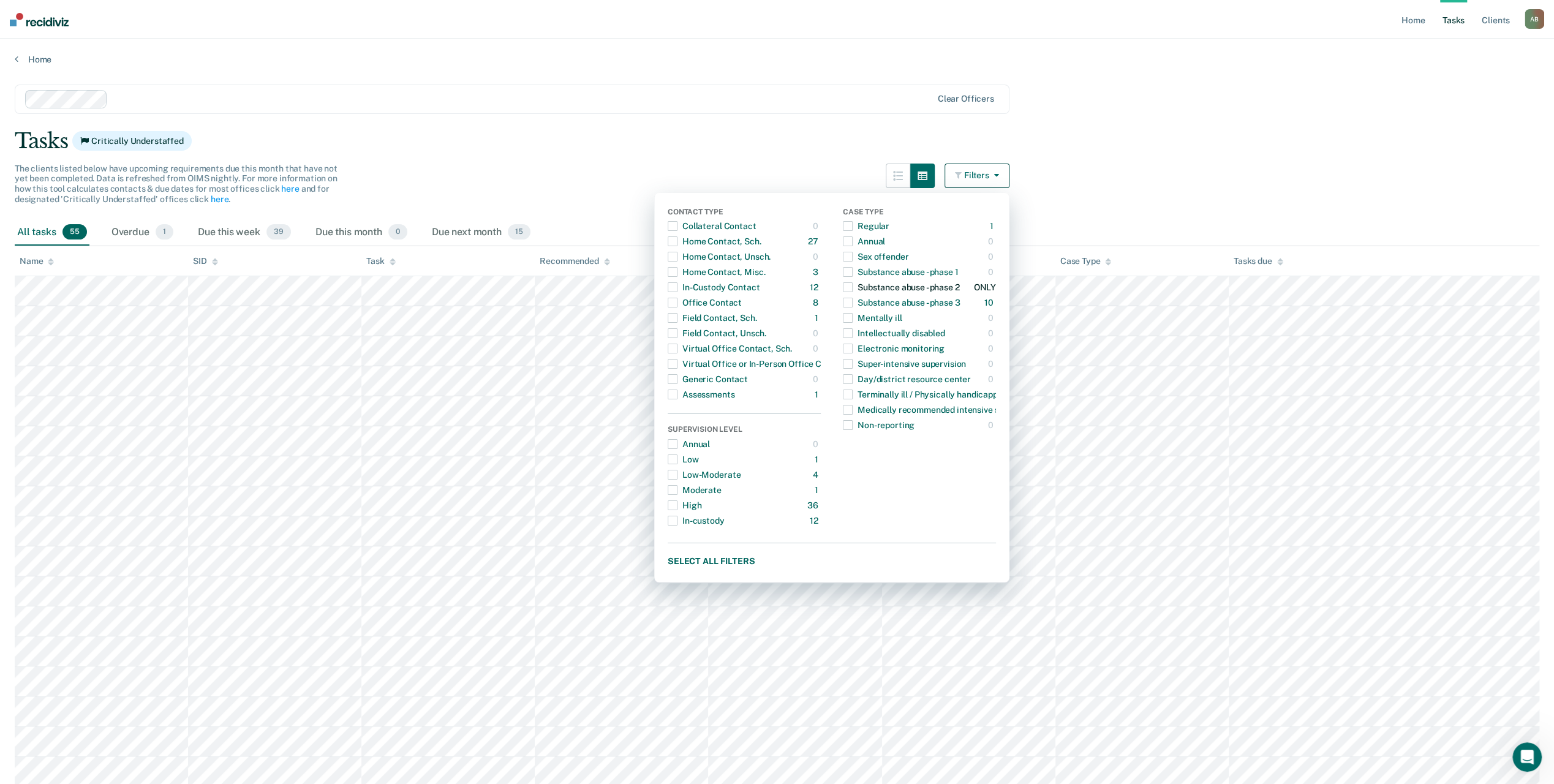 click at bounding box center [848, 287] 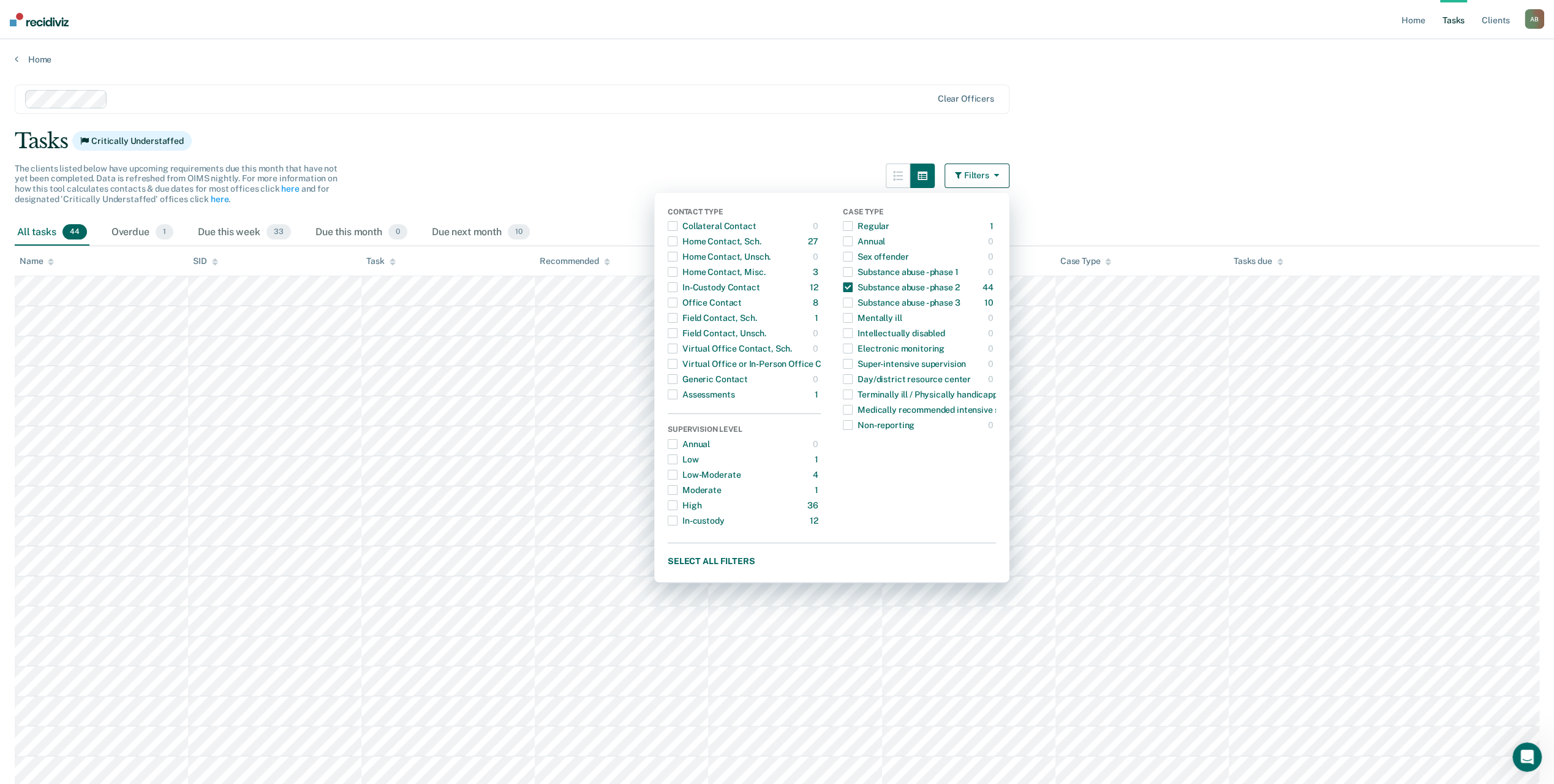 click on "Tasks Critically Understaffed" at bounding box center [777, 141] 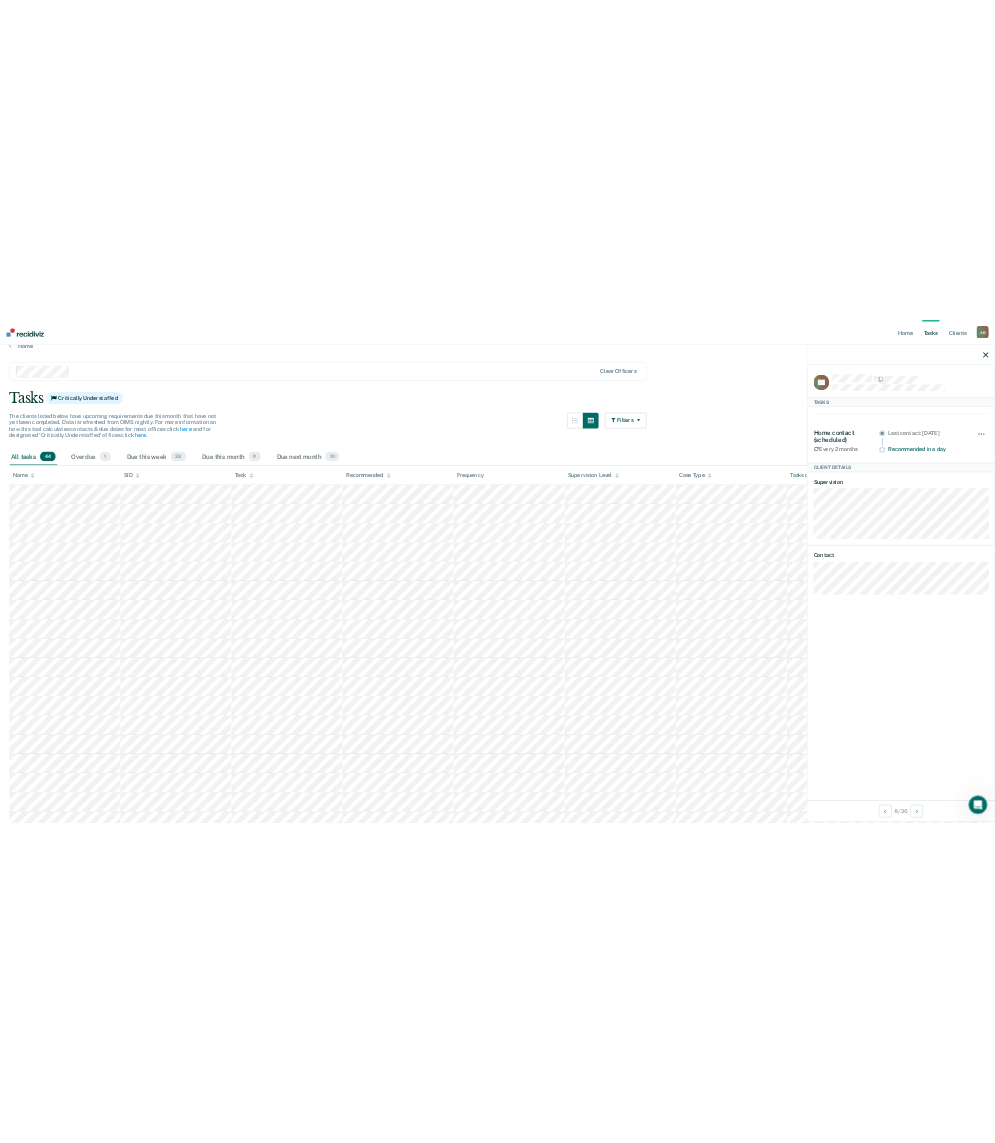 scroll, scrollTop: 0, scrollLeft: 0, axis: both 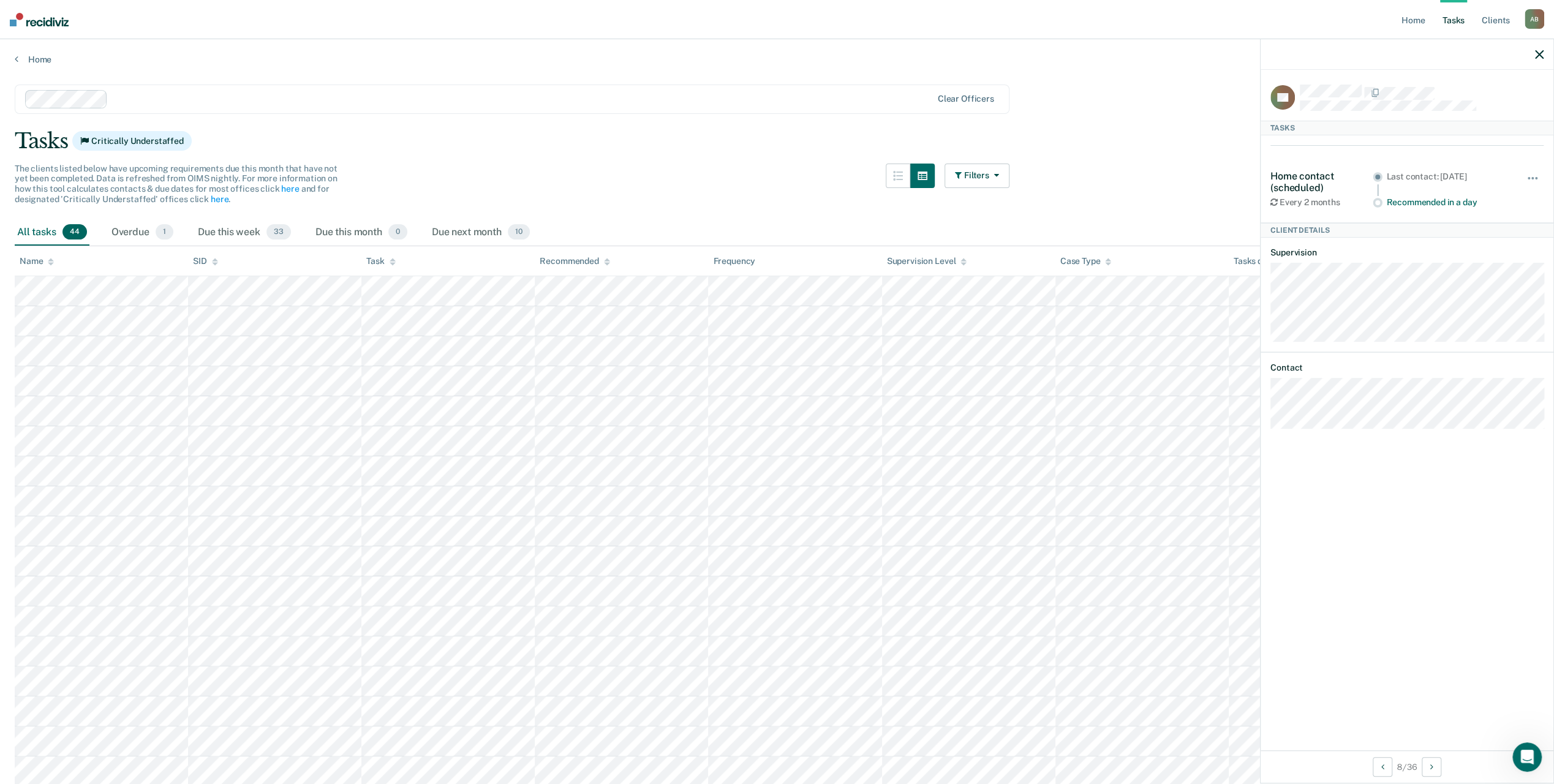 click 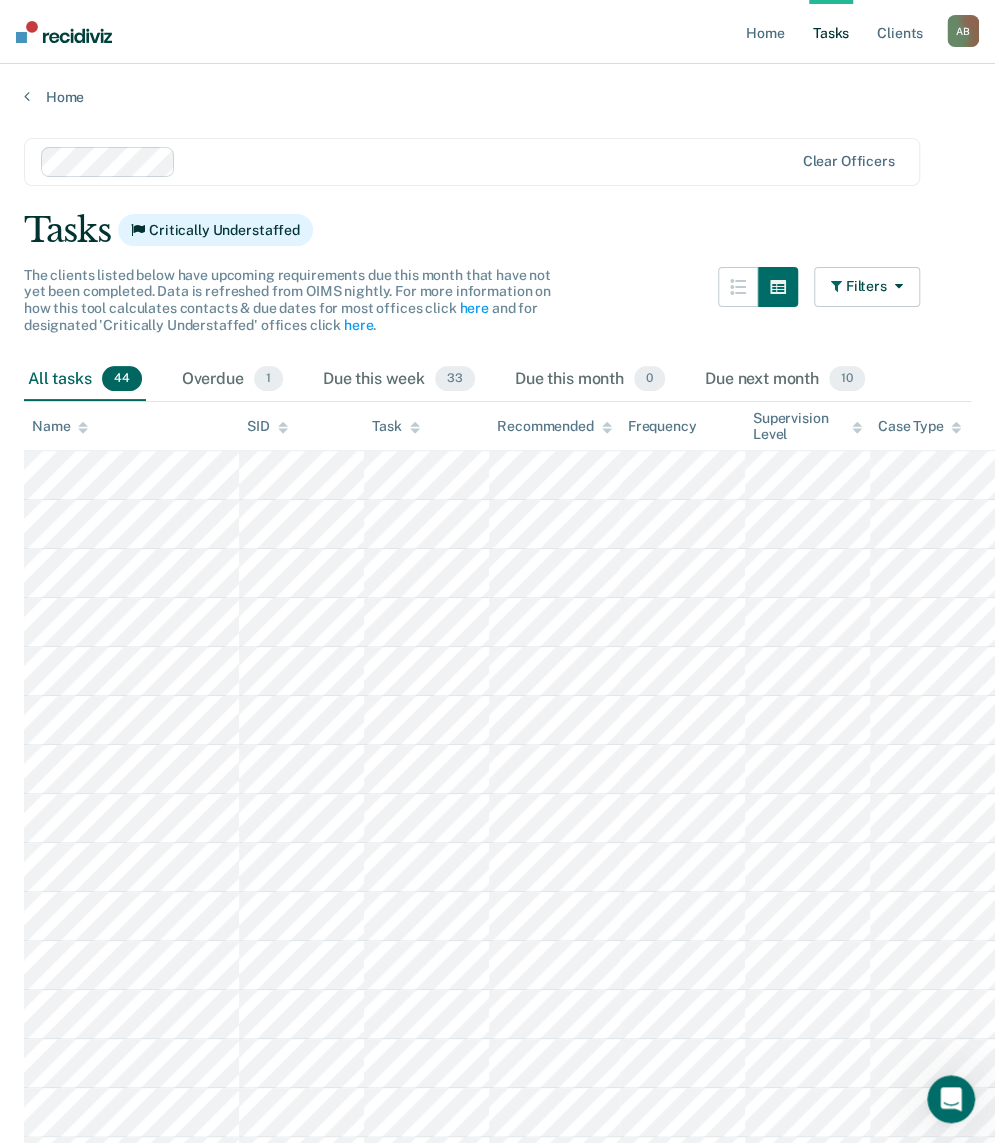 drag, startPoint x: 127, startPoint y: 39, endPoint x: 138, endPoint y: 37, distance: 11.18034 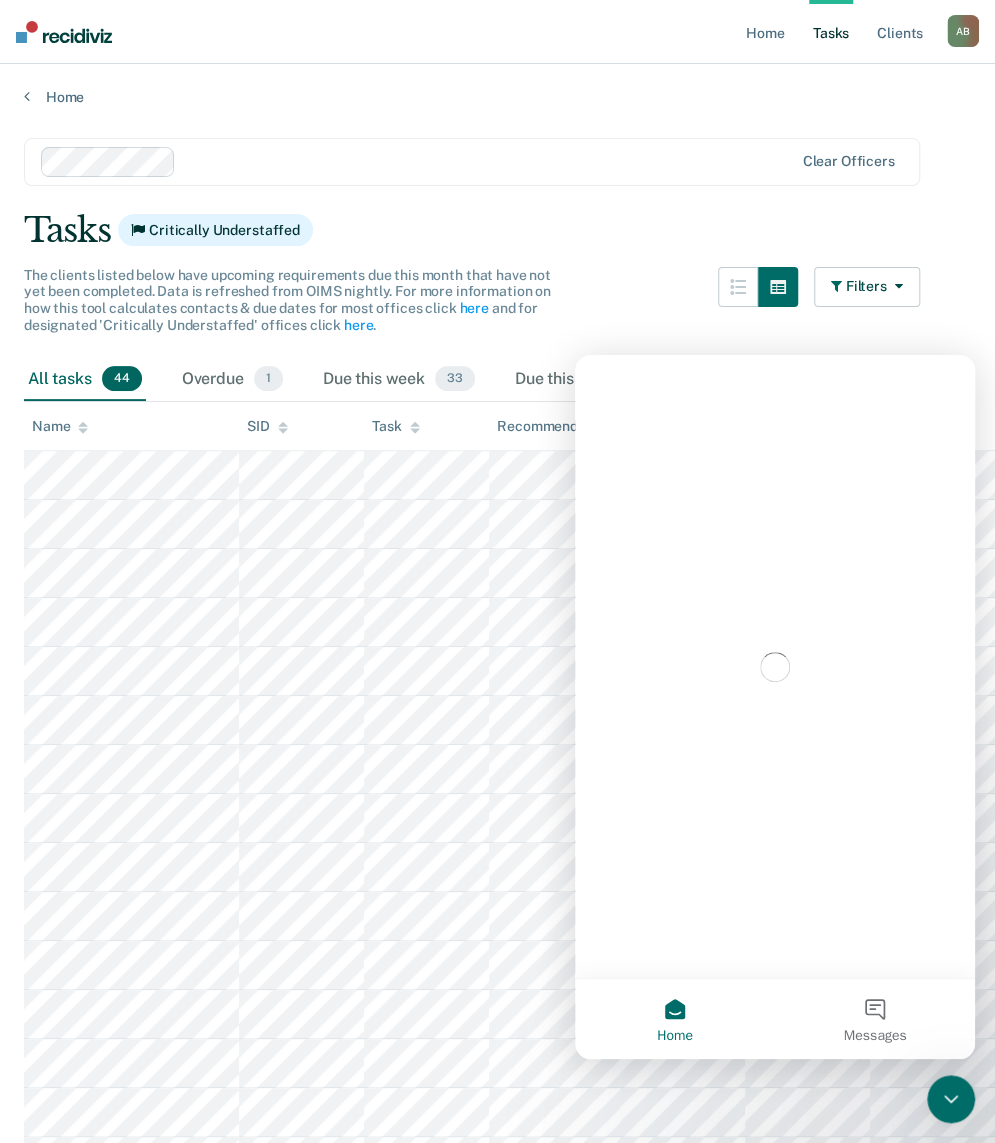 scroll, scrollTop: 0, scrollLeft: 0, axis: both 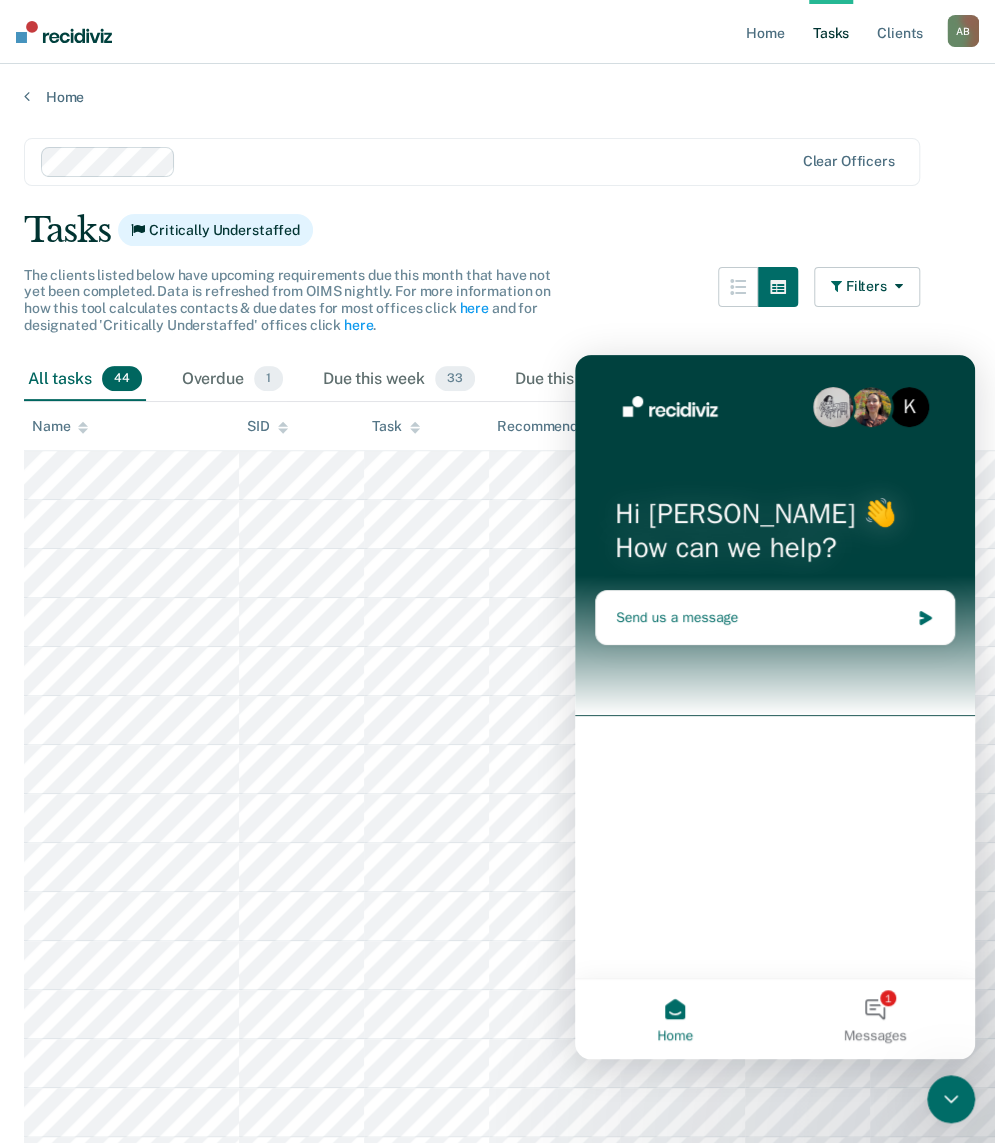click on "Send us a message" at bounding box center (762, 617) 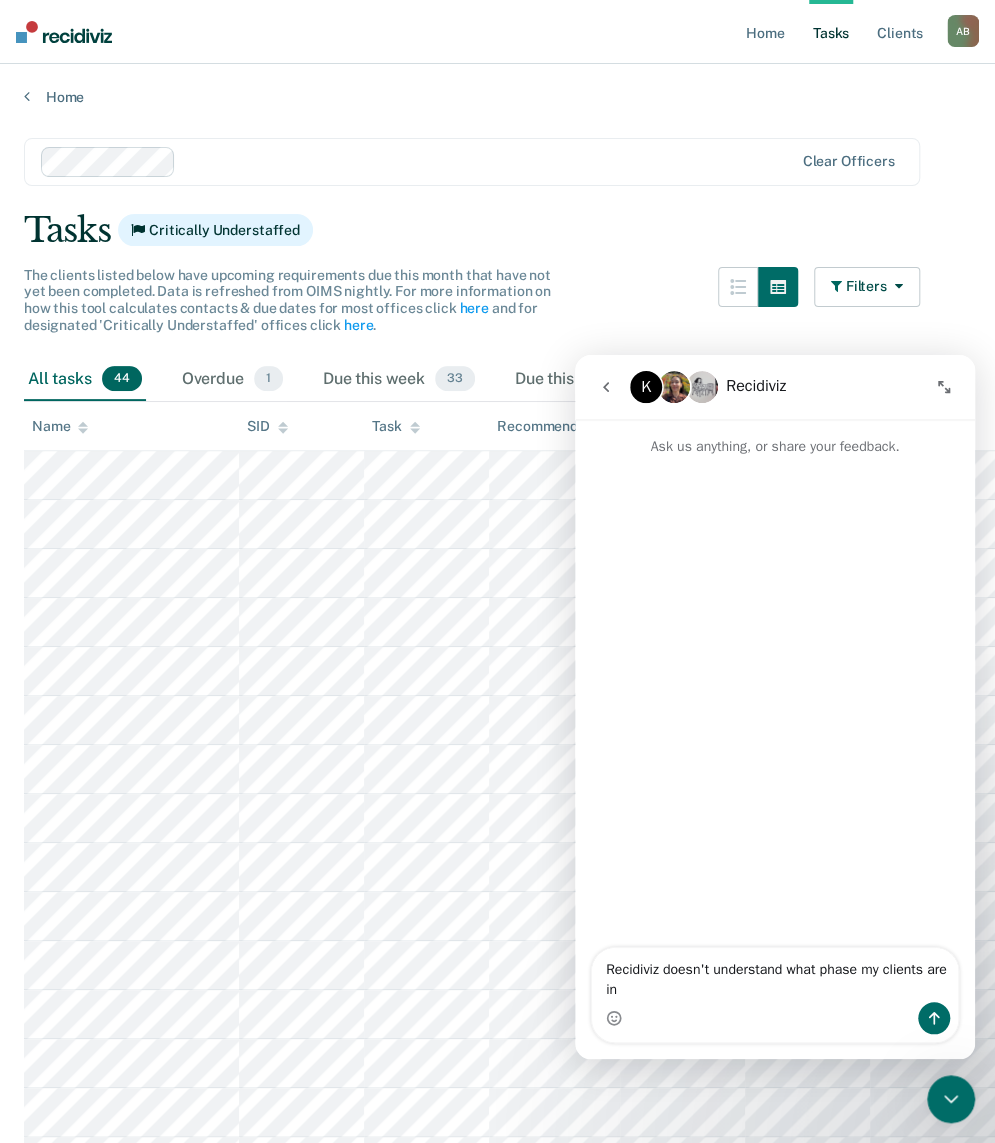 type on "Recidiviz doesn't understand what phase my clients are in" 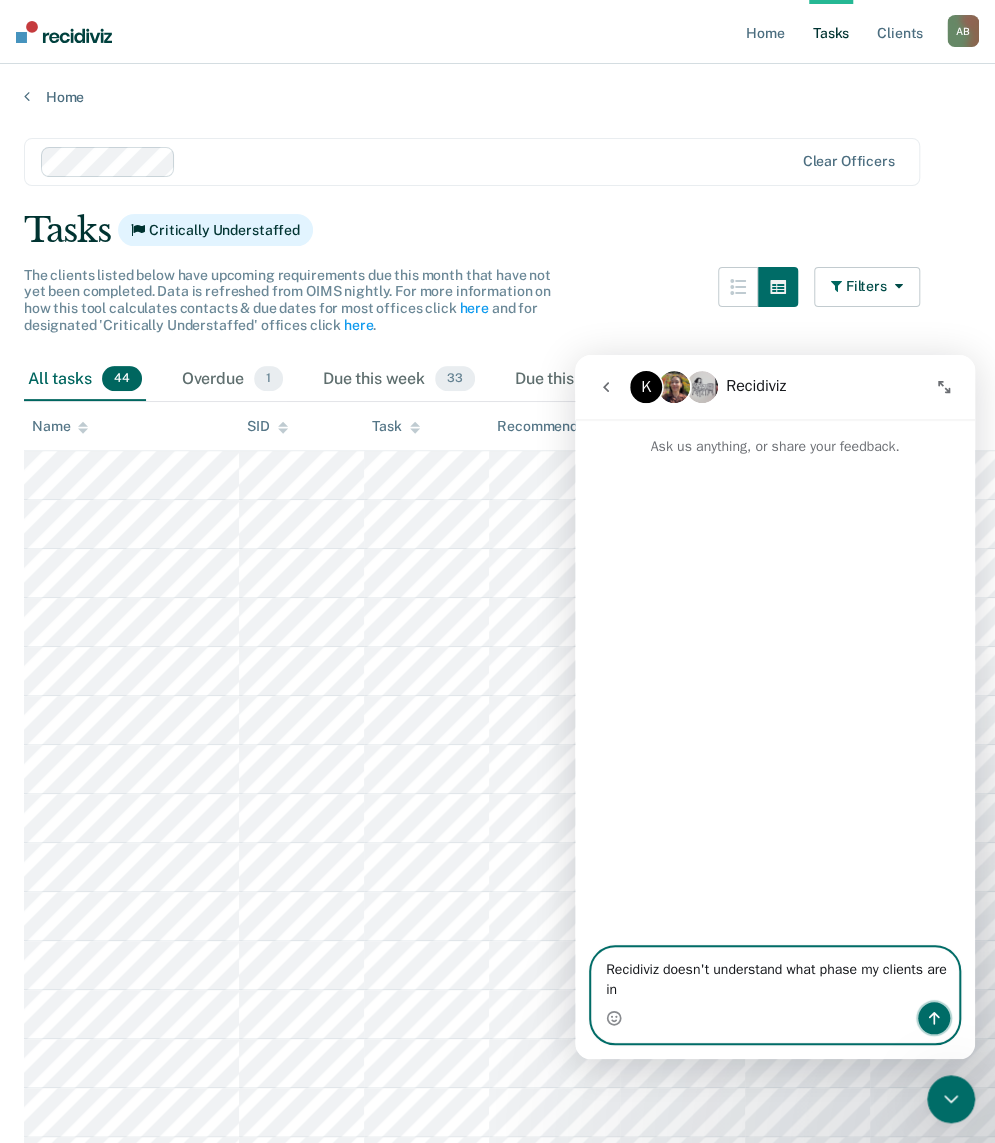 click 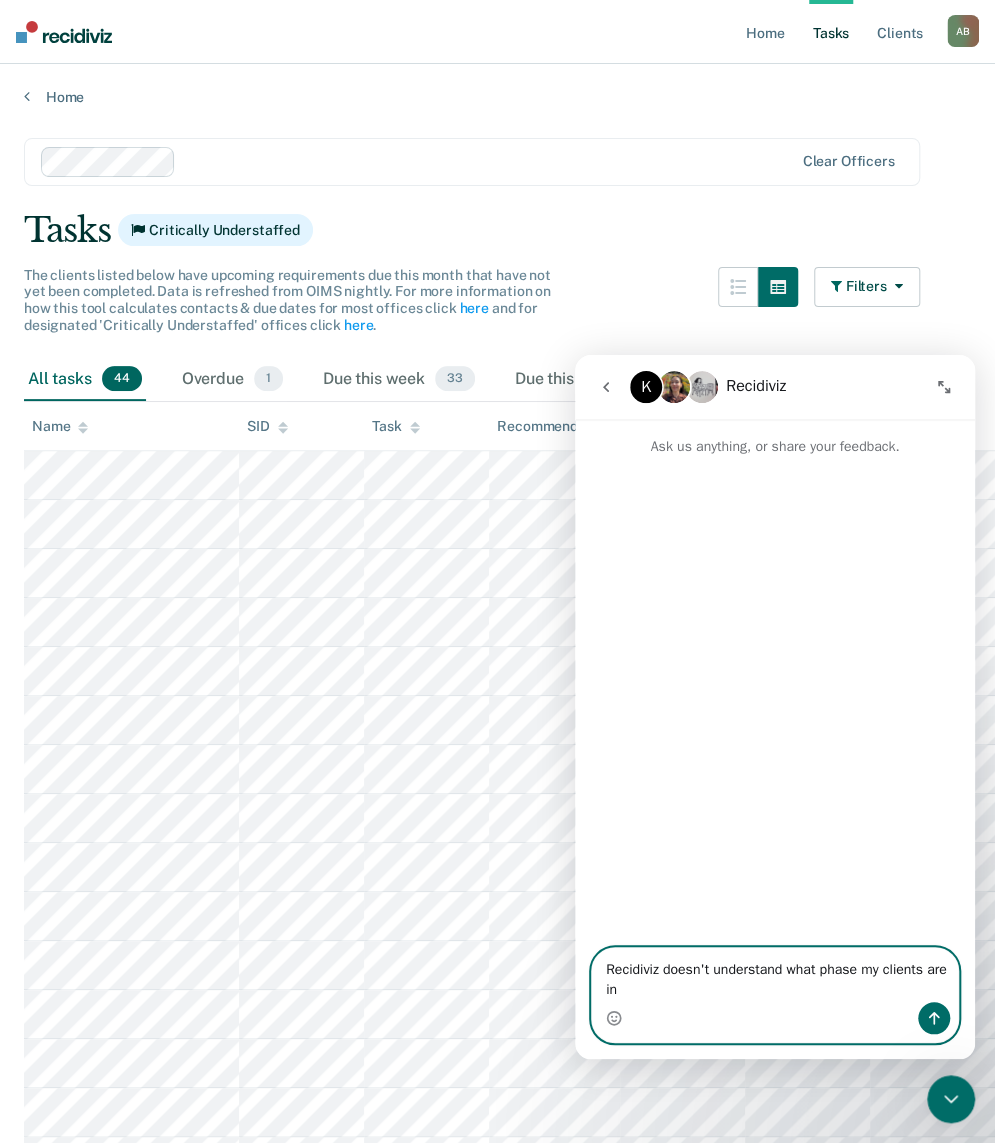 type 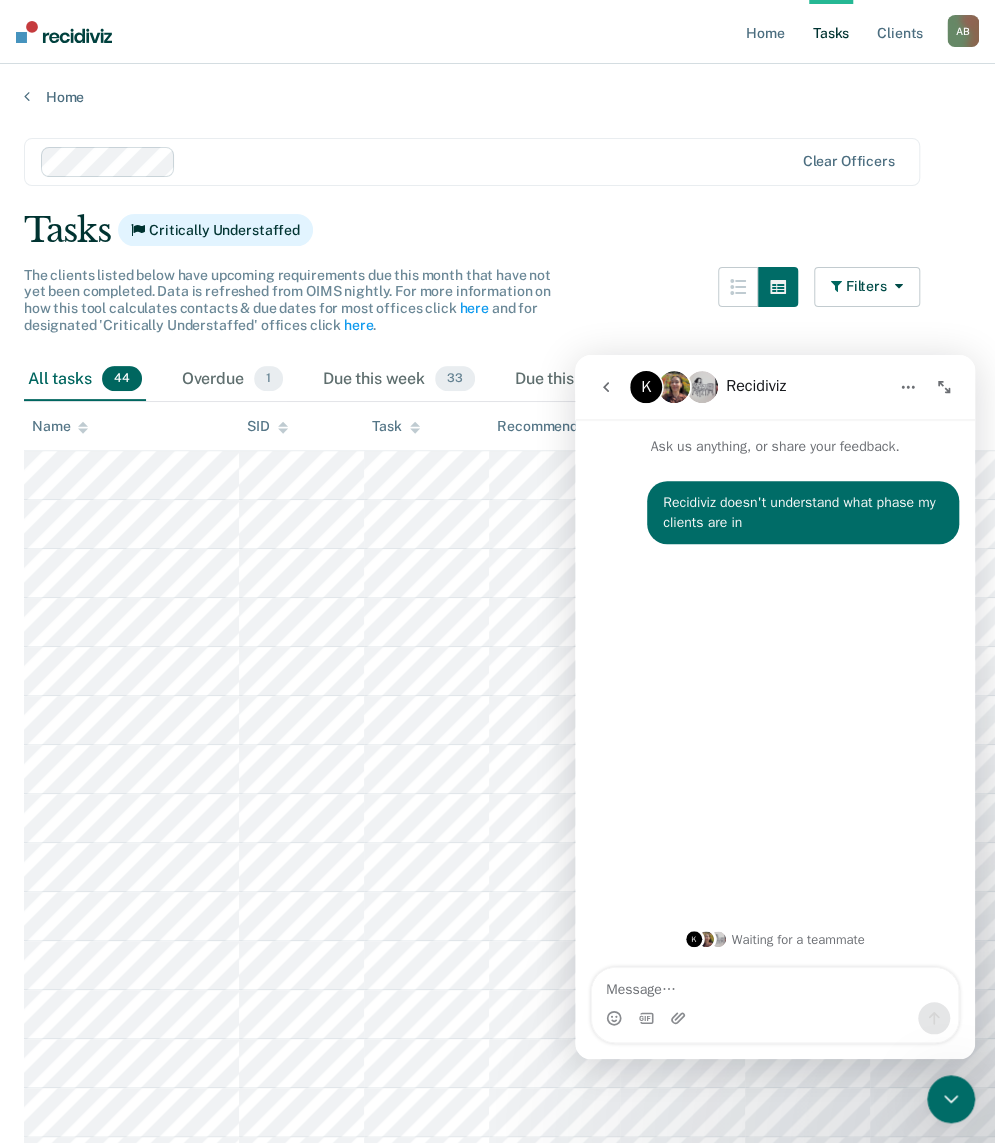 click at bounding box center [775, 985] 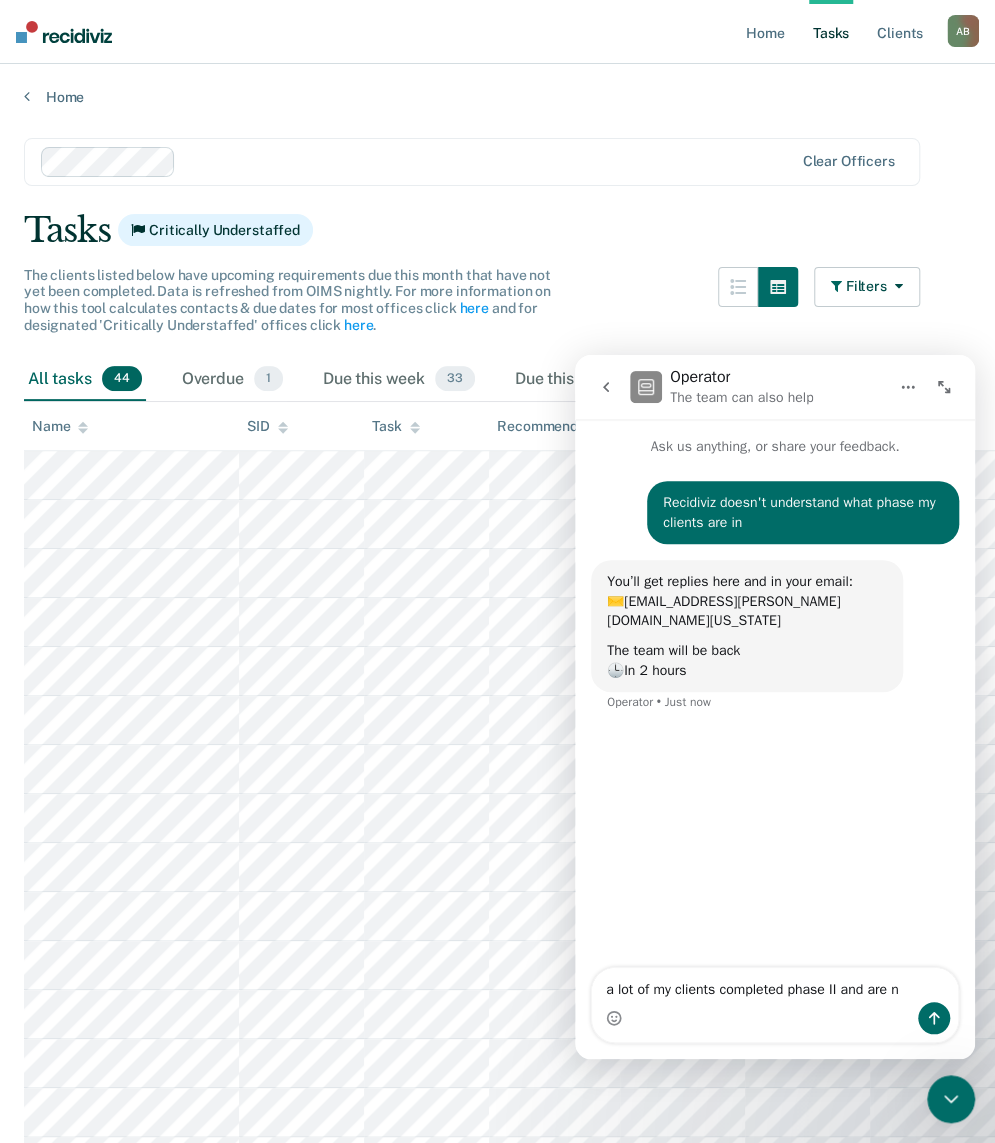 click on "a lot of my clients completed phase II and are n" at bounding box center (775, 985) 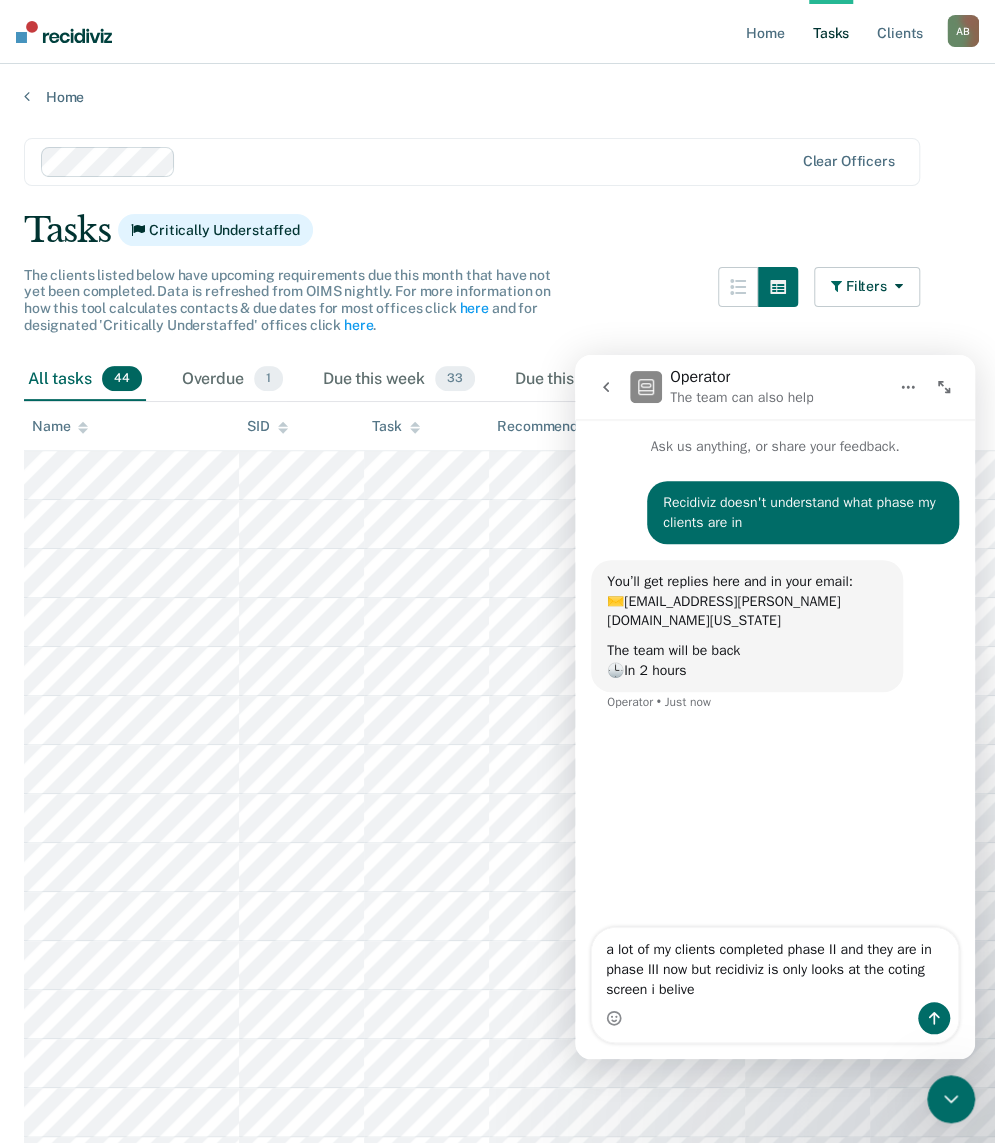 click on "a lot of my clients completed phase II and they are in phase III now but recidiviz is only looks at the coting screen i belive" at bounding box center (775, 965) 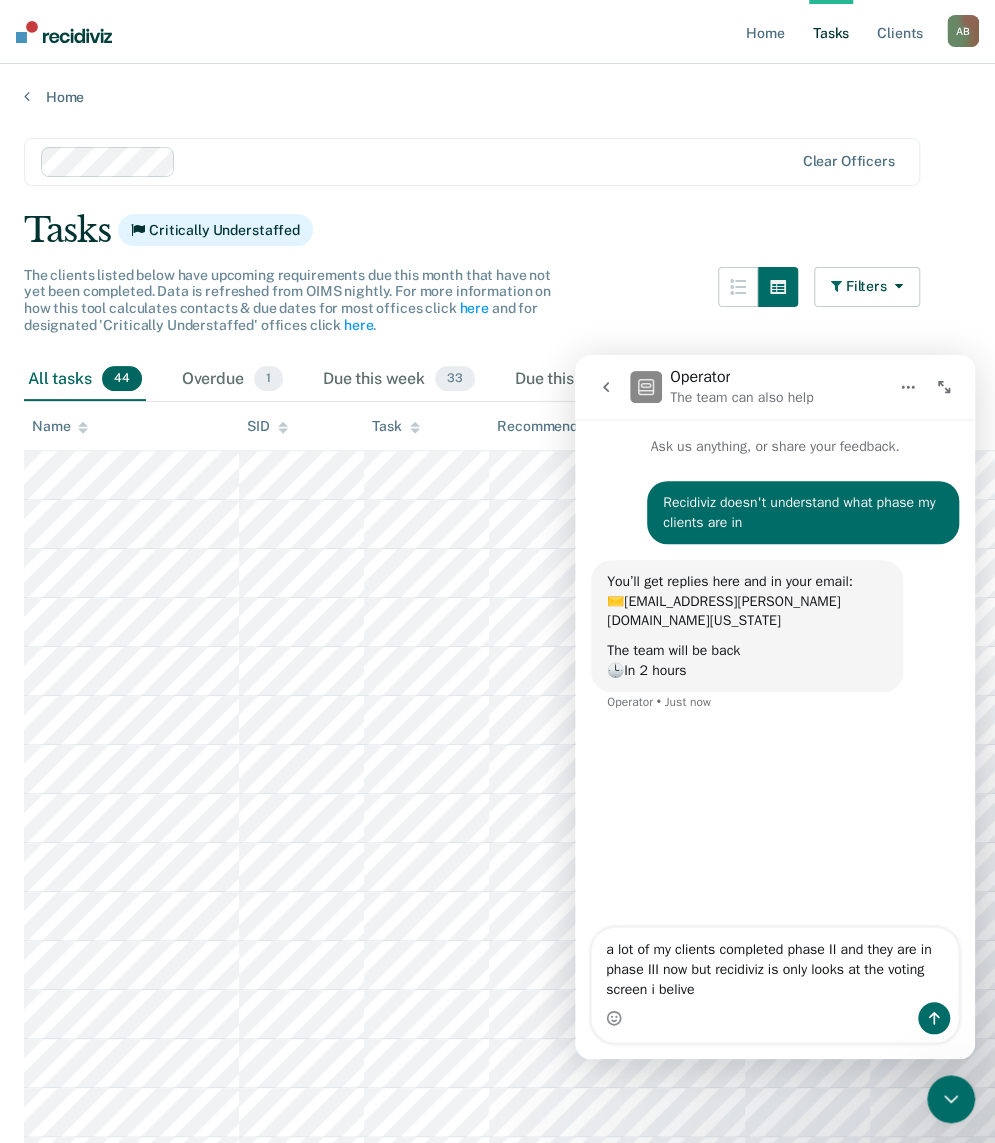 click at bounding box center (775, 1018) 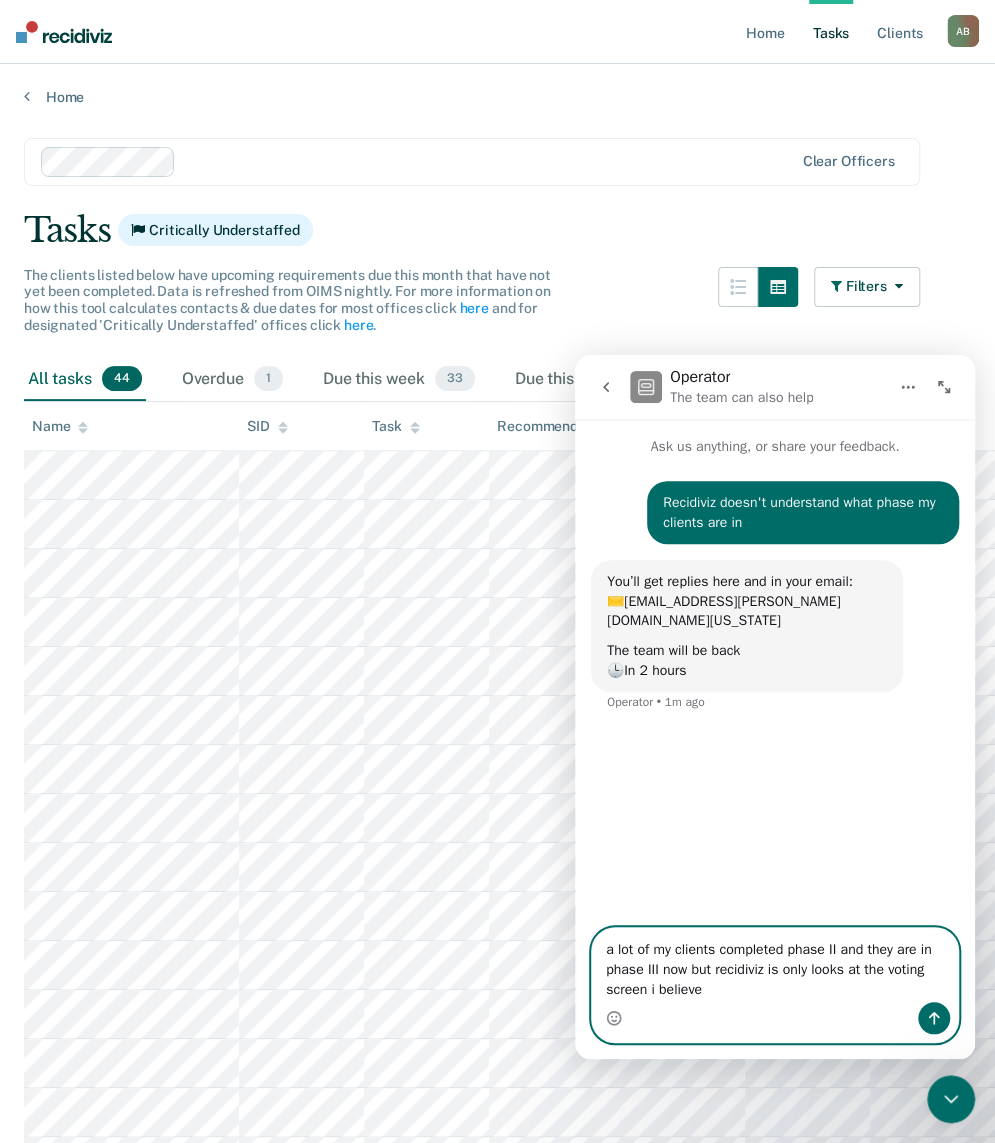 drag, startPoint x: 779, startPoint y: 973, endPoint x: 768, endPoint y: 974, distance: 11.045361 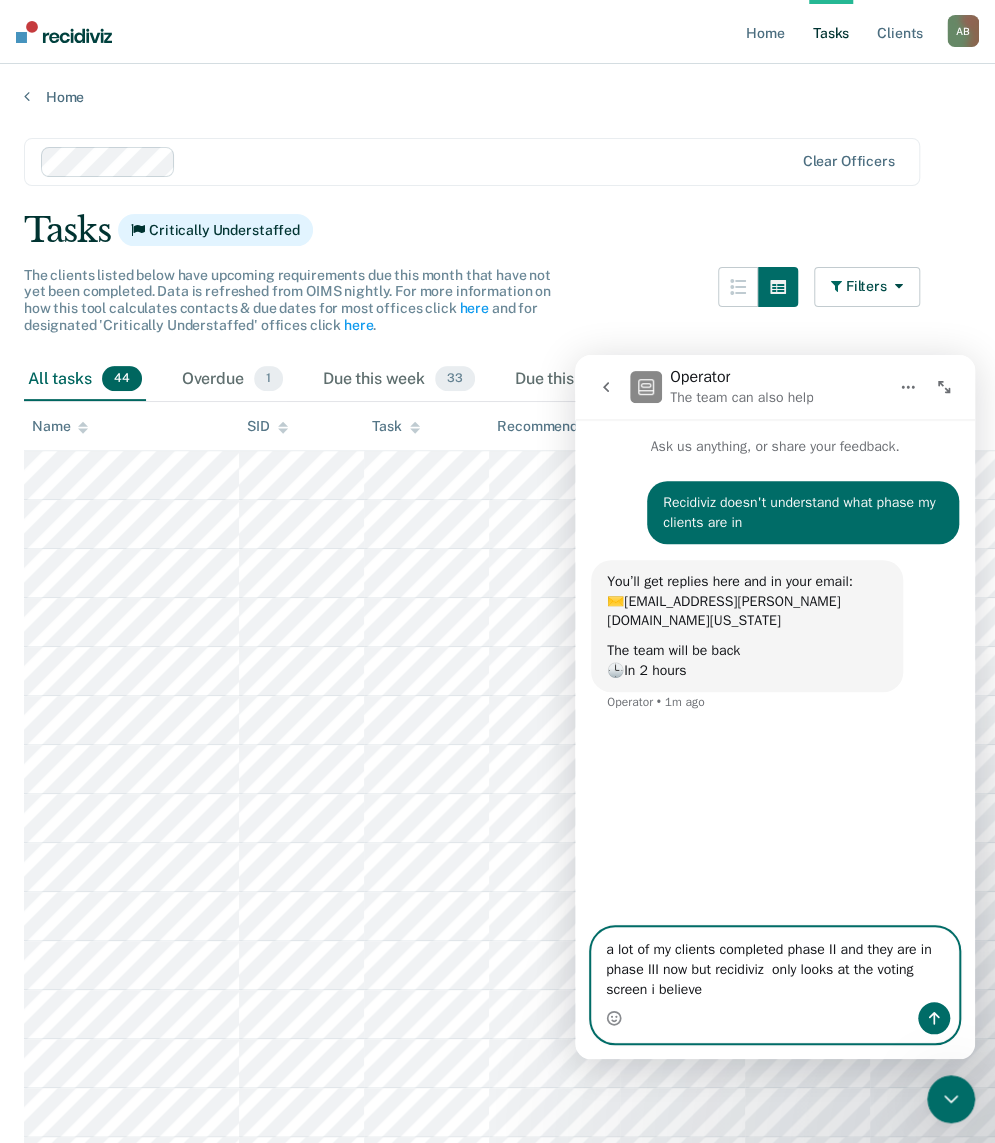 click on "a lot of my clients completed phase II and they are in phase III now but recidiviz  only looks at the voting screen i believe" at bounding box center (775, 965) 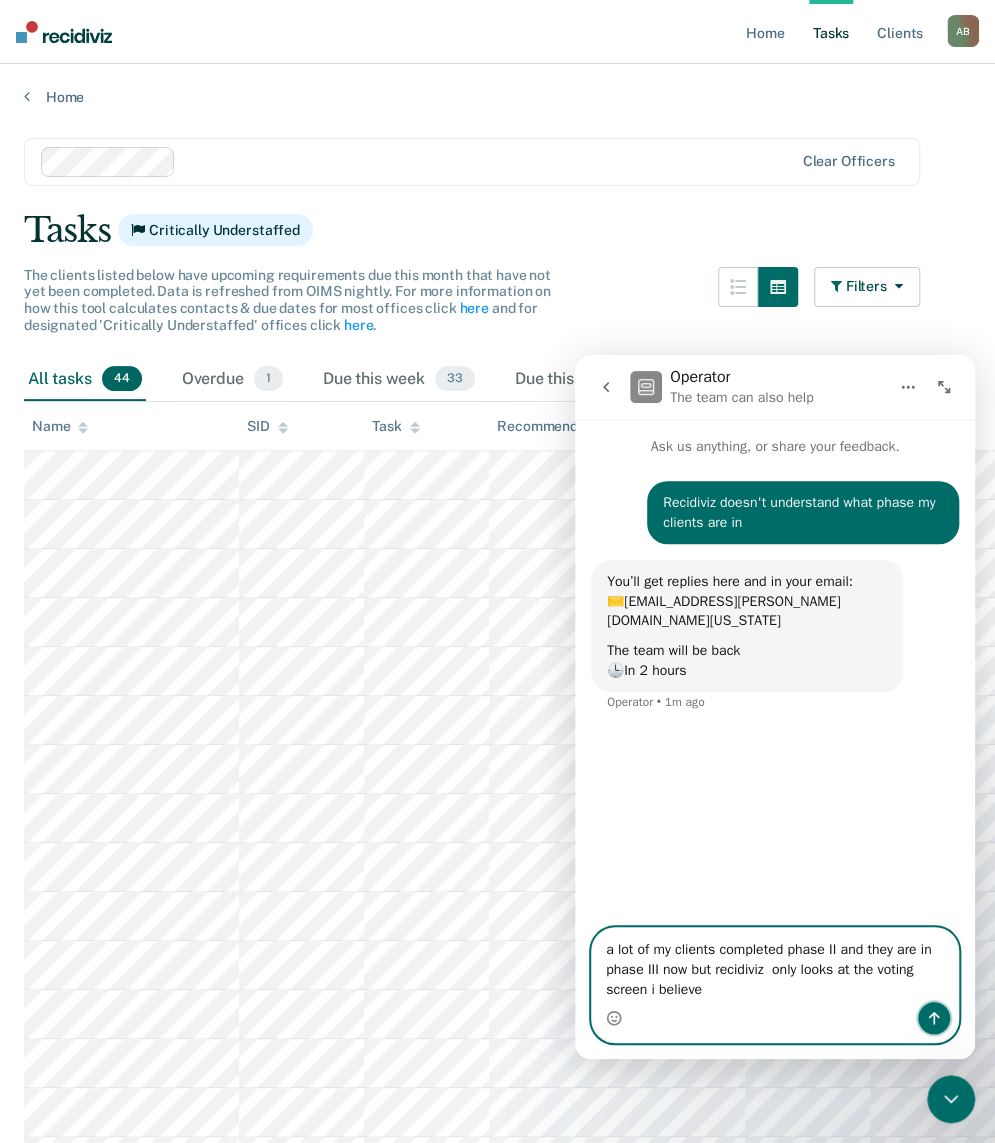 click 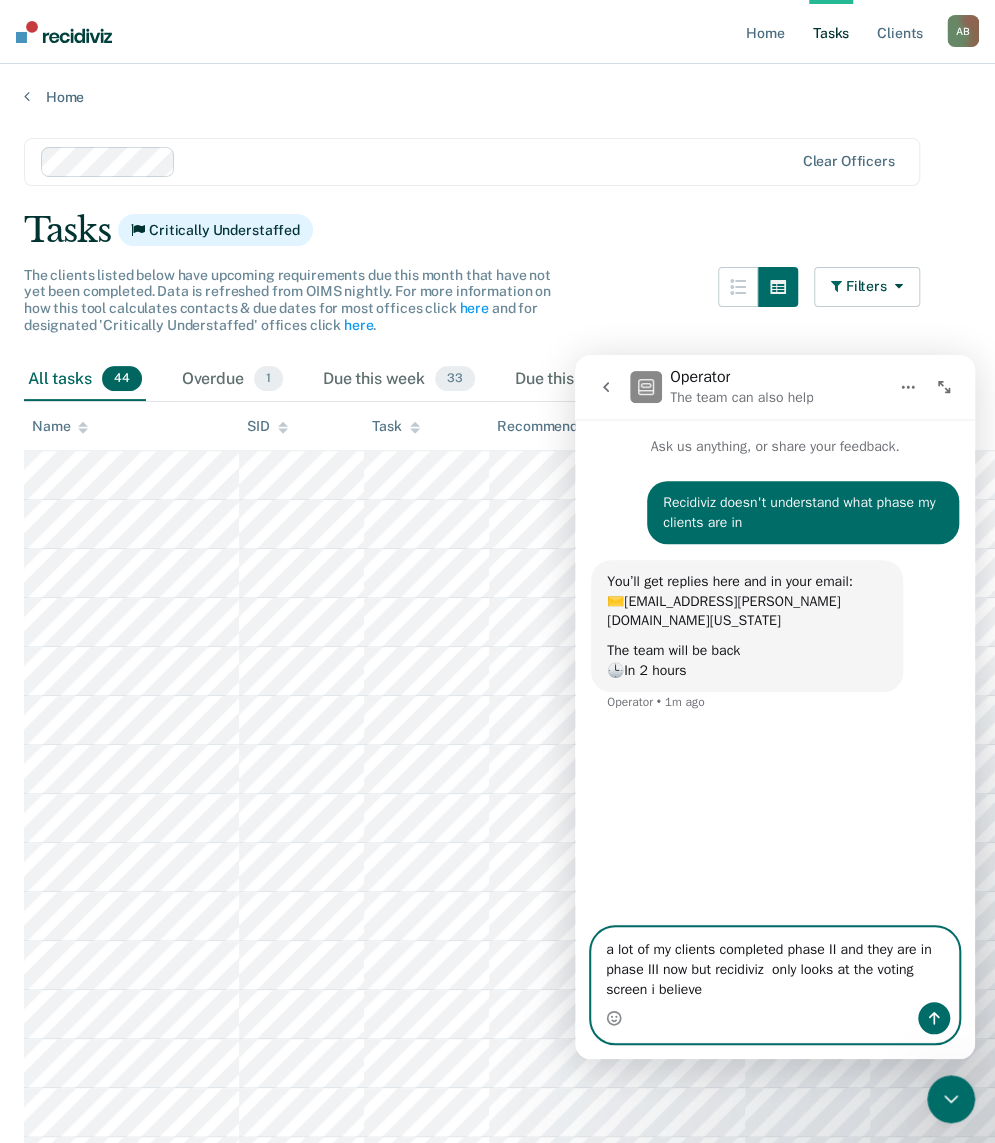 type 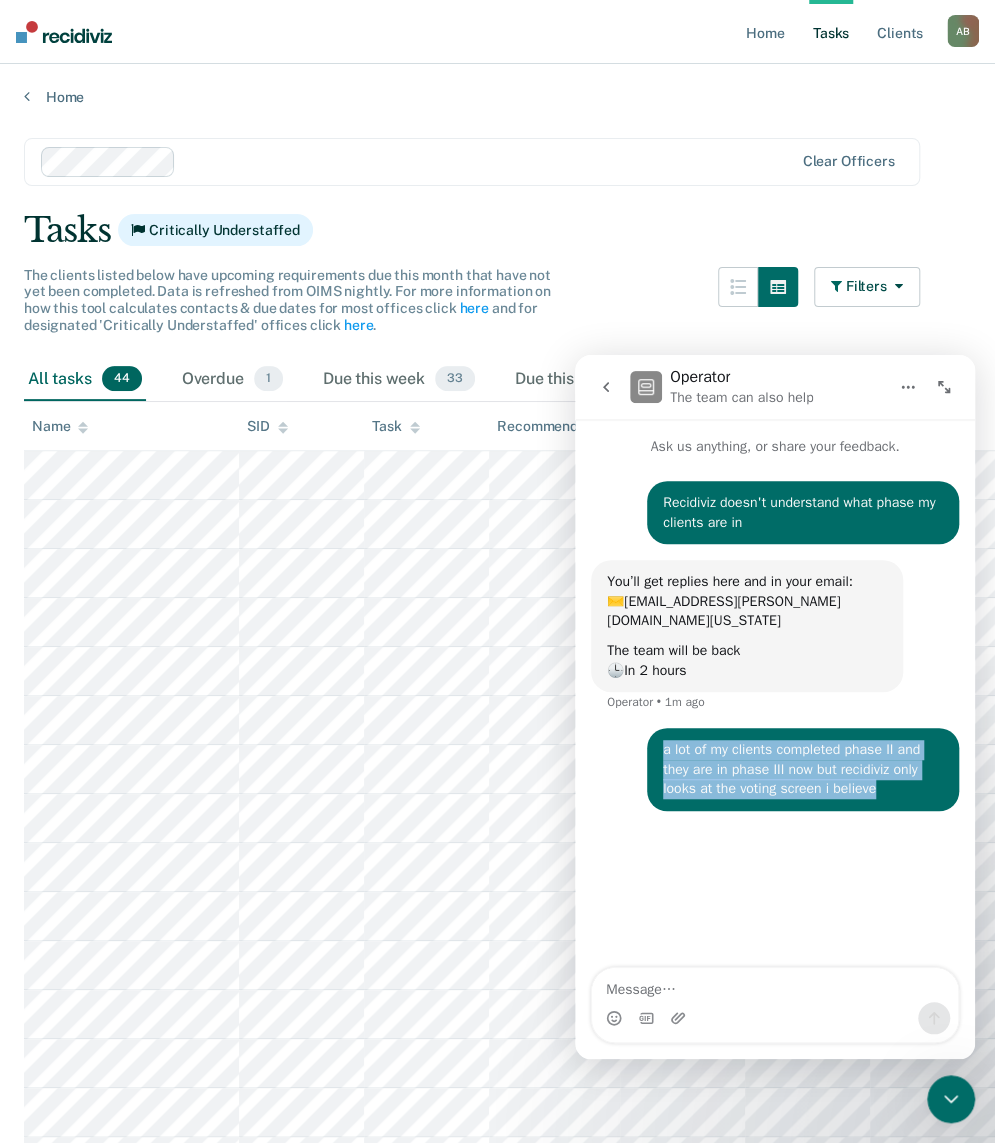 drag, startPoint x: 877, startPoint y: 773, endPoint x: 662, endPoint y: 728, distance: 219.65883 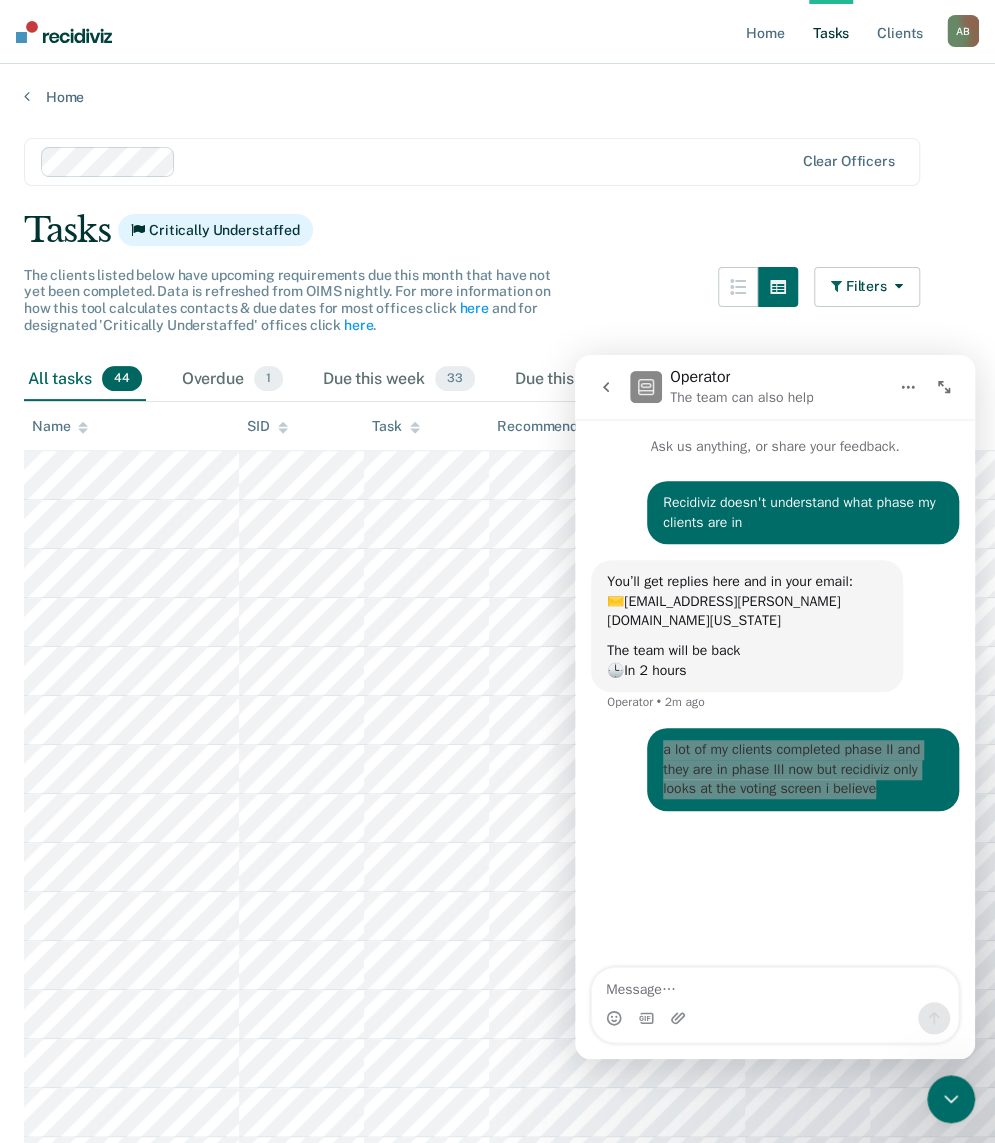 click on "The clients listed below have upcoming requirements due this month that have not yet been completed. Data is refreshed from OIMS nightly. For more information on how this tool calculates contacts & due dates for most offices click   here   and for designated 'Critically Understaffed' offices click   here .  Filters Contact Type Collateral Contact 0 ONLY Home Contact, Sch. 27 ONLY Home Contact, Unsch. 0 ONLY Home Contact, Misc. 3 ONLY In-Custody Contact 12 ONLY Office Contact 8 ONLY Field Contact, Sch. 1 ONLY Field Contact, Unsch. 0 ONLY Virtual Office Contact, Sch. 0 ONLY Virtual Office or In-Person Office Contact 3 ONLY Generic Contact 0 ONLY Assessments 1 ONLY Supervision Level Annual 0 ONLY Low 1 ONLY Low-Moderate 4 ONLY Moderate 1 ONLY High 36 ONLY In-custody 12 ONLY Case Type Regular 1 ONLY Annual 0 ONLY Sex offender 0 ONLY Substance abuse - phase 1 0 ONLY Substance abuse - phase 2 44 ONLY Substance abuse - phase 3 10 ONLY Mentally ill 0 ONLY Intellectually disabled 0 ONLY Electronic monitoring 0 ONLY 0" at bounding box center (472, 312) 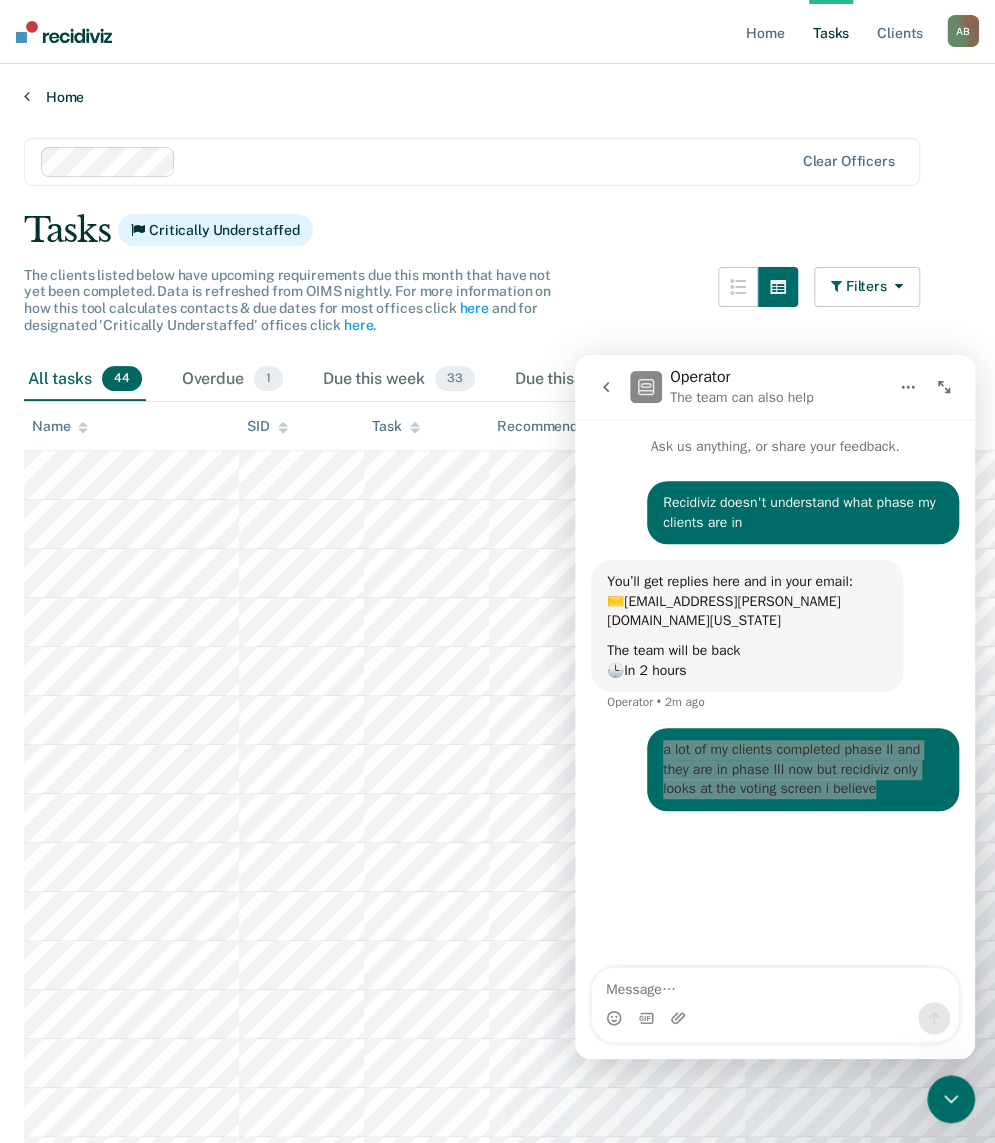 click on "Home" at bounding box center (497, 97) 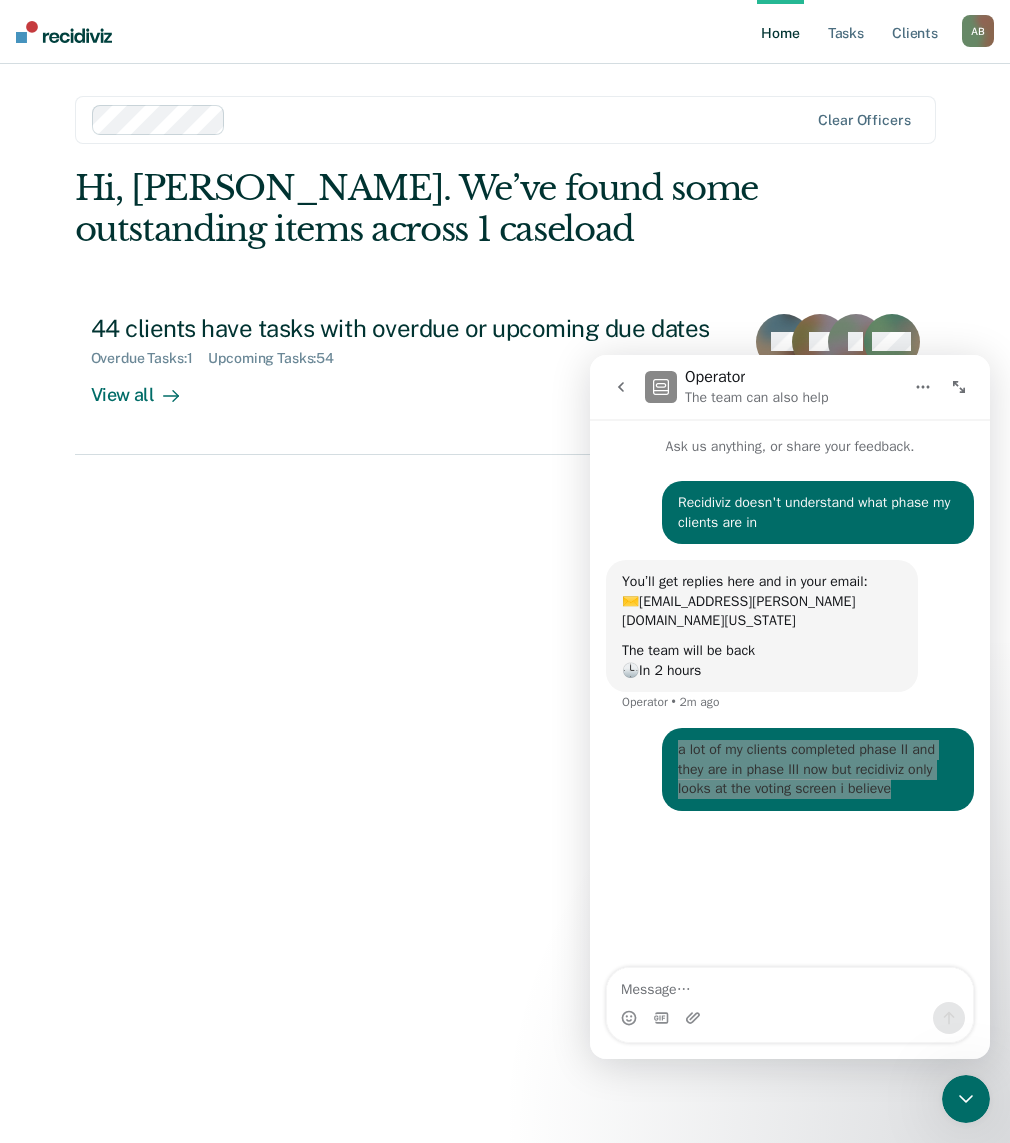 click on "Hi, [PERSON_NAME]. We’ve found some outstanding items across 1 caseload 44 clients have tasks with overdue or upcoming due dates Overdue Tasks :  1 Upcoming Tasks :  54 View all   JM RJ JJ + 52" at bounding box center (505, 311) 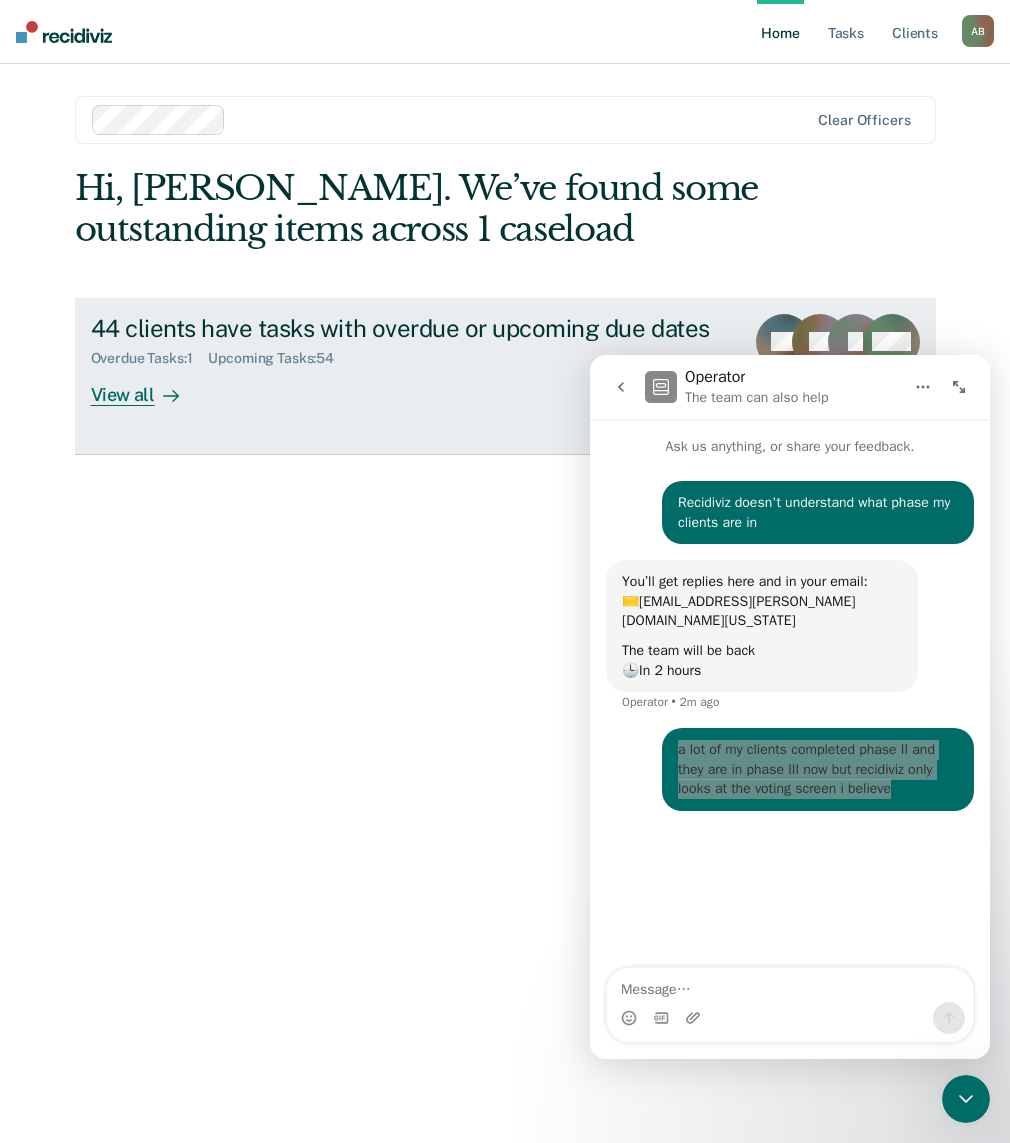 click on "View all" at bounding box center [147, 386] 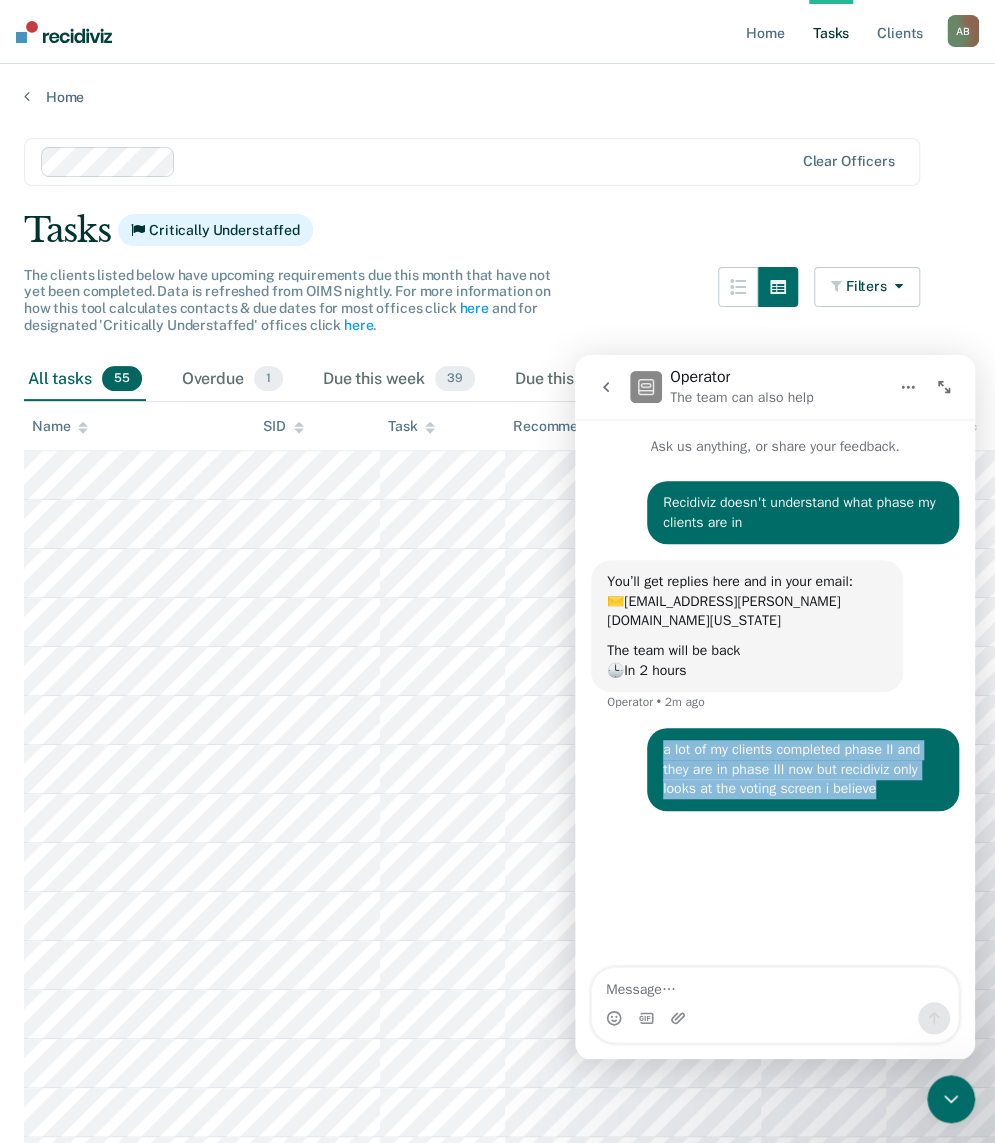 drag, startPoint x: 947, startPoint y: 384, endPoint x: 1062, endPoint y: 520, distance: 178.1039 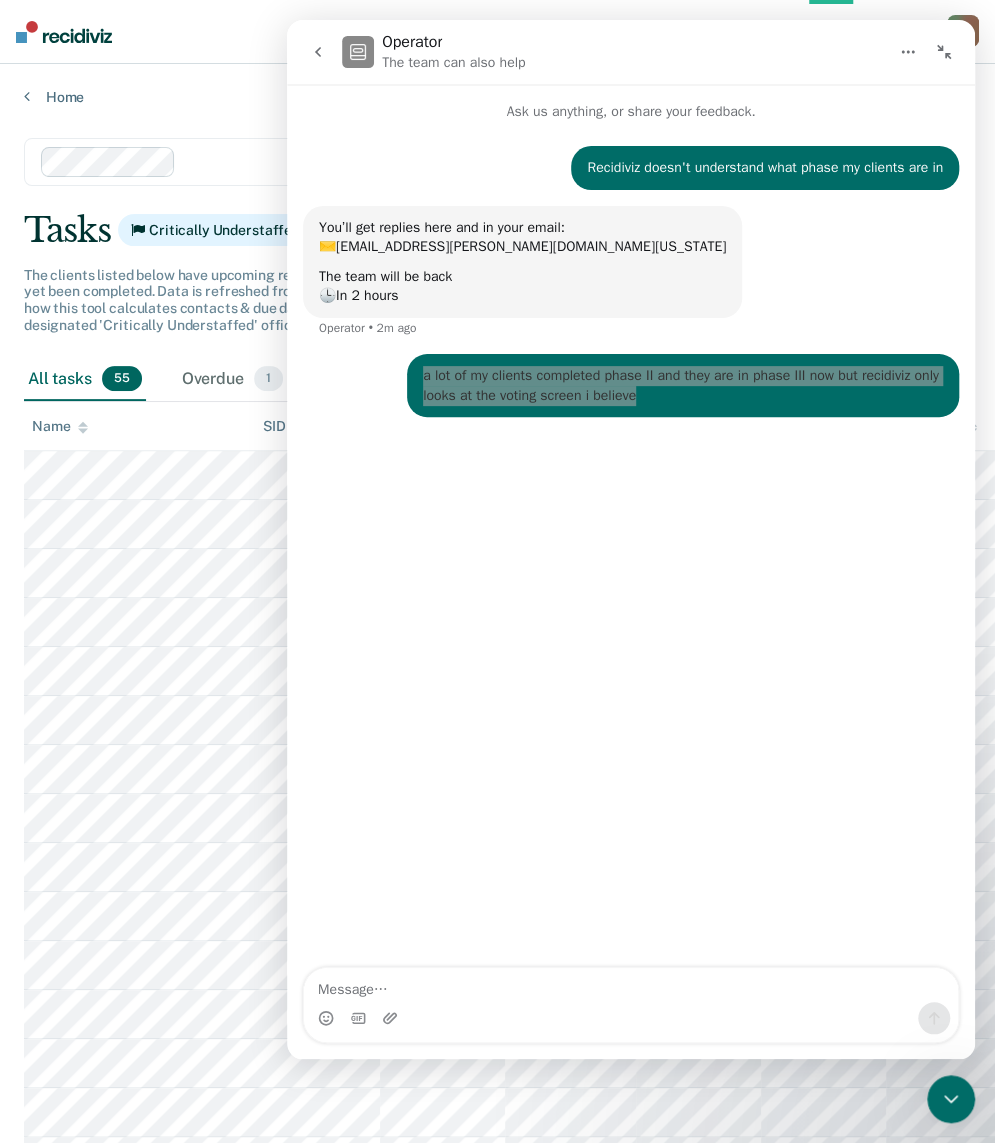 click 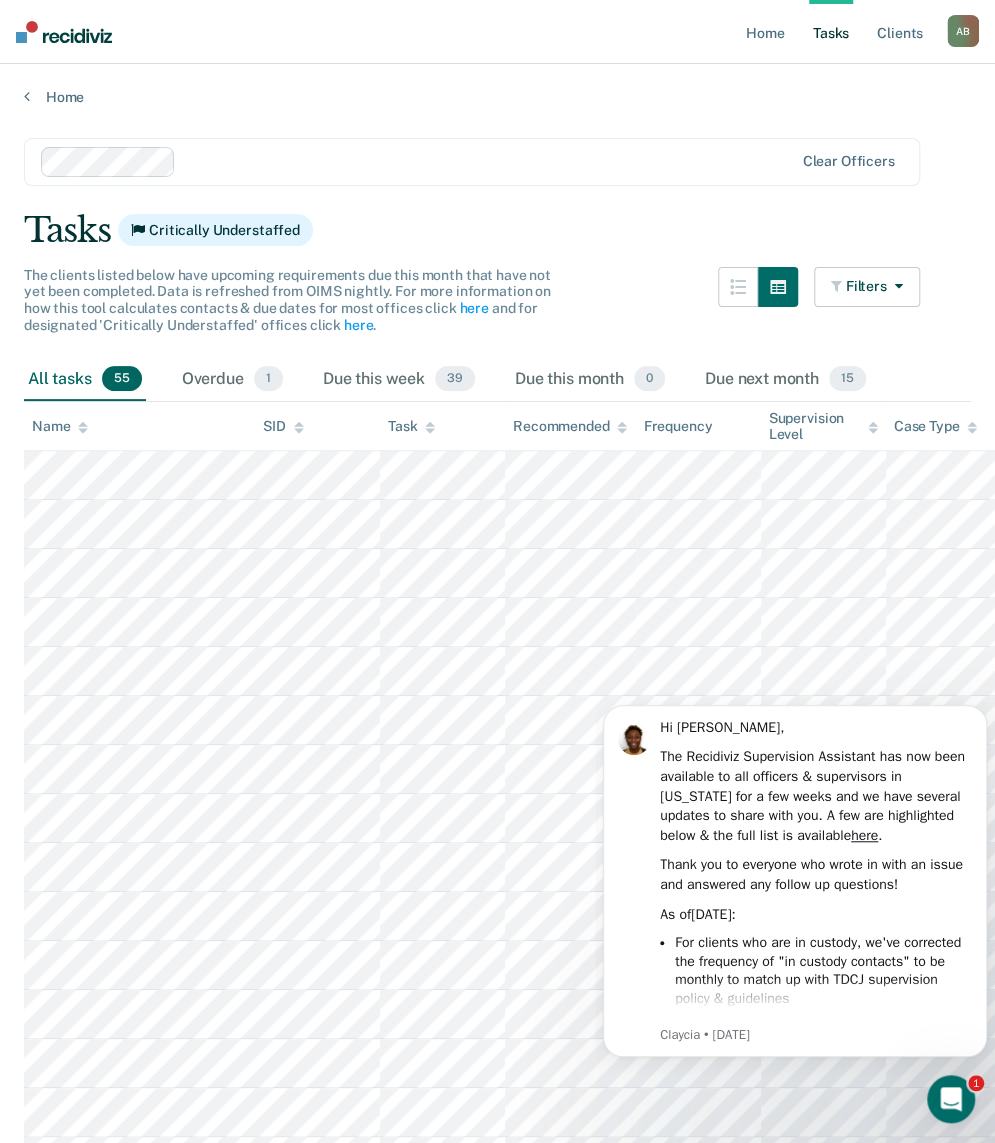 scroll, scrollTop: 0, scrollLeft: 0, axis: both 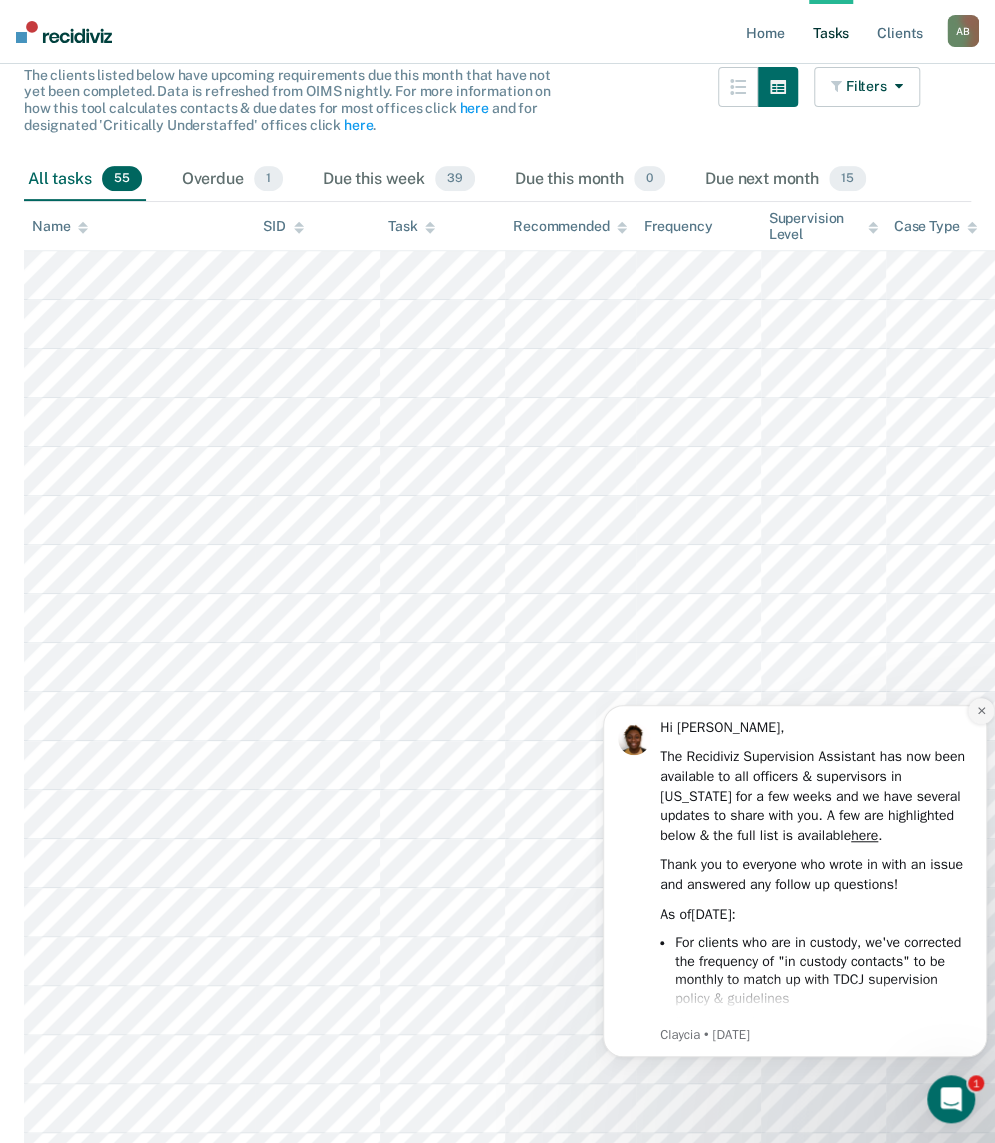 click 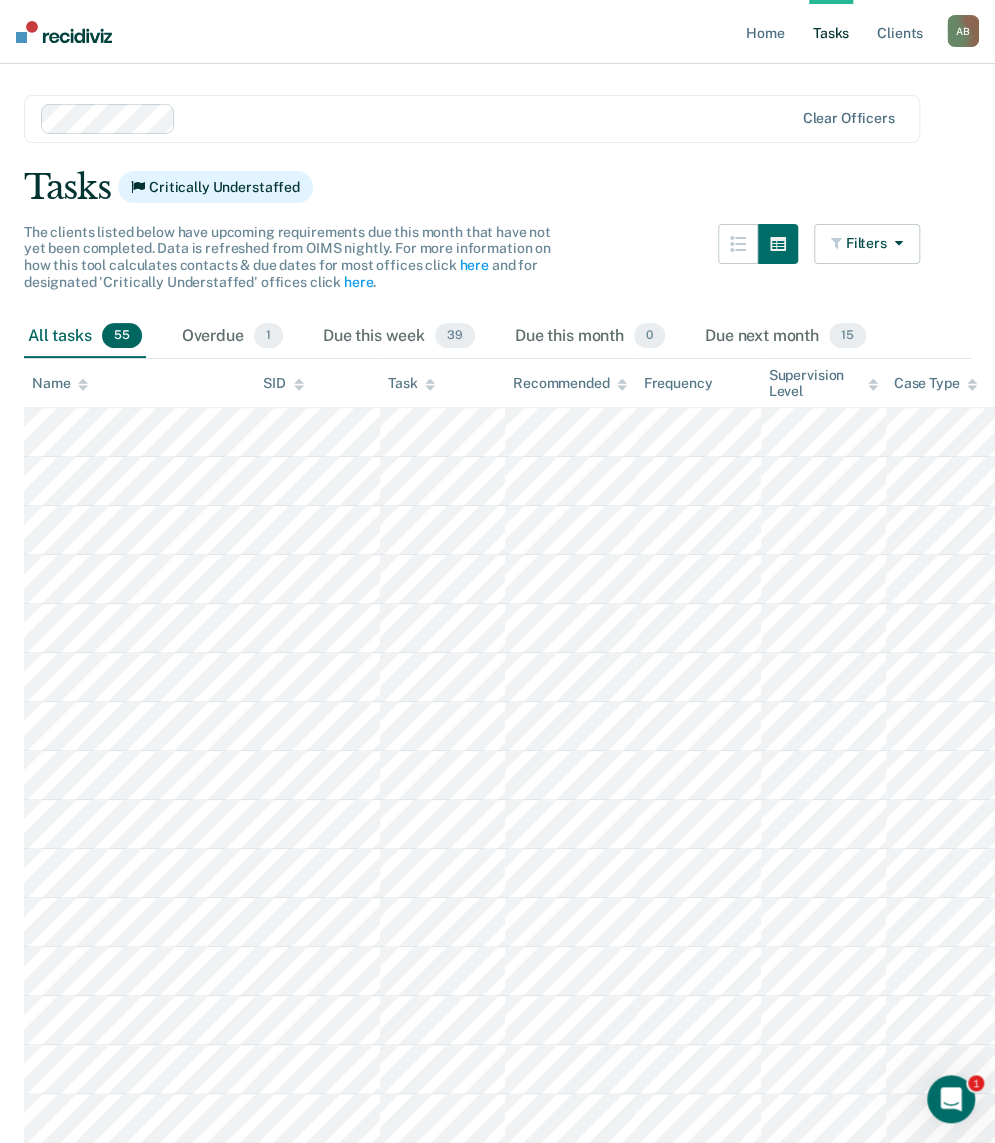 scroll, scrollTop: 0, scrollLeft: 0, axis: both 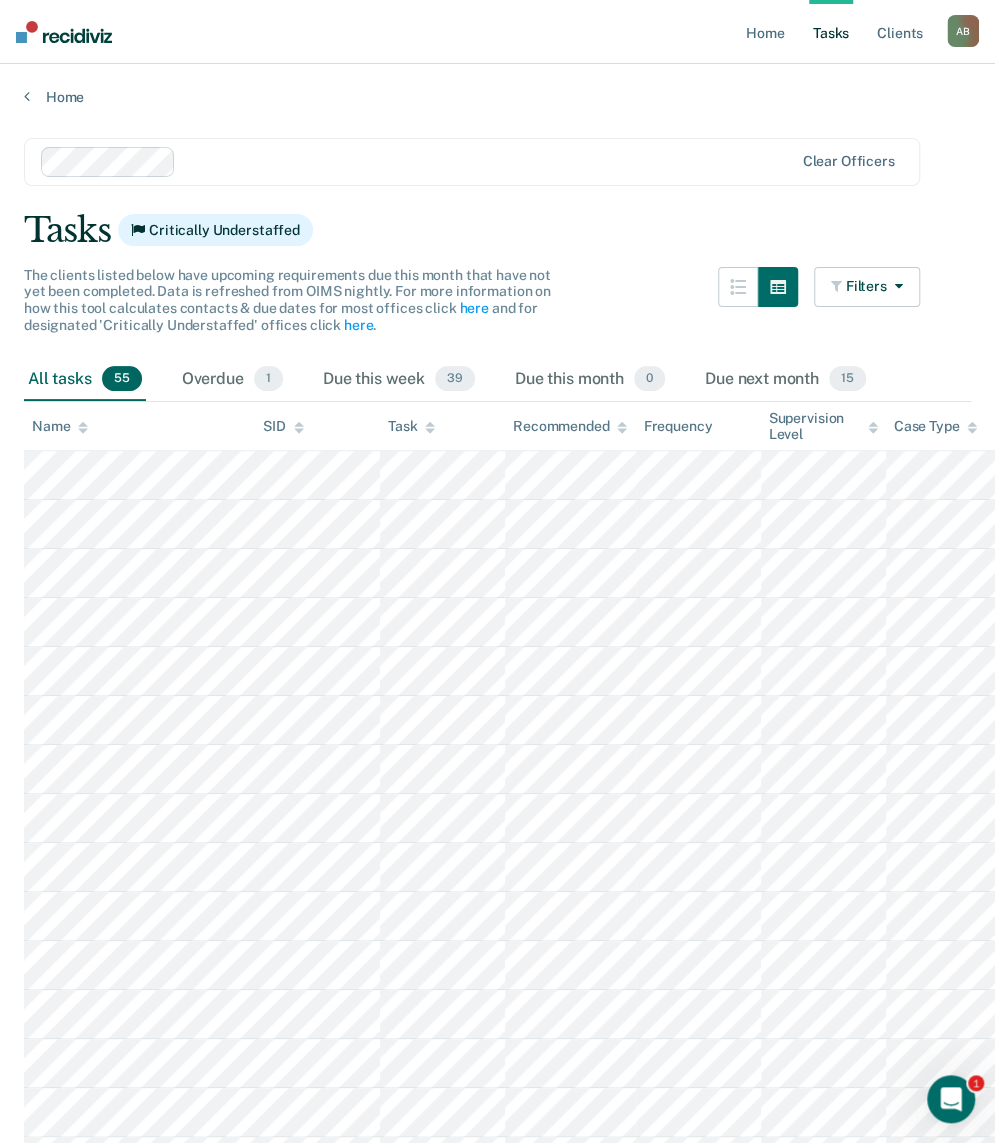 drag, startPoint x: 538, startPoint y: 193, endPoint x: 472, endPoint y: 217, distance: 70.2282 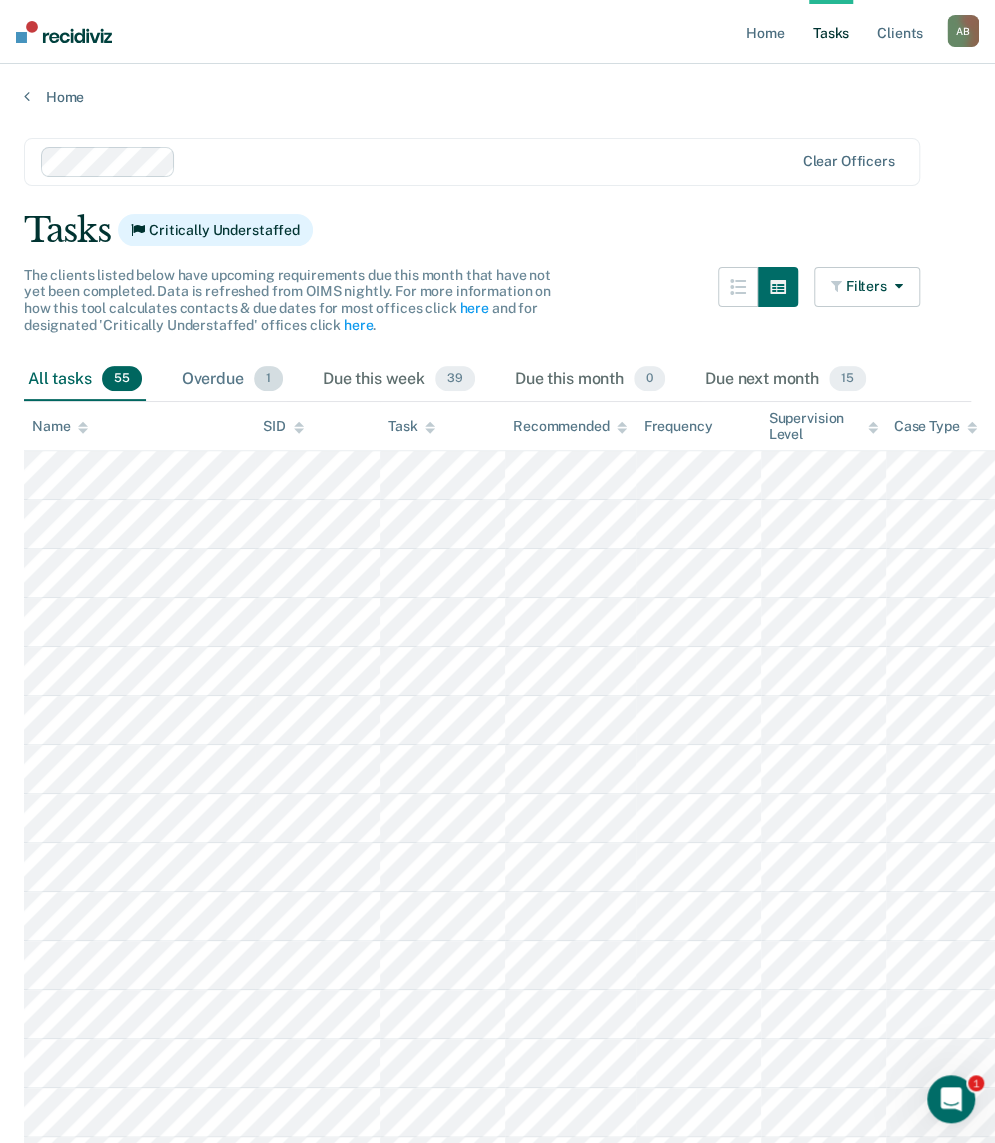 click on "Overdue 1" at bounding box center [232, 380] 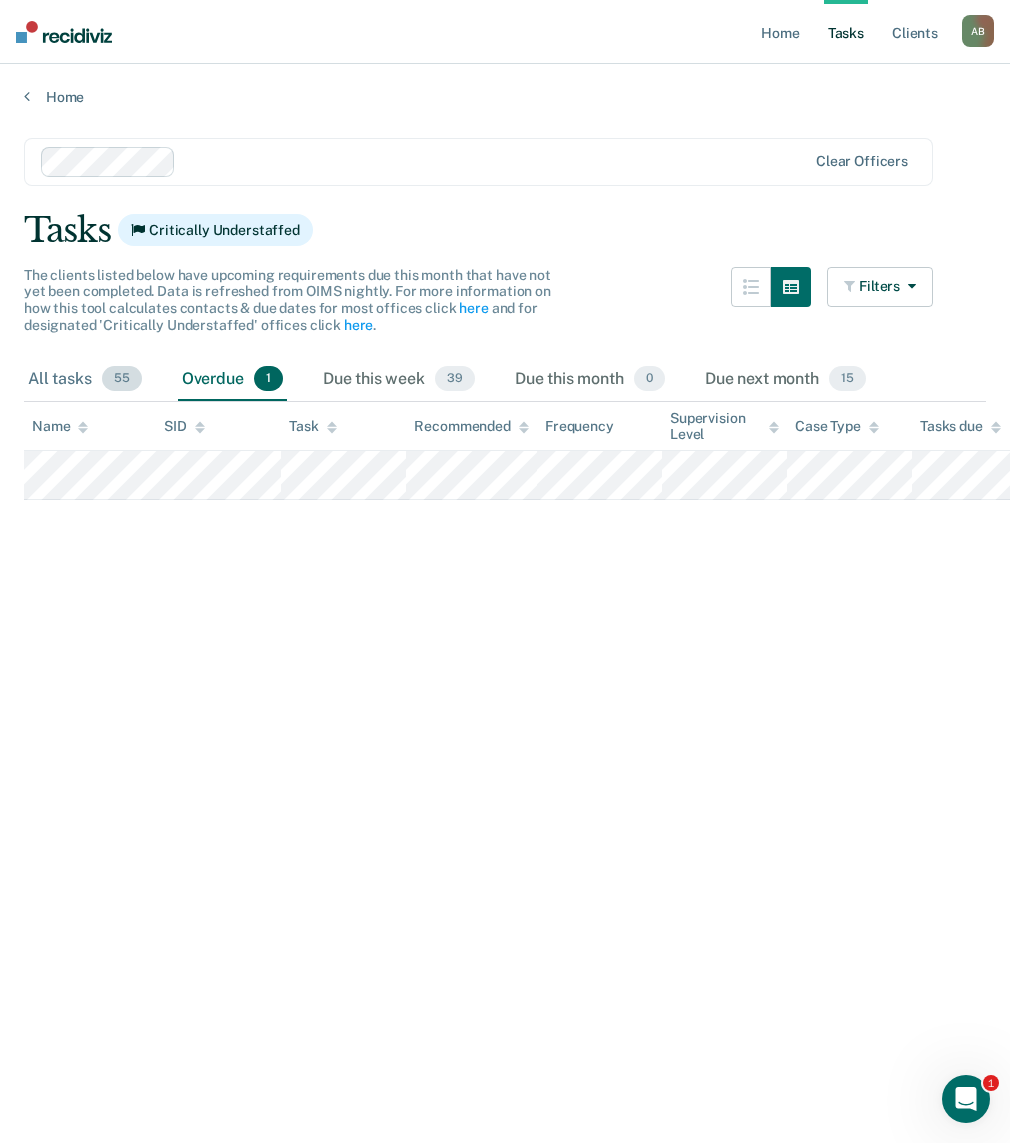 click on "All tasks 55" at bounding box center [85, 380] 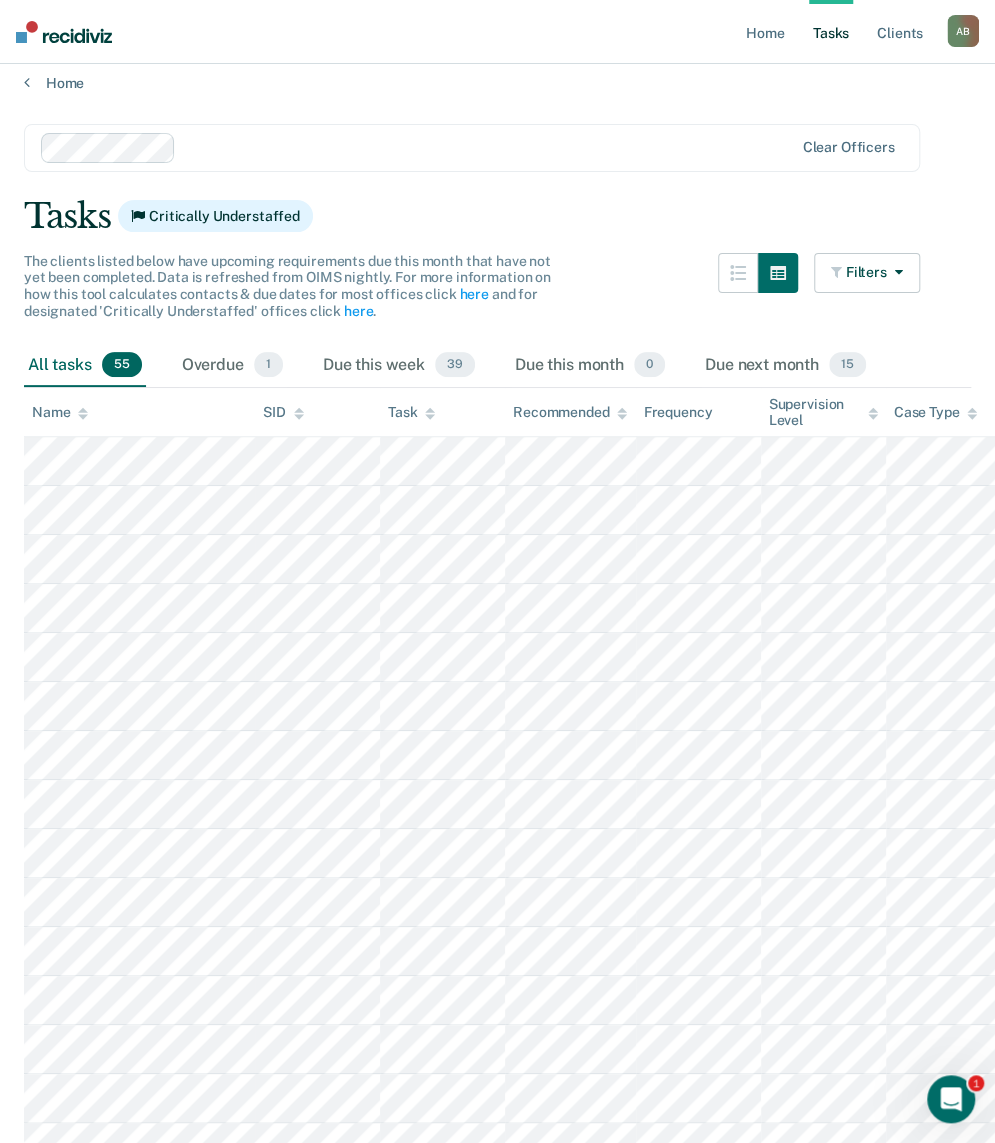 scroll, scrollTop: 0, scrollLeft: 0, axis: both 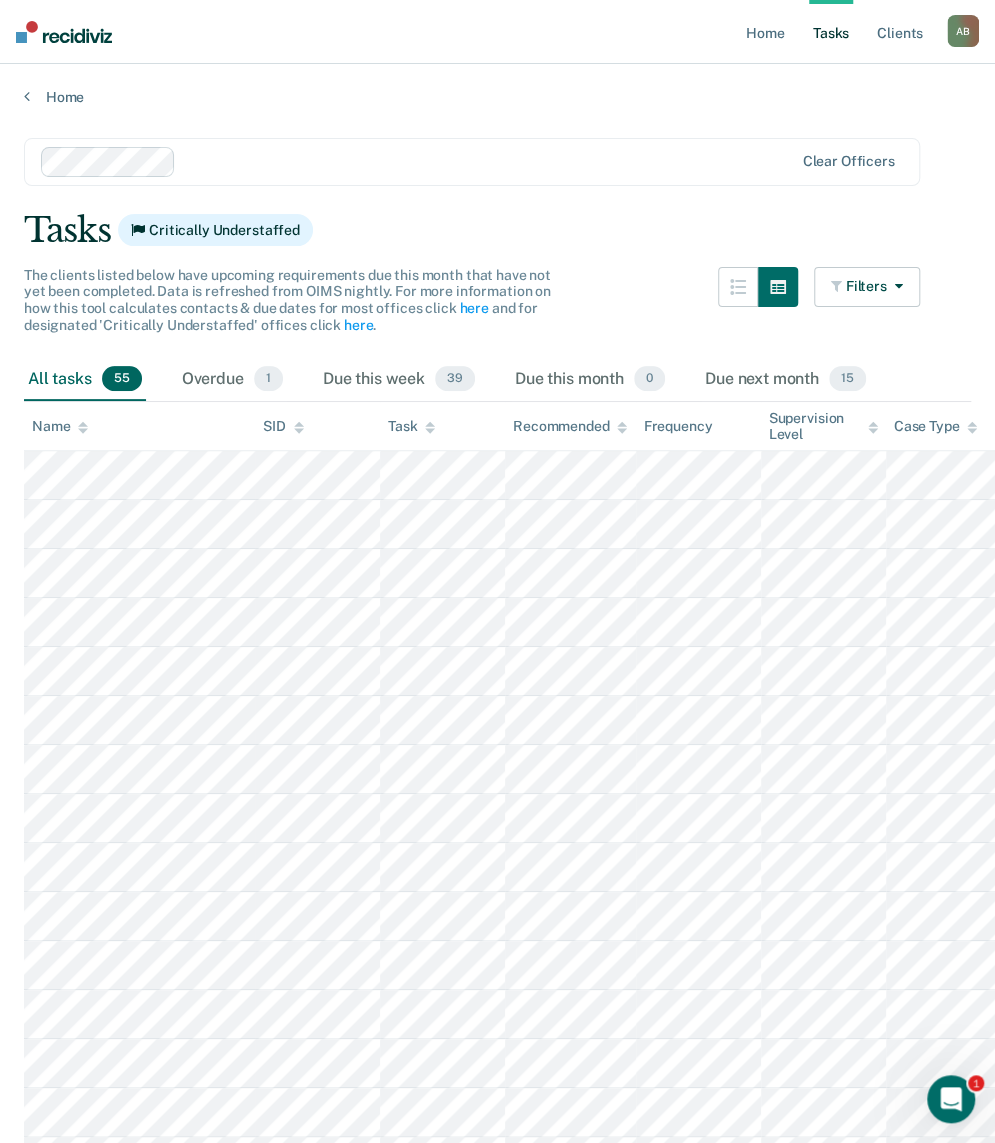 click 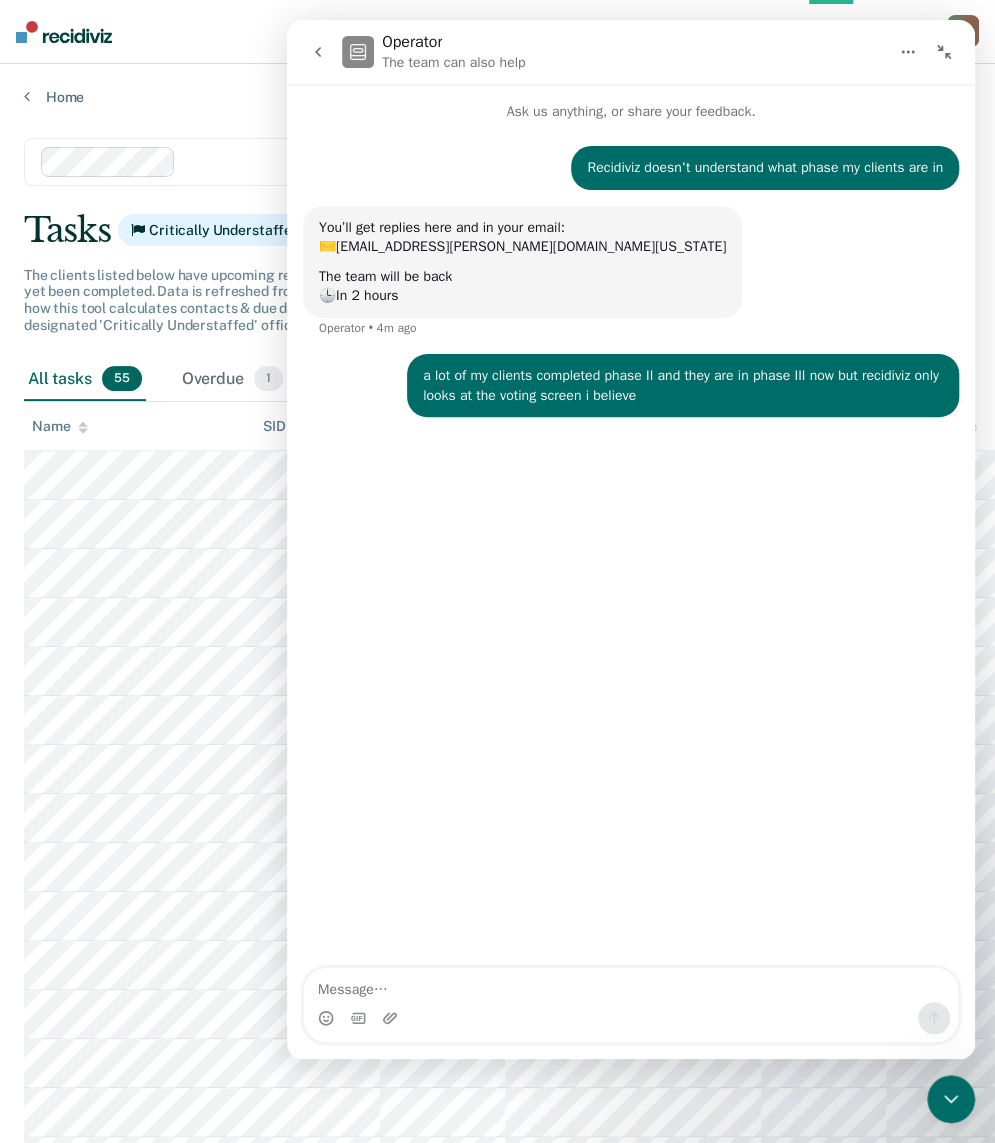 click 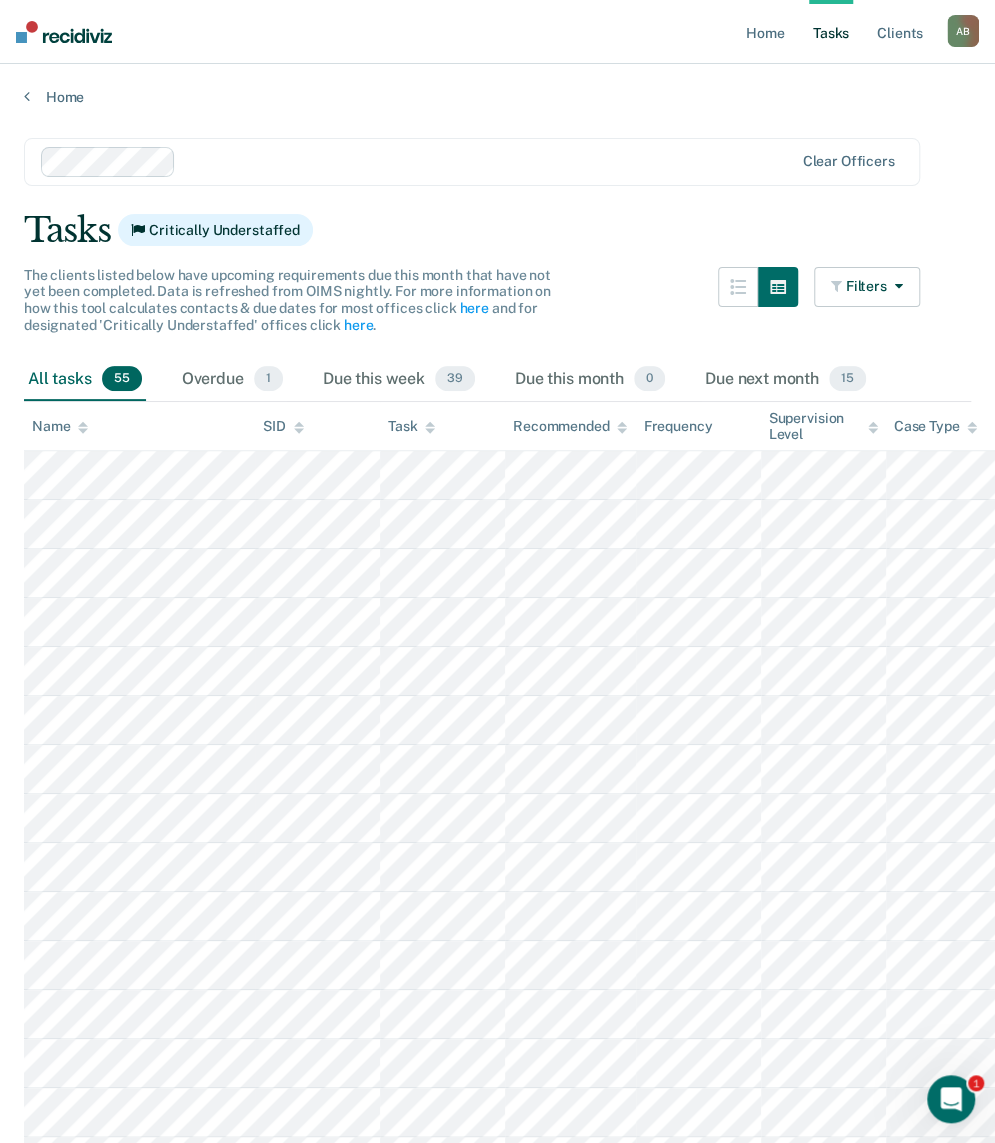 click 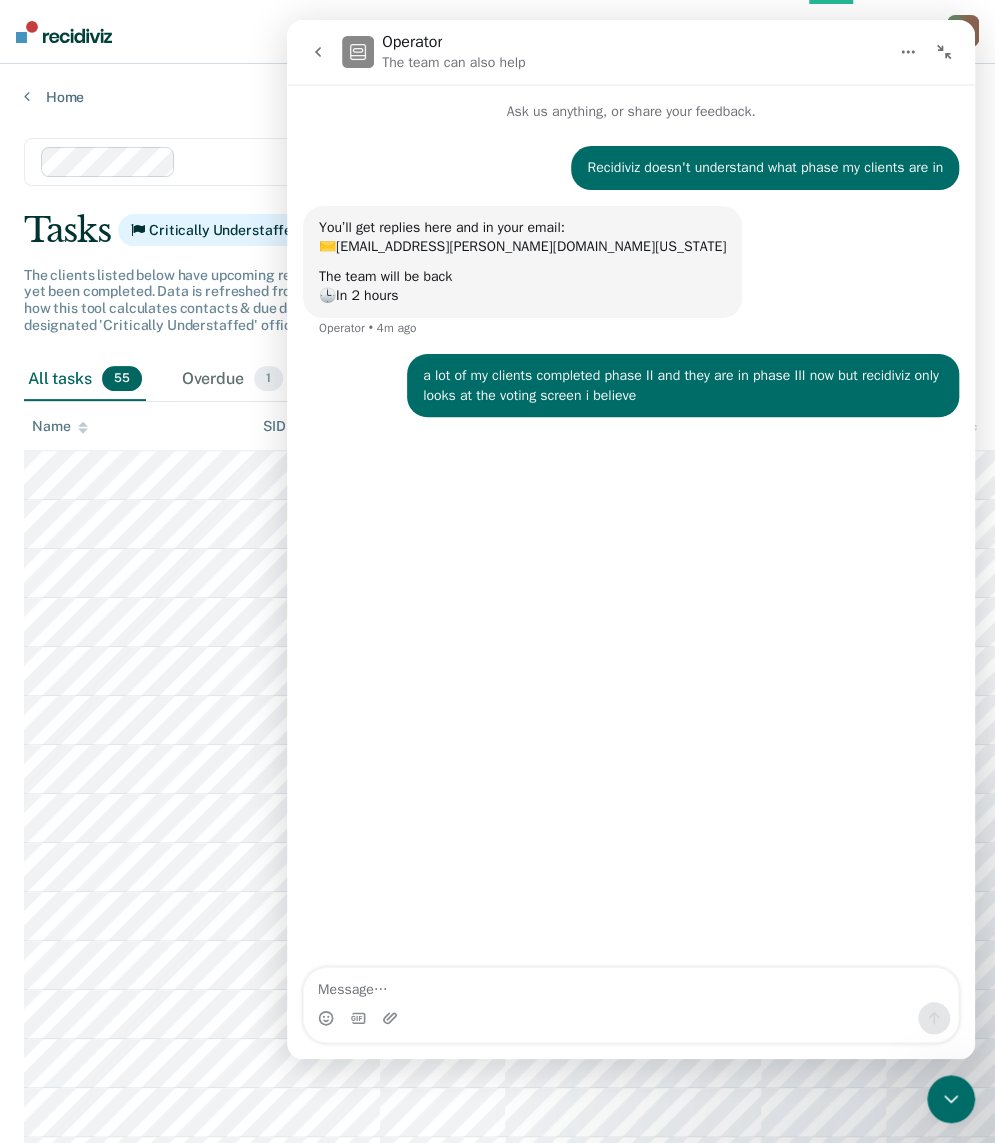 click 